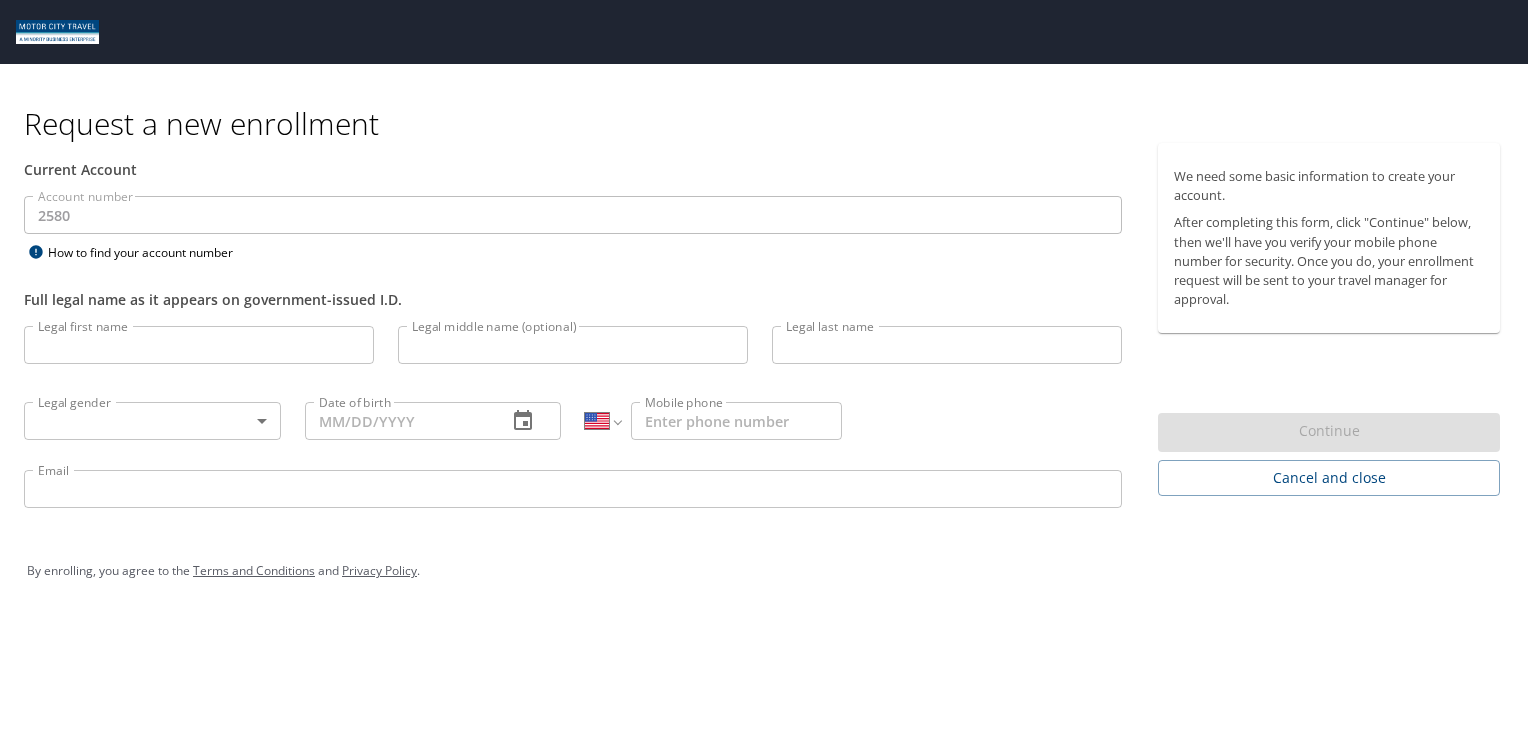 select on "US" 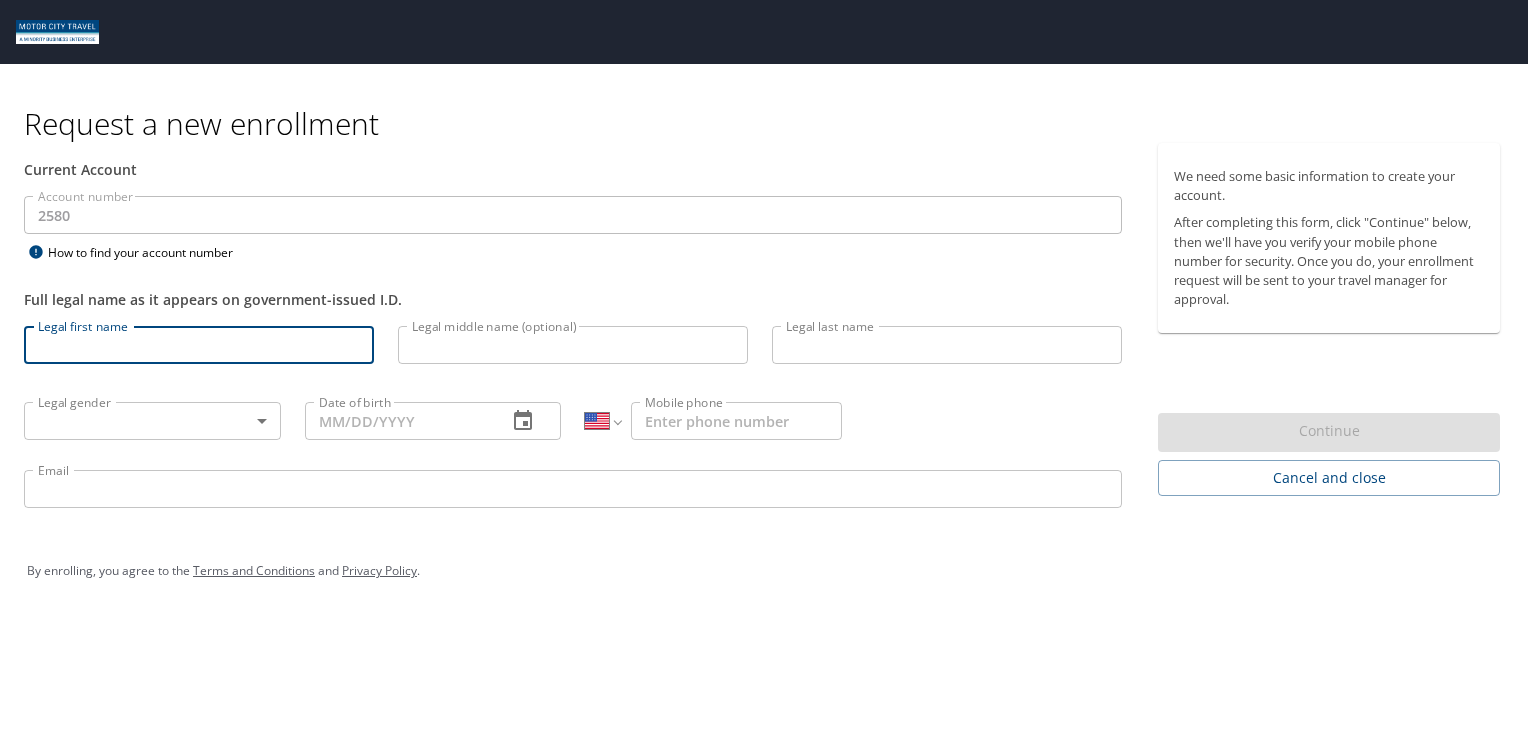 click on "Legal first name" at bounding box center (199, 345) 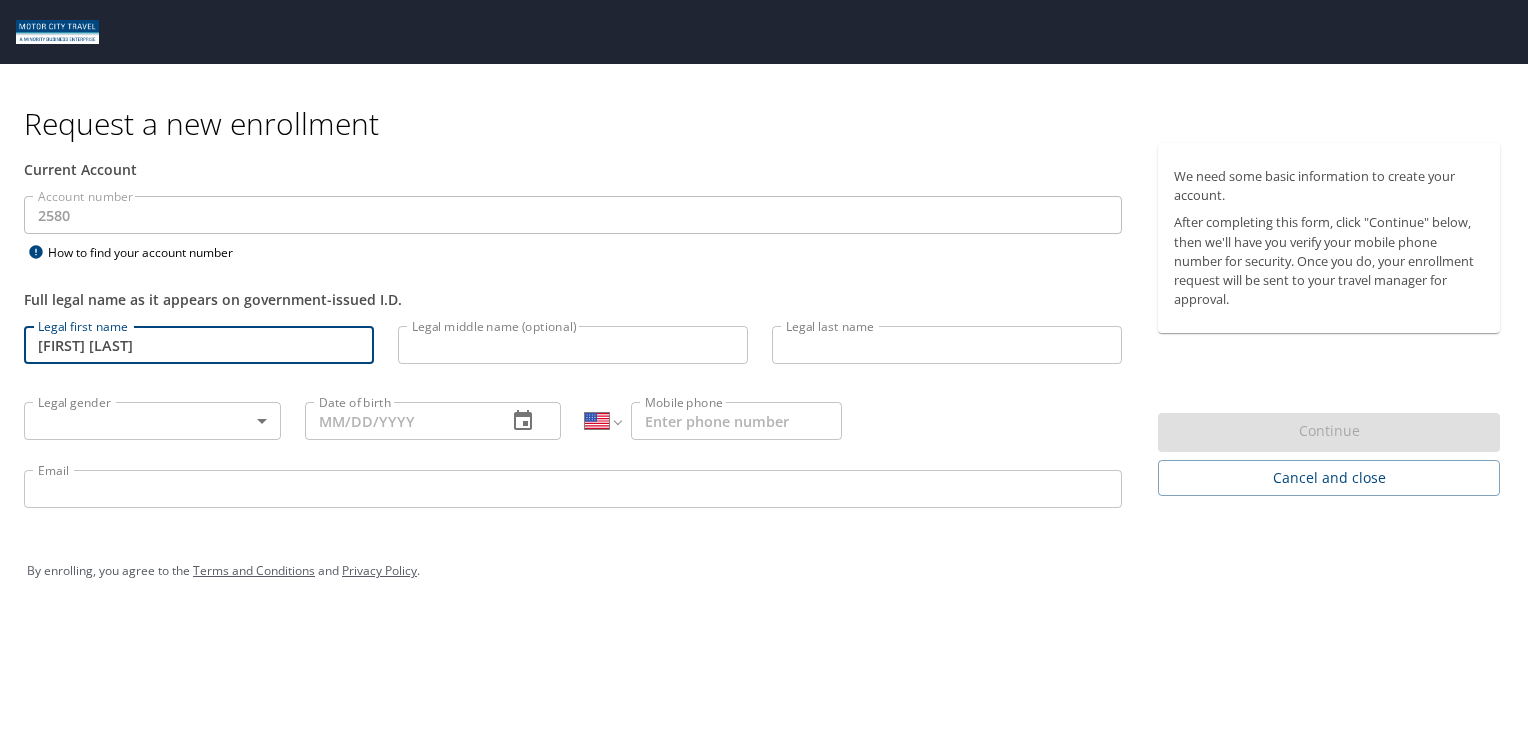 type on "[FIRST] [LAST]" 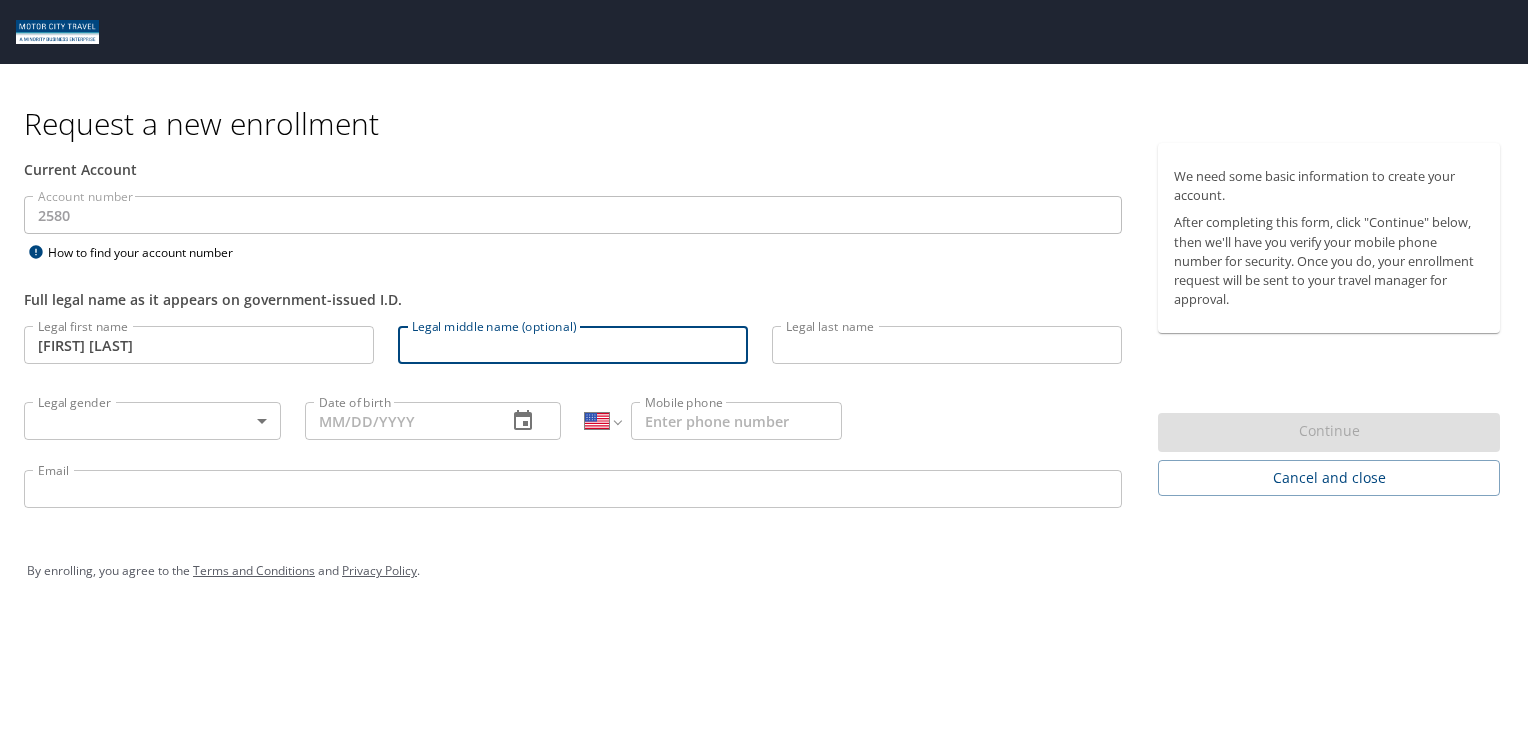 click on "Legal last name" at bounding box center [947, 345] 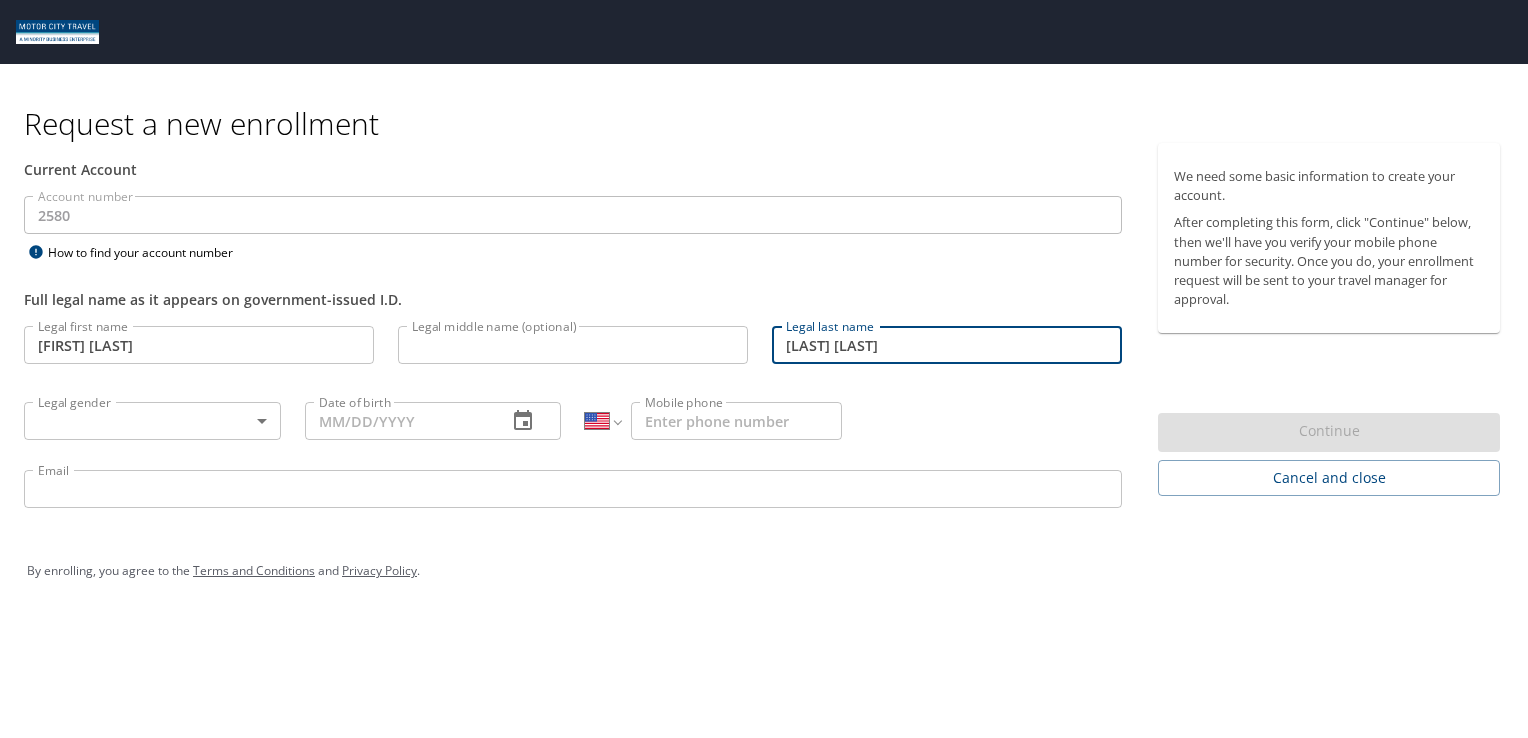 type on "[LAST] [LAST]" 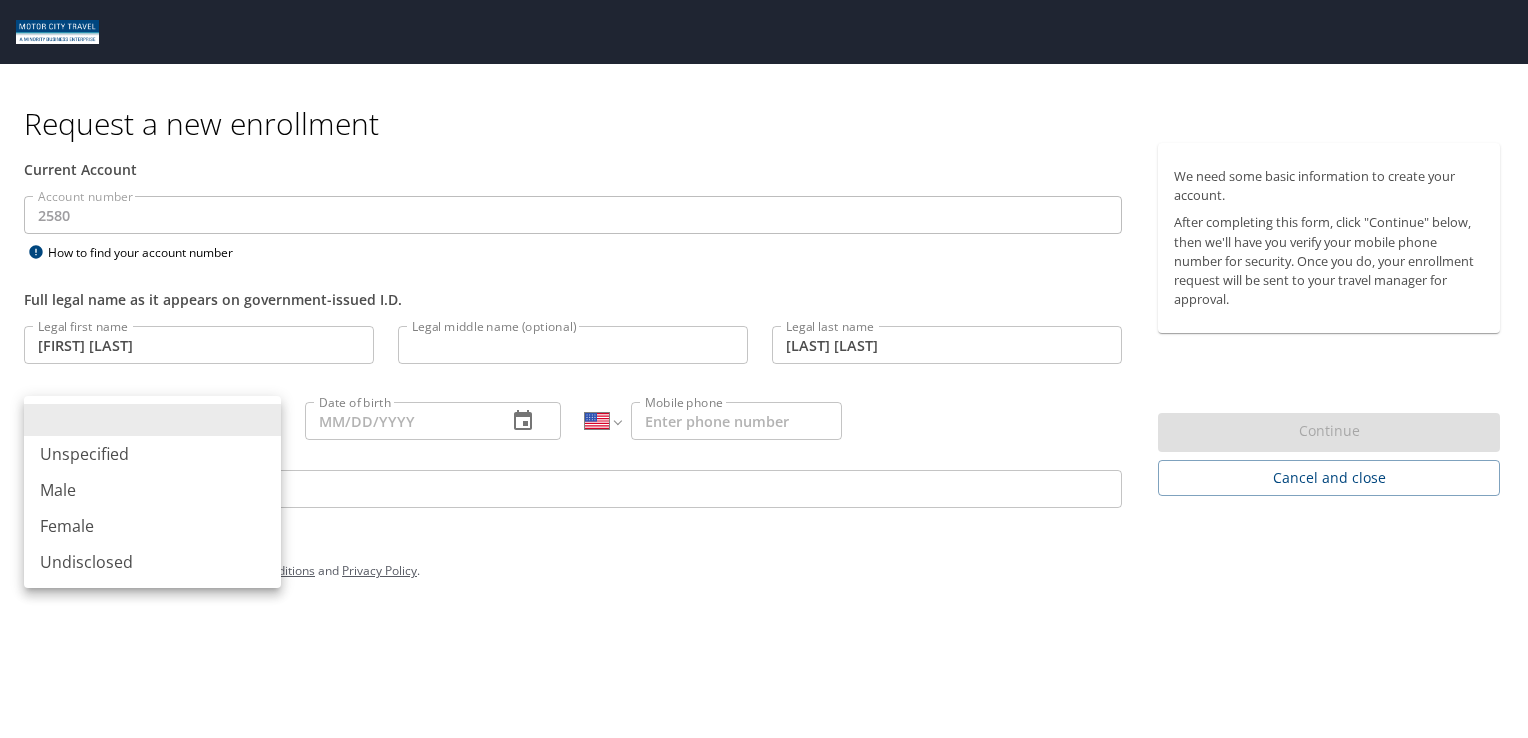 click on "Male" at bounding box center (152, 490) 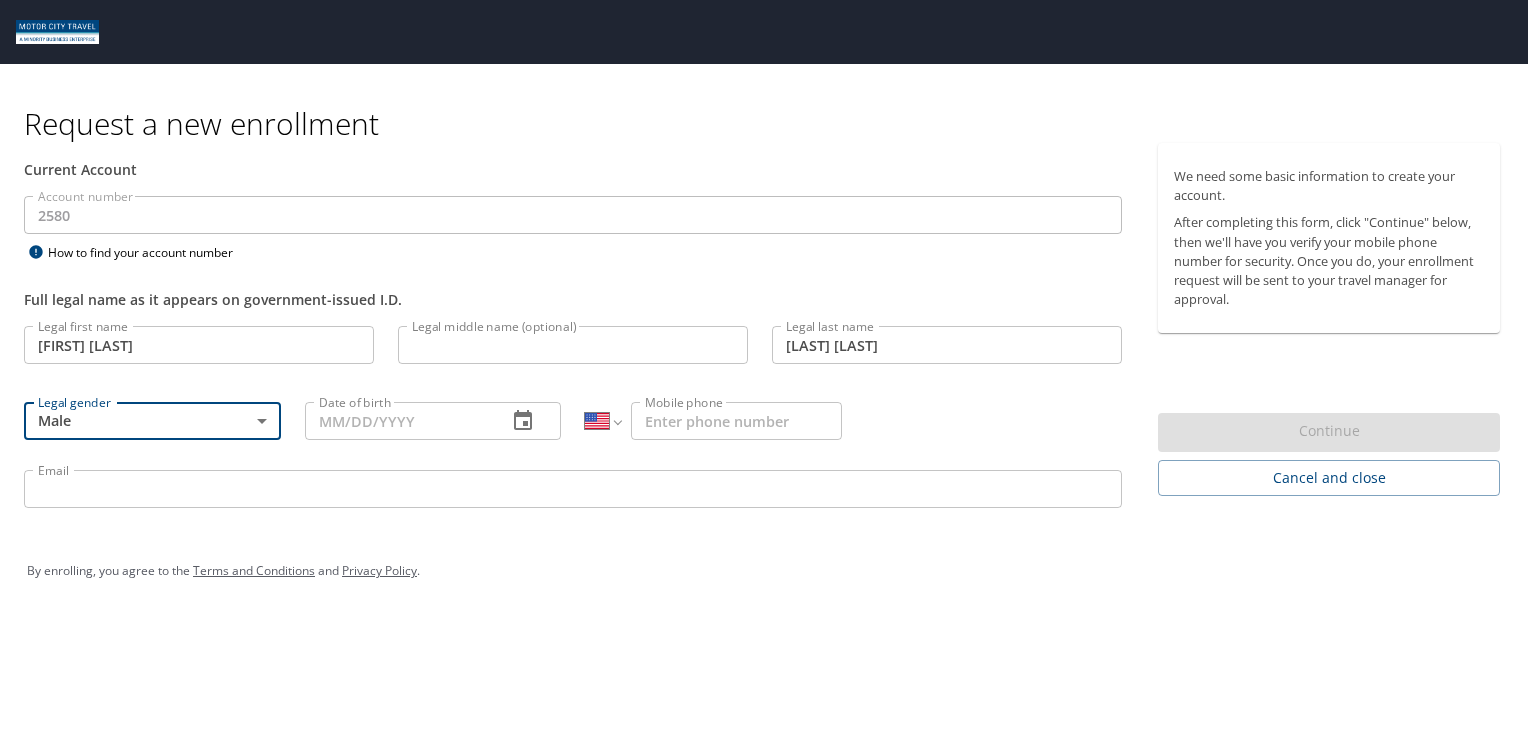 click on "Date of birth" at bounding box center (398, 421) 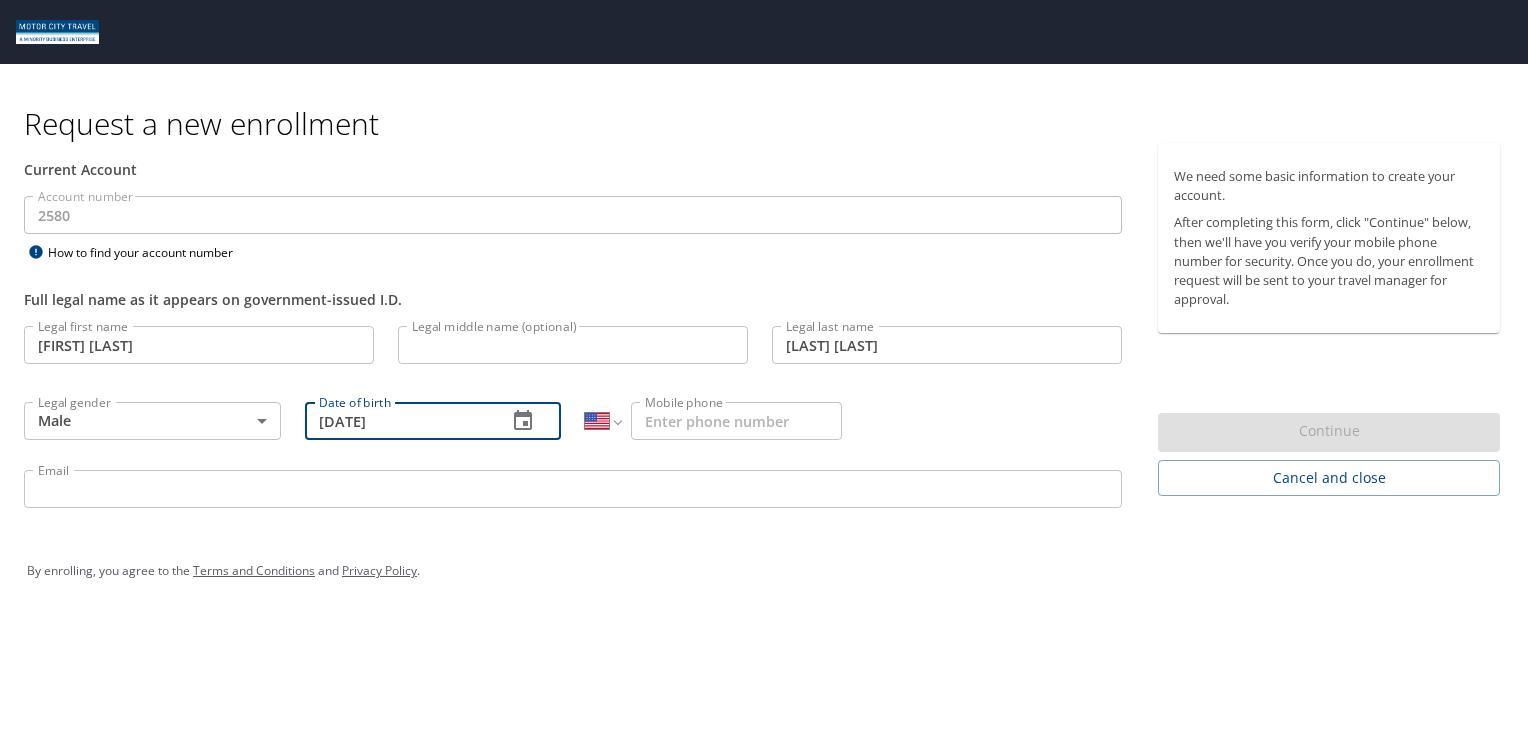 type on "11/02/1985" 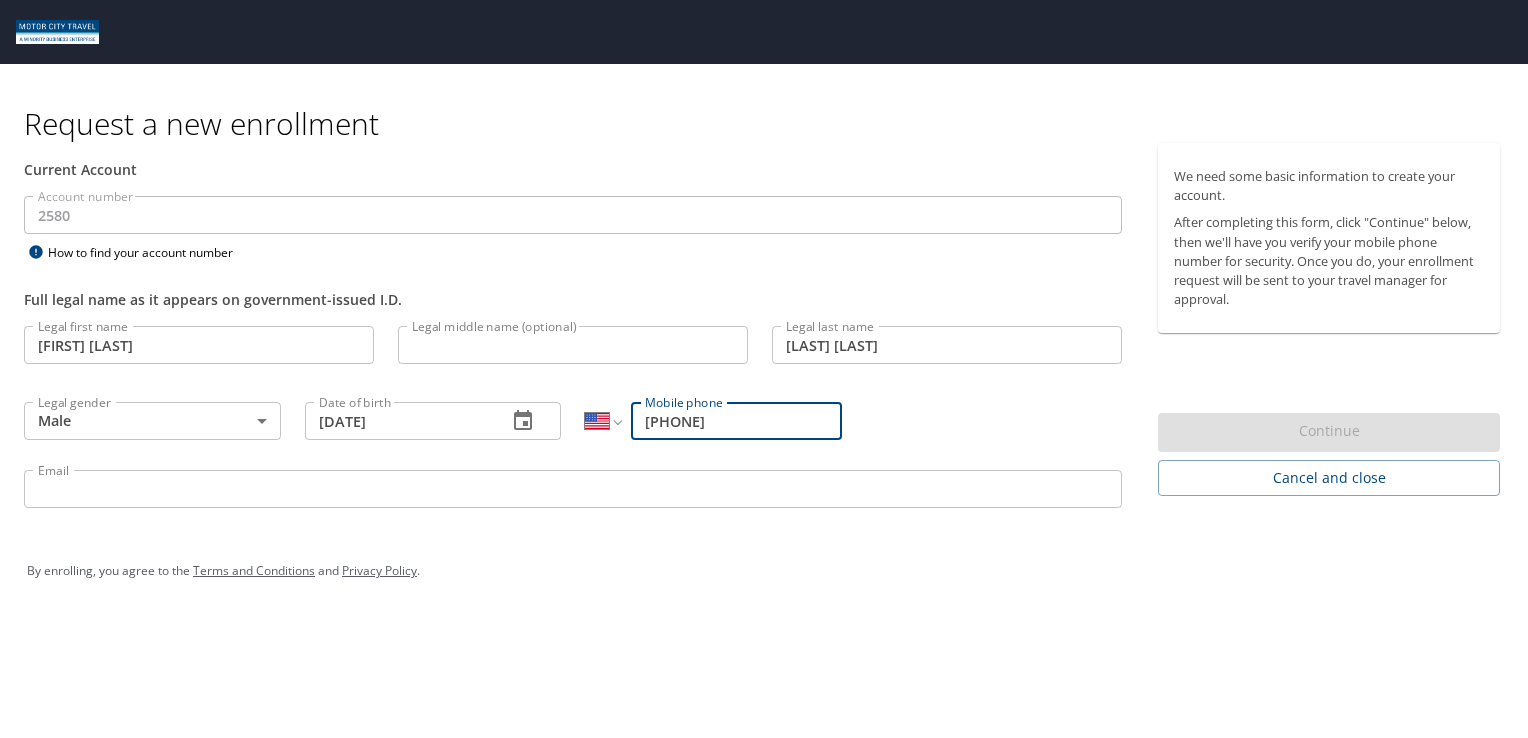 type on "(816) 651-1841" 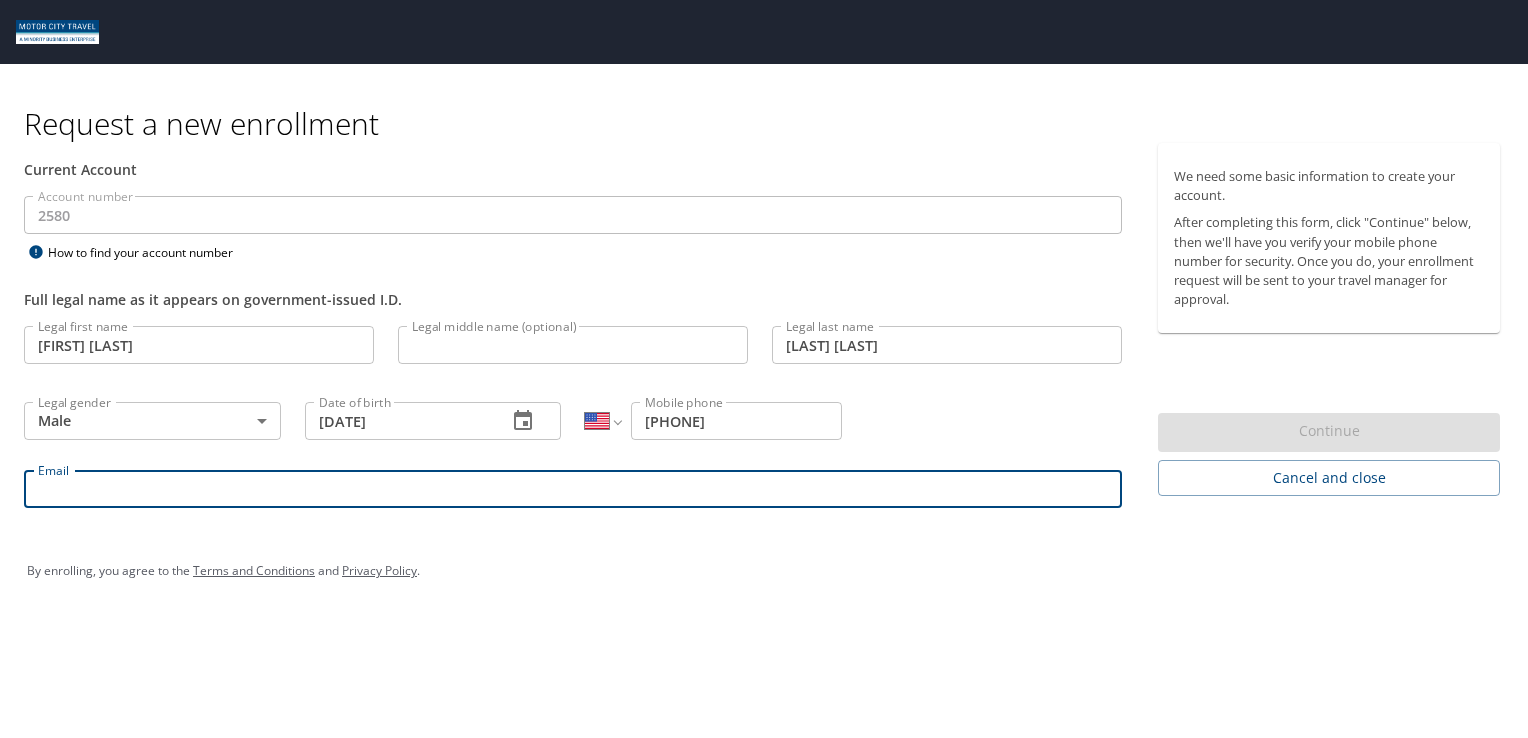 click on "Email" at bounding box center [573, 489] 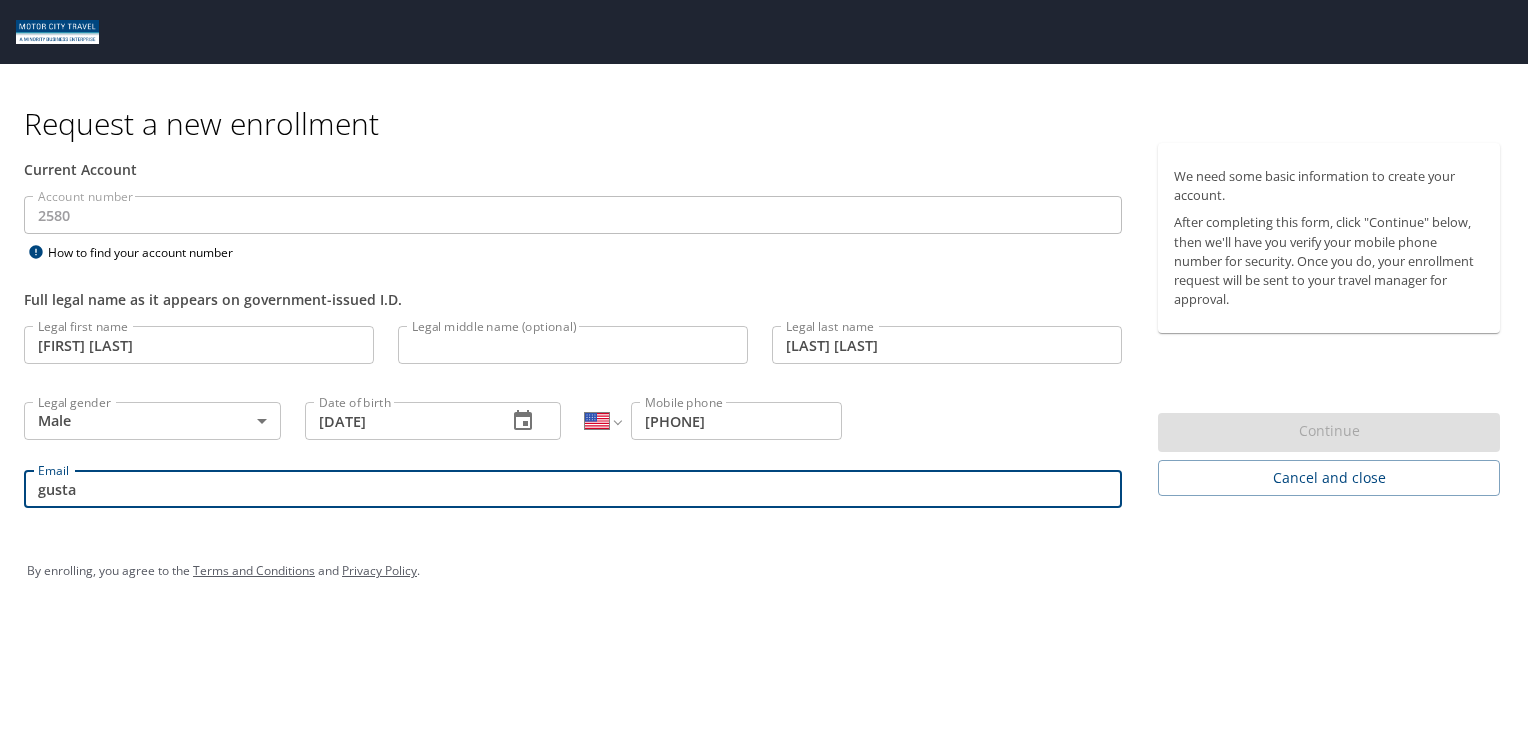 type on "gustavo.vidales@usfarathane.com" 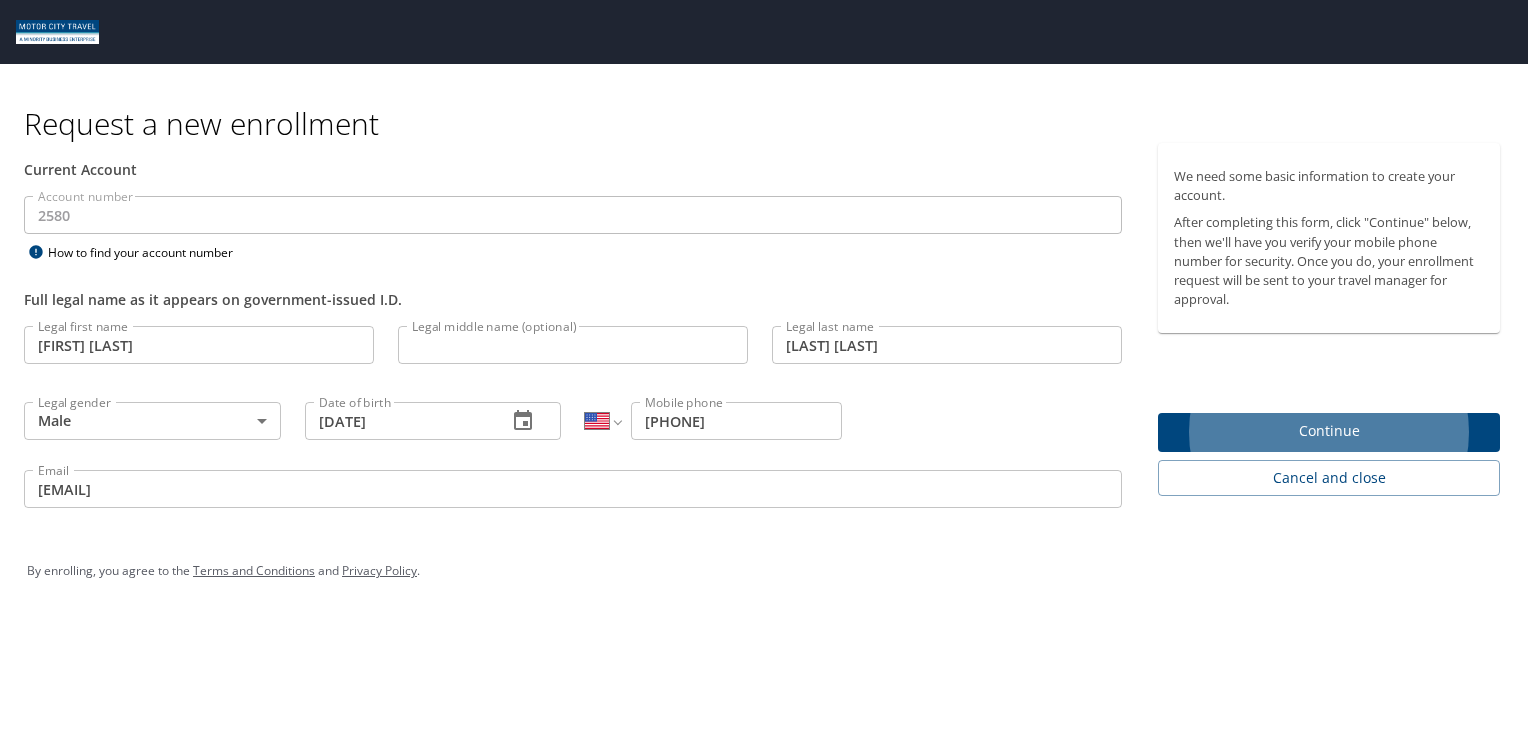 type 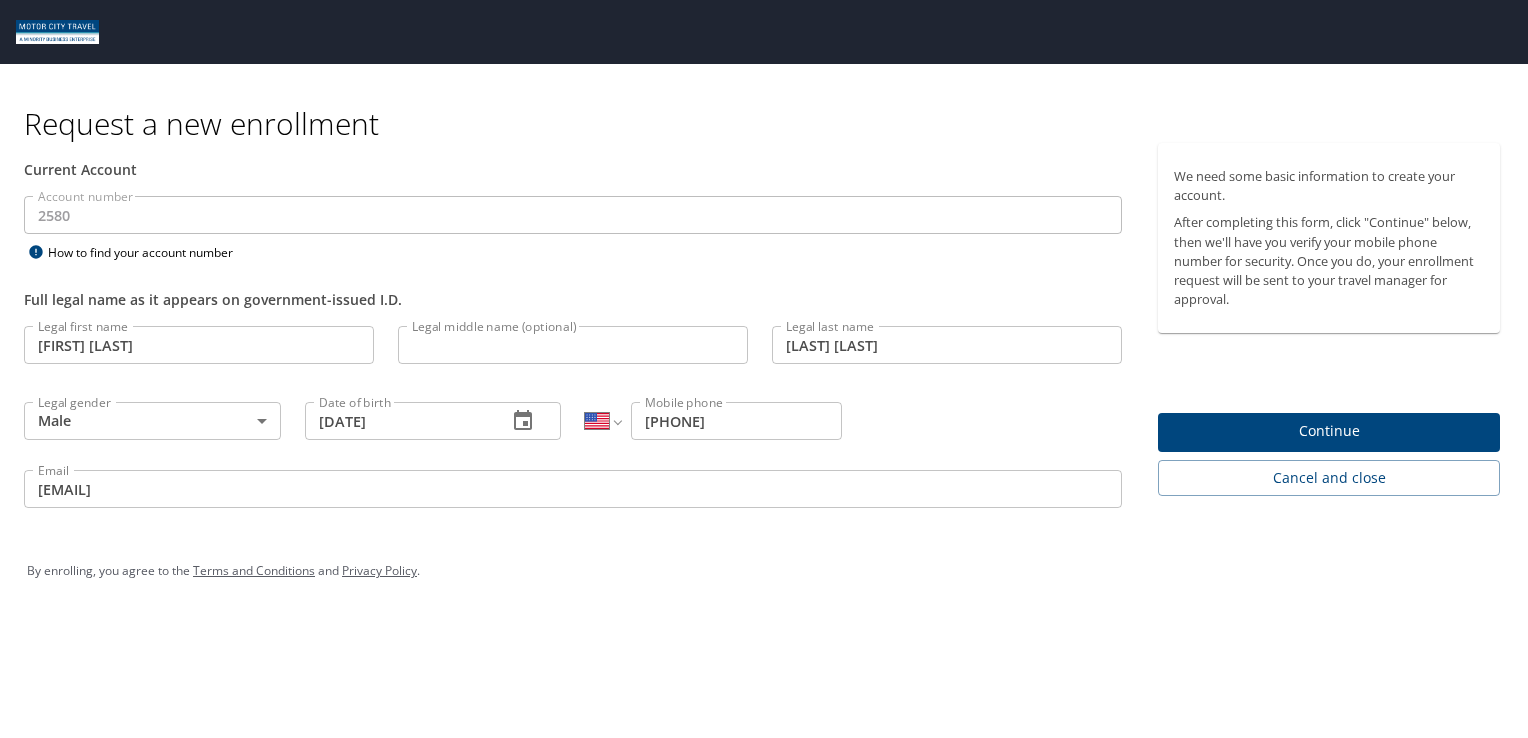 click on "Continue" at bounding box center [1329, 431] 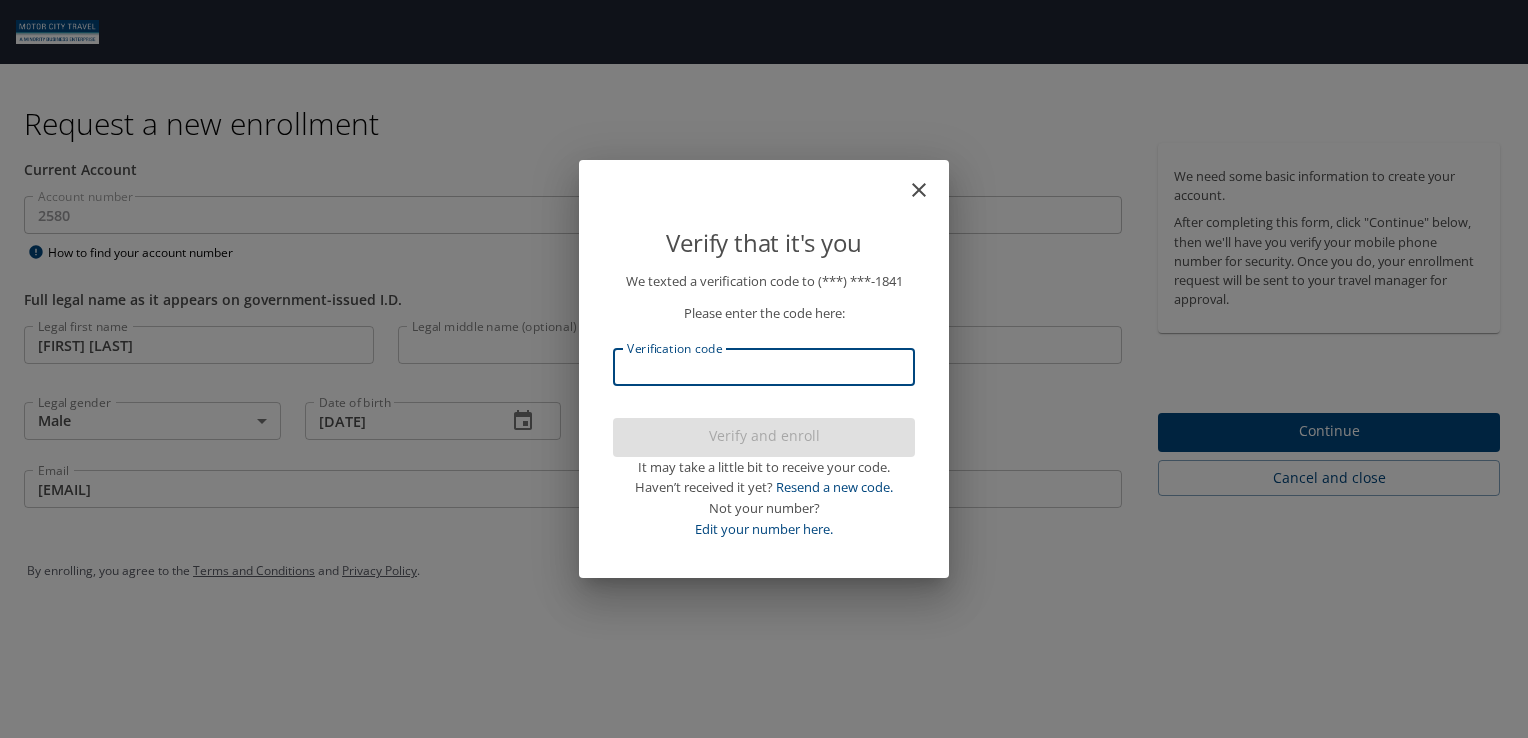 click on "Verification code" at bounding box center (764, 367) 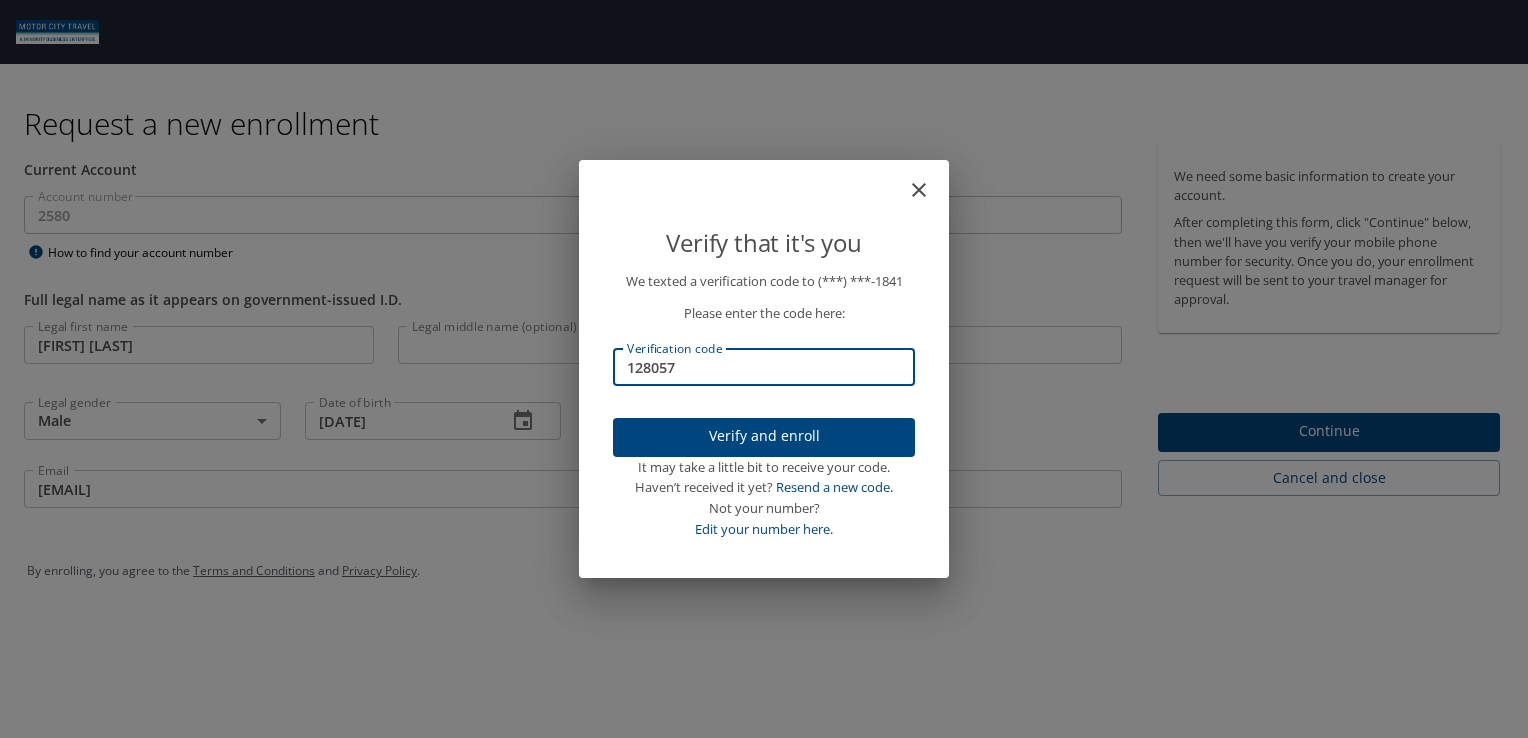 type on "128057" 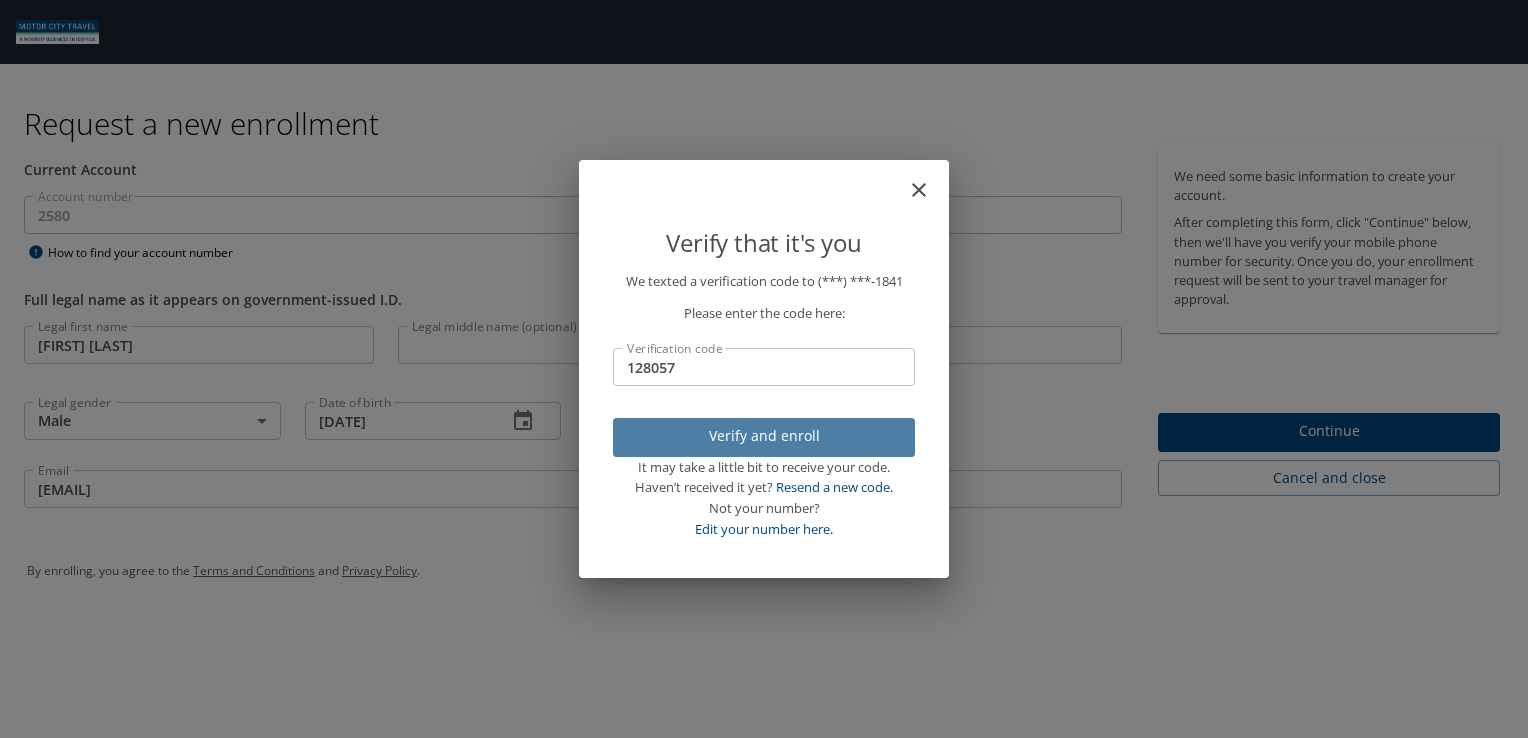 click on "Verify and enroll" at bounding box center (764, 436) 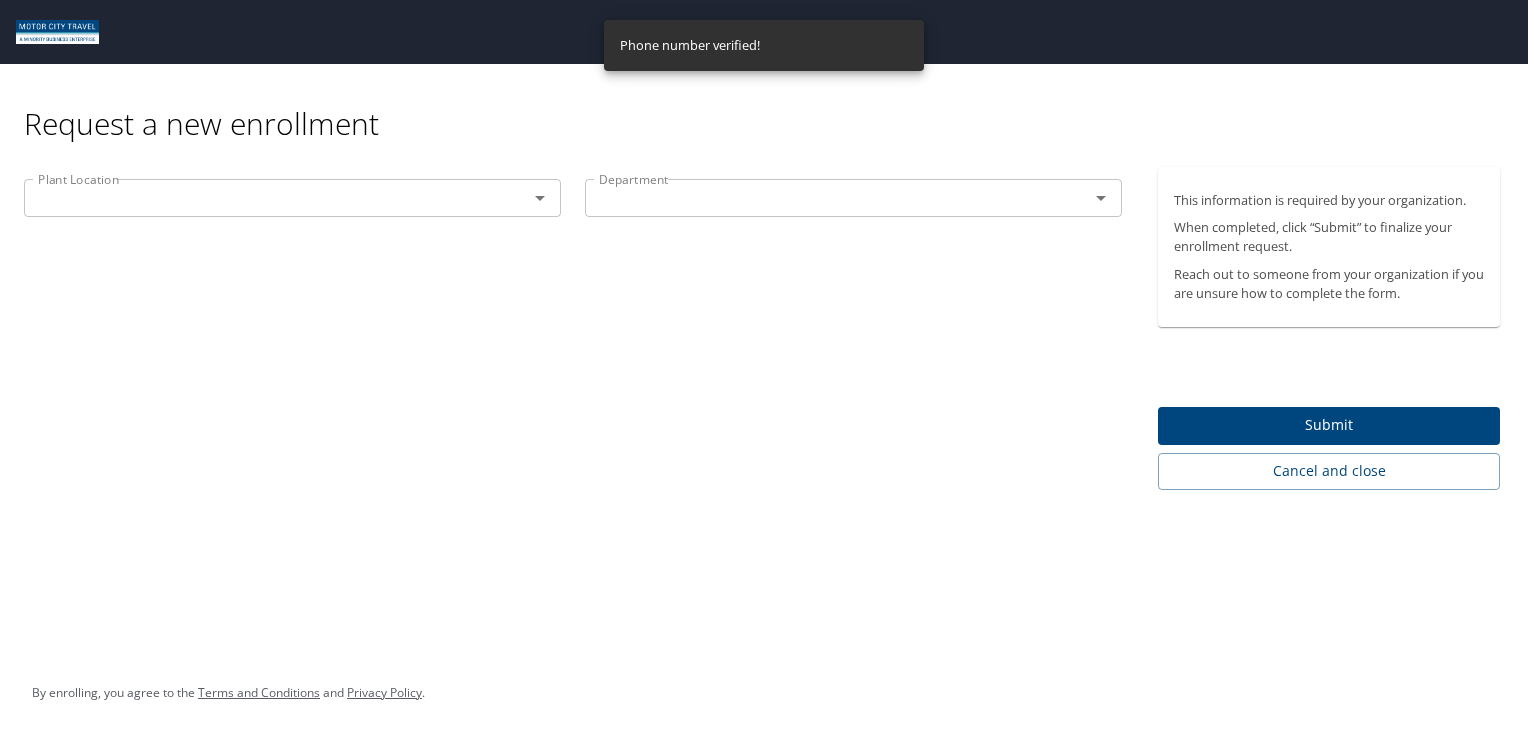 click 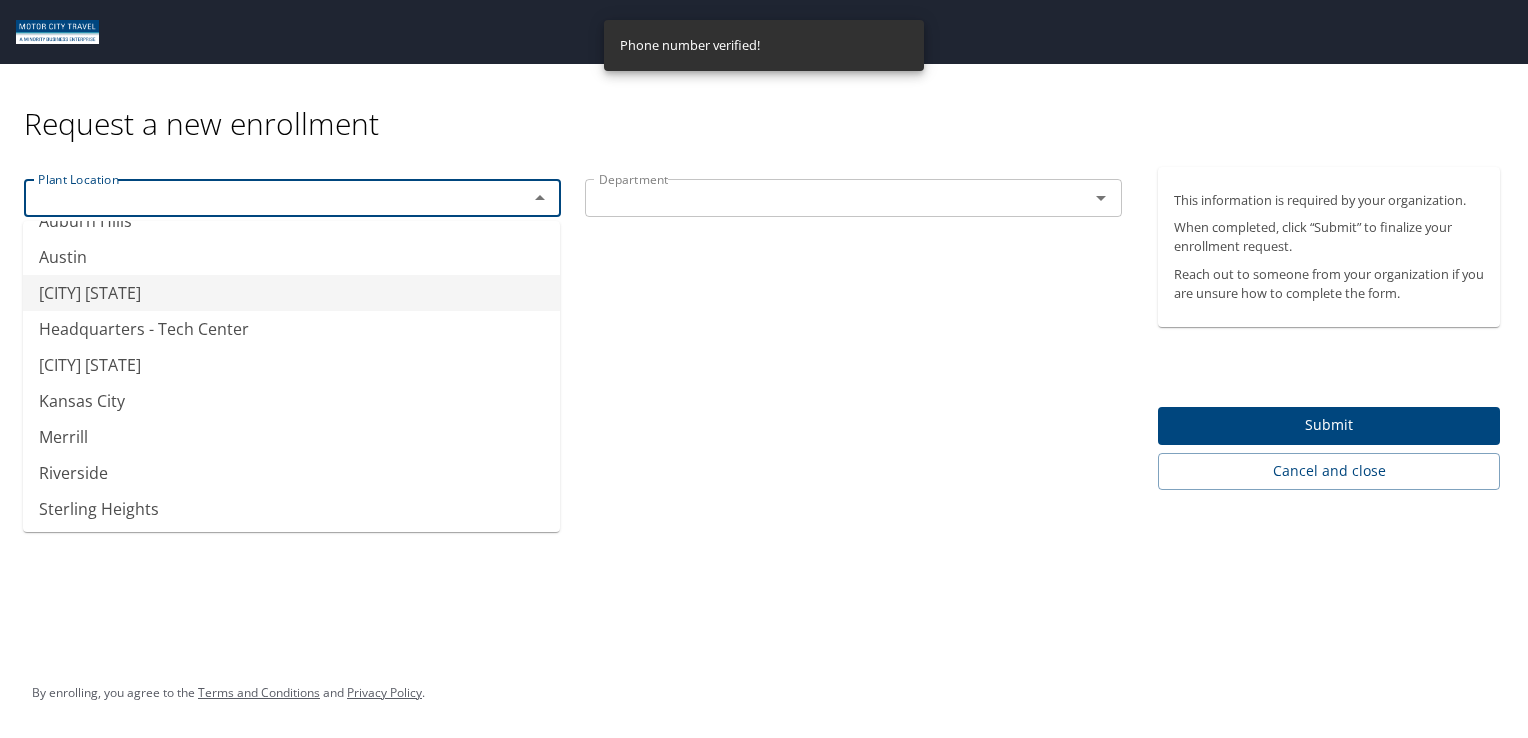 scroll, scrollTop: 100, scrollLeft: 0, axis: vertical 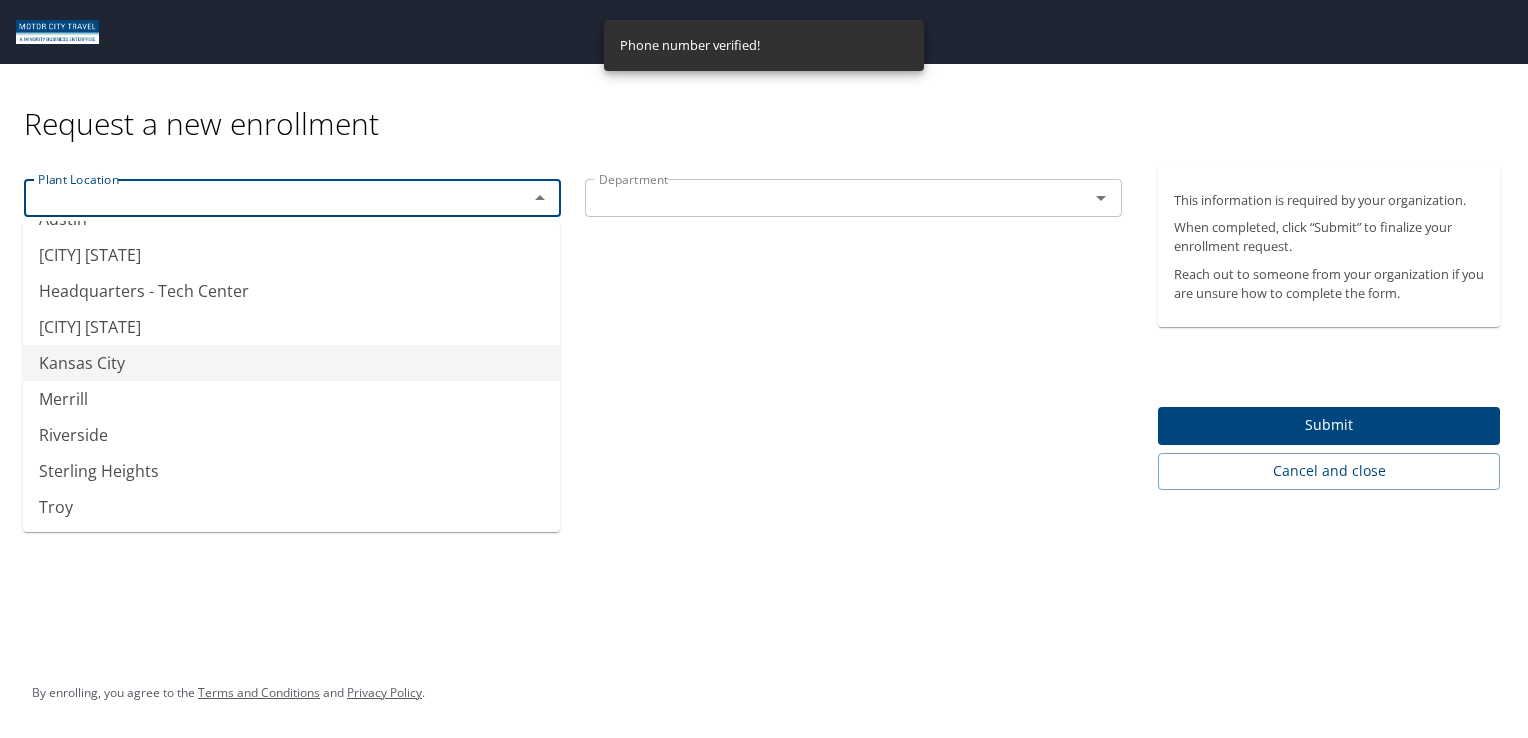 click on "Kansas City" at bounding box center [291, 363] 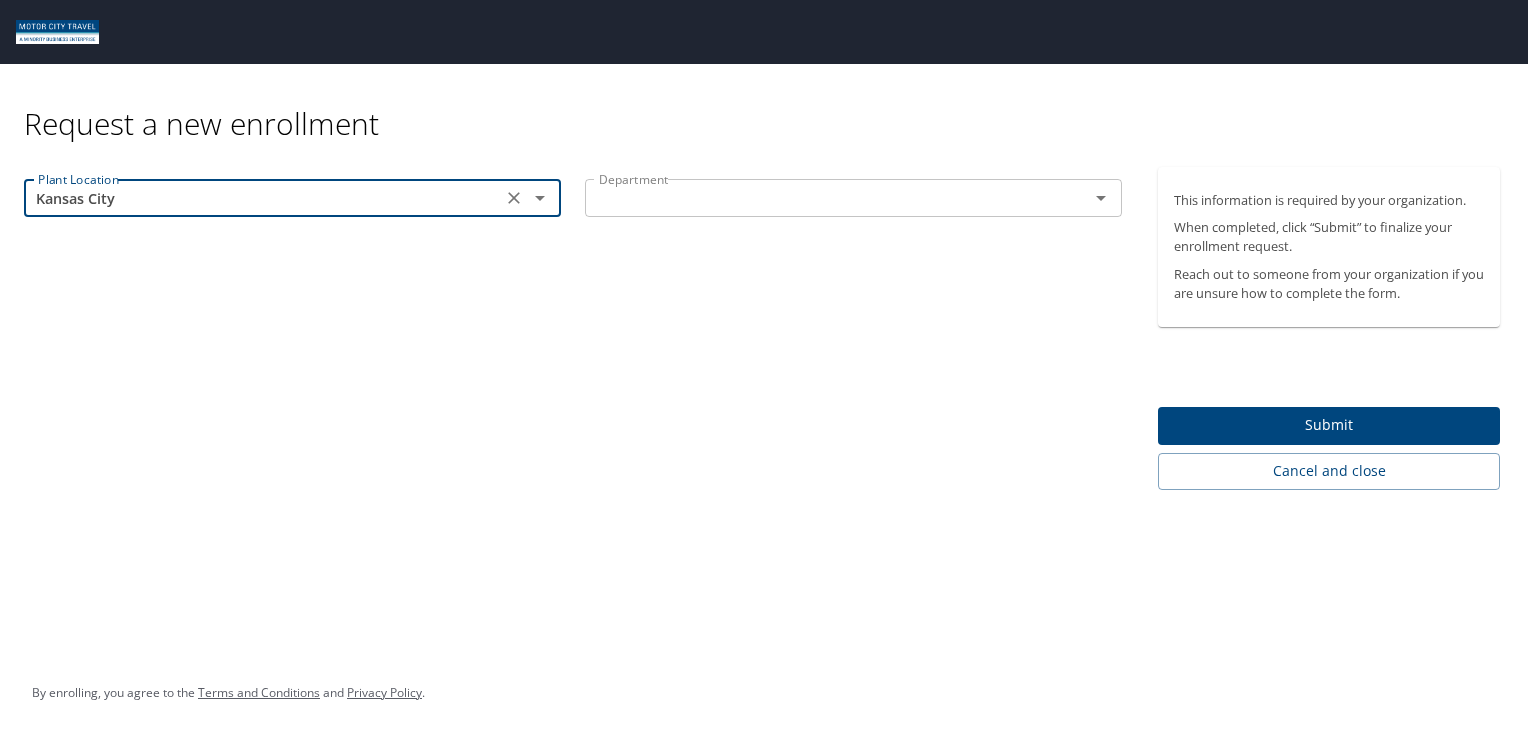 click at bounding box center (824, 198) 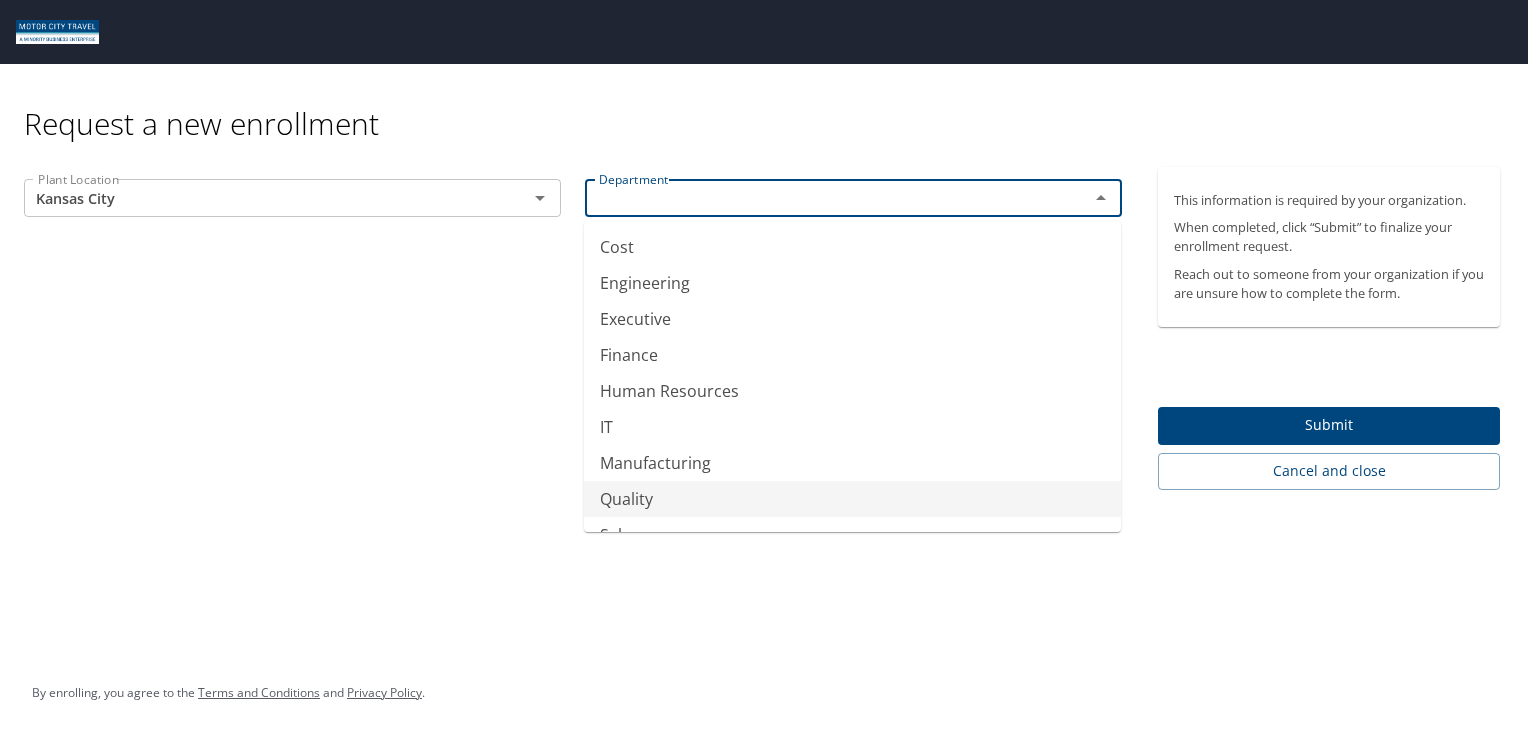 click on "Quality" at bounding box center (852, 499) 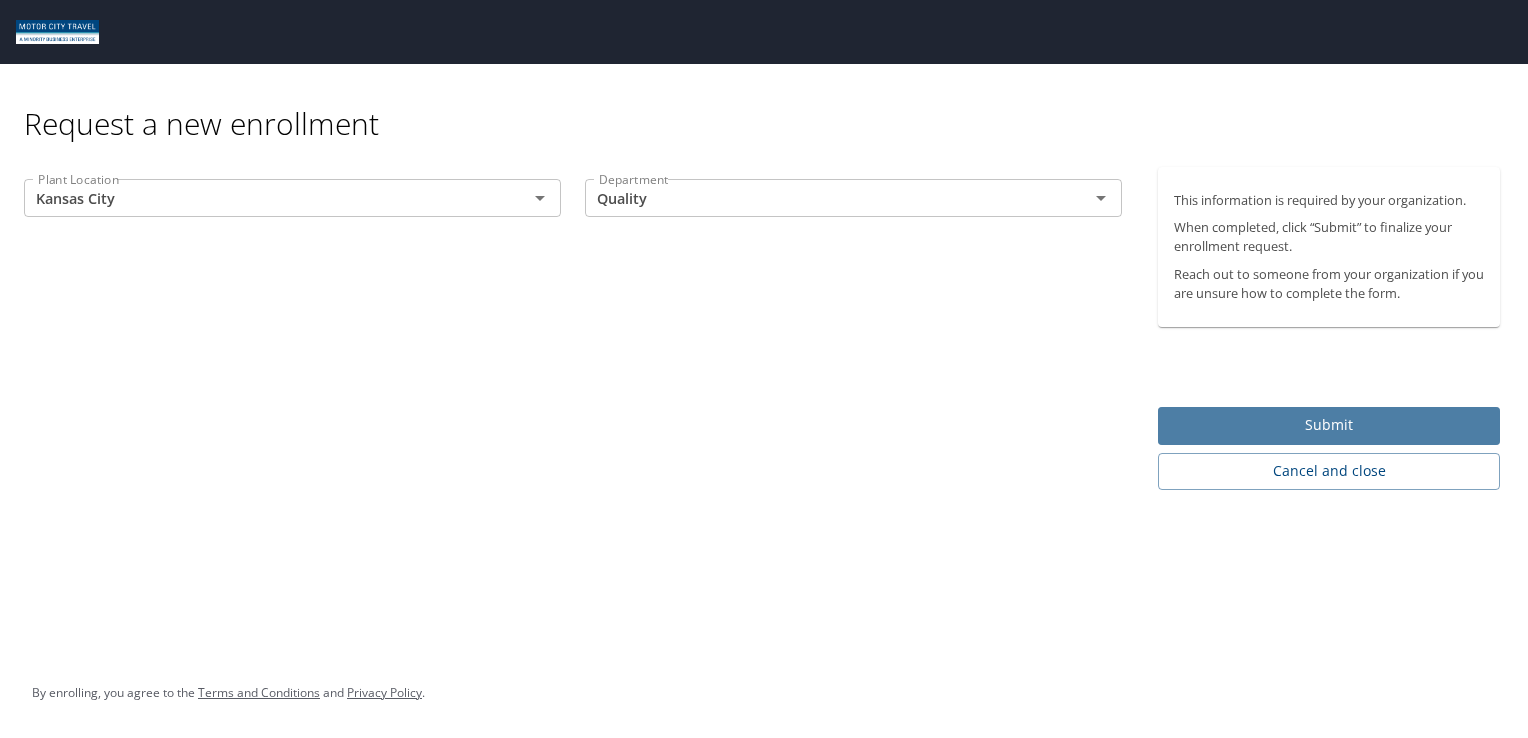 click on "Submit" at bounding box center [1329, 425] 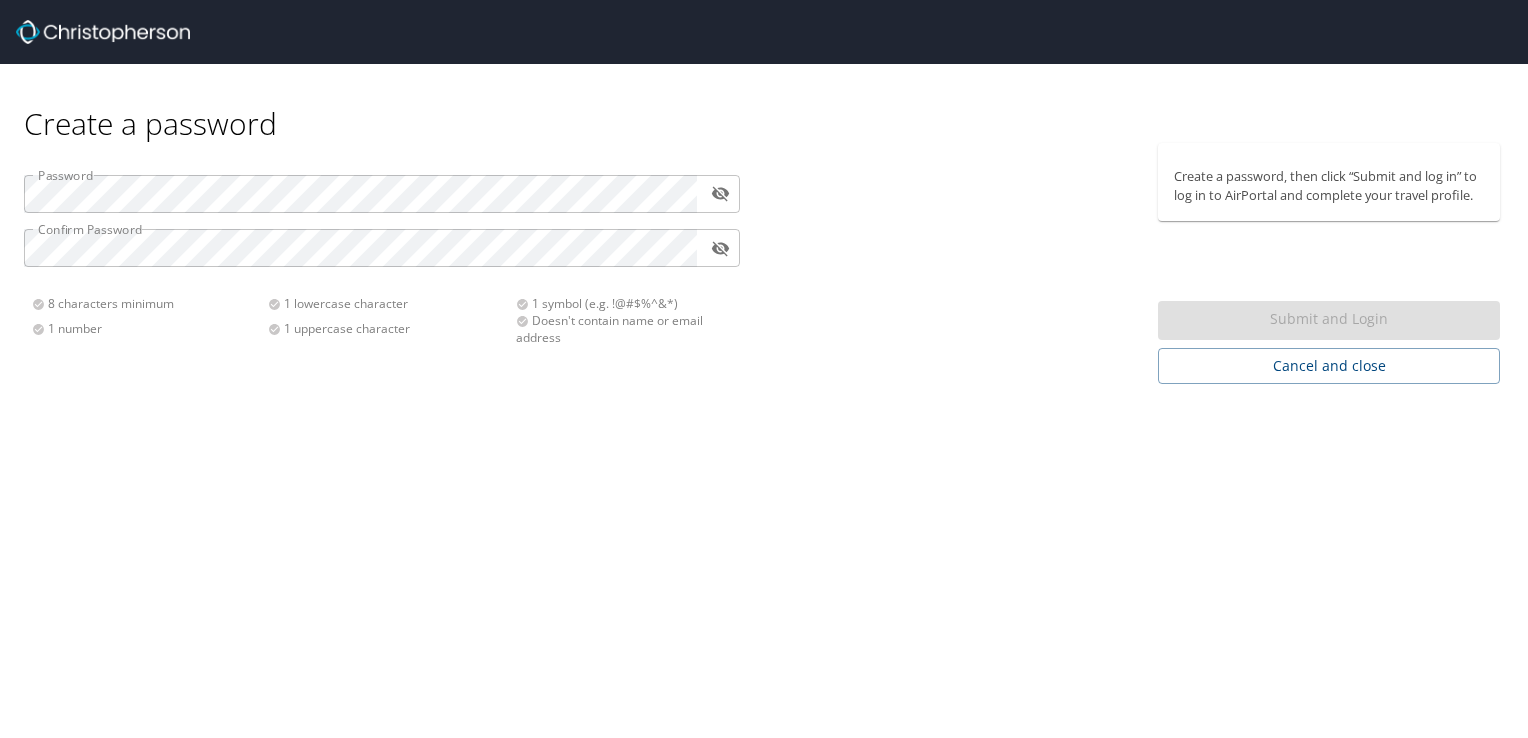 scroll, scrollTop: 0, scrollLeft: 0, axis: both 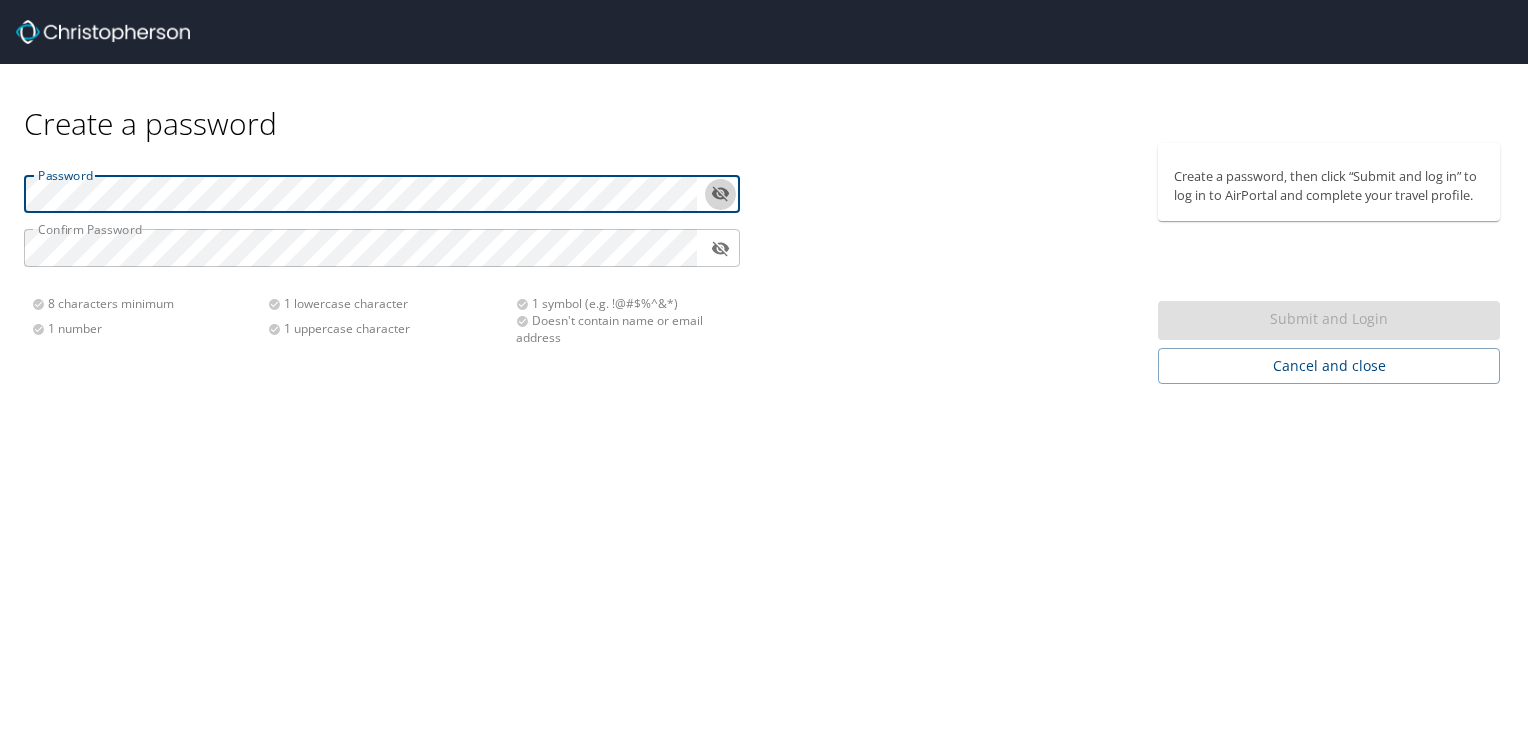 click 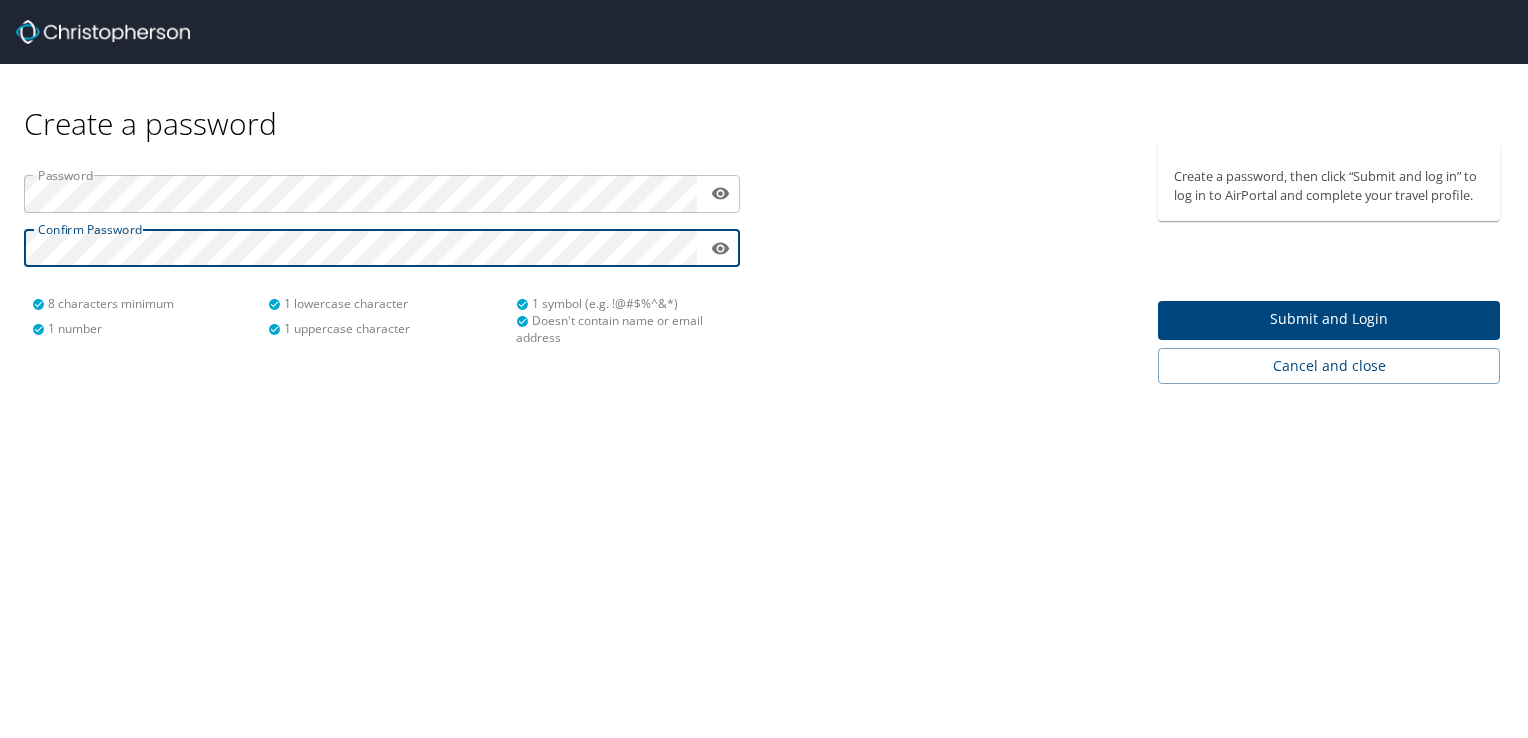 click on "Submit and Login" at bounding box center [1329, 319] 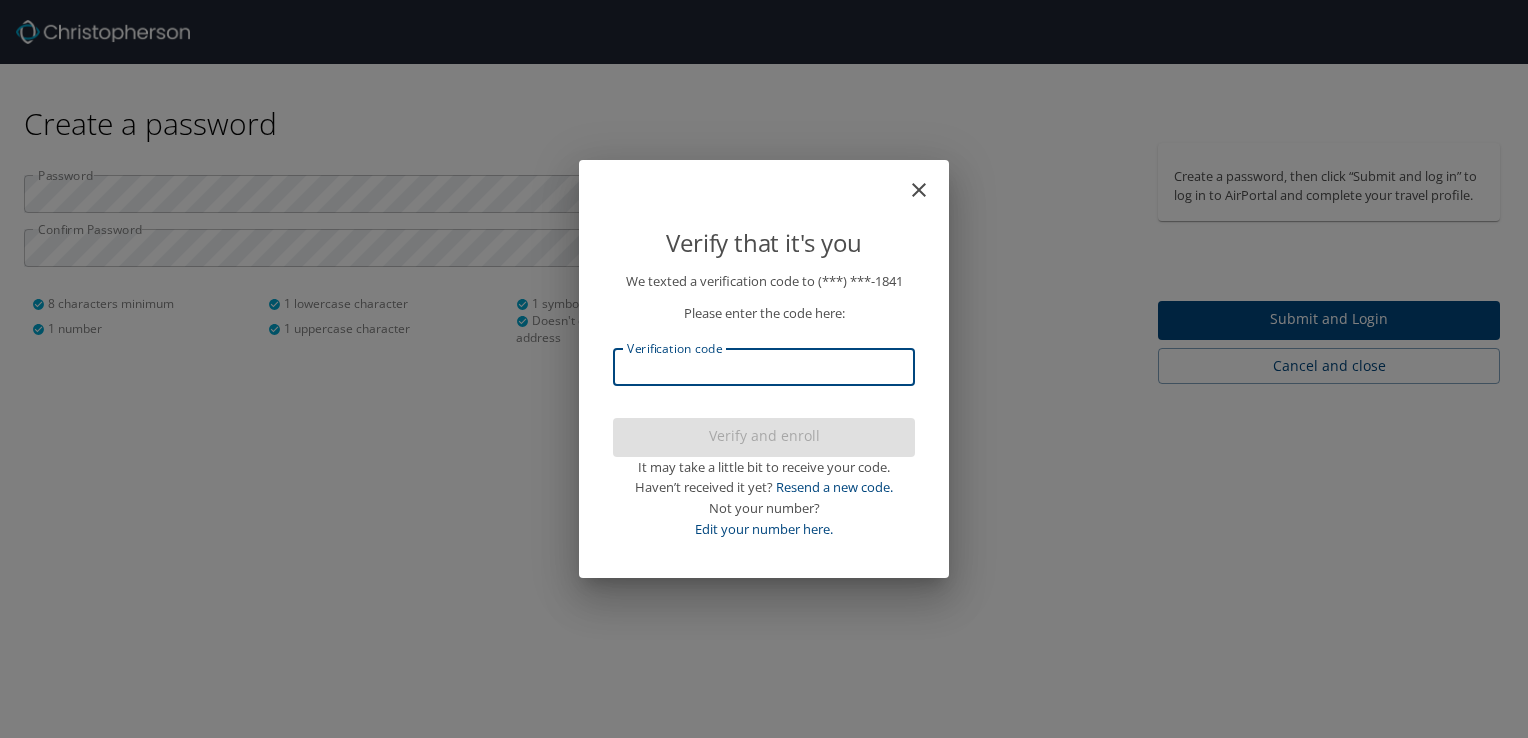click on "Verification code" at bounding box center (764, 367) 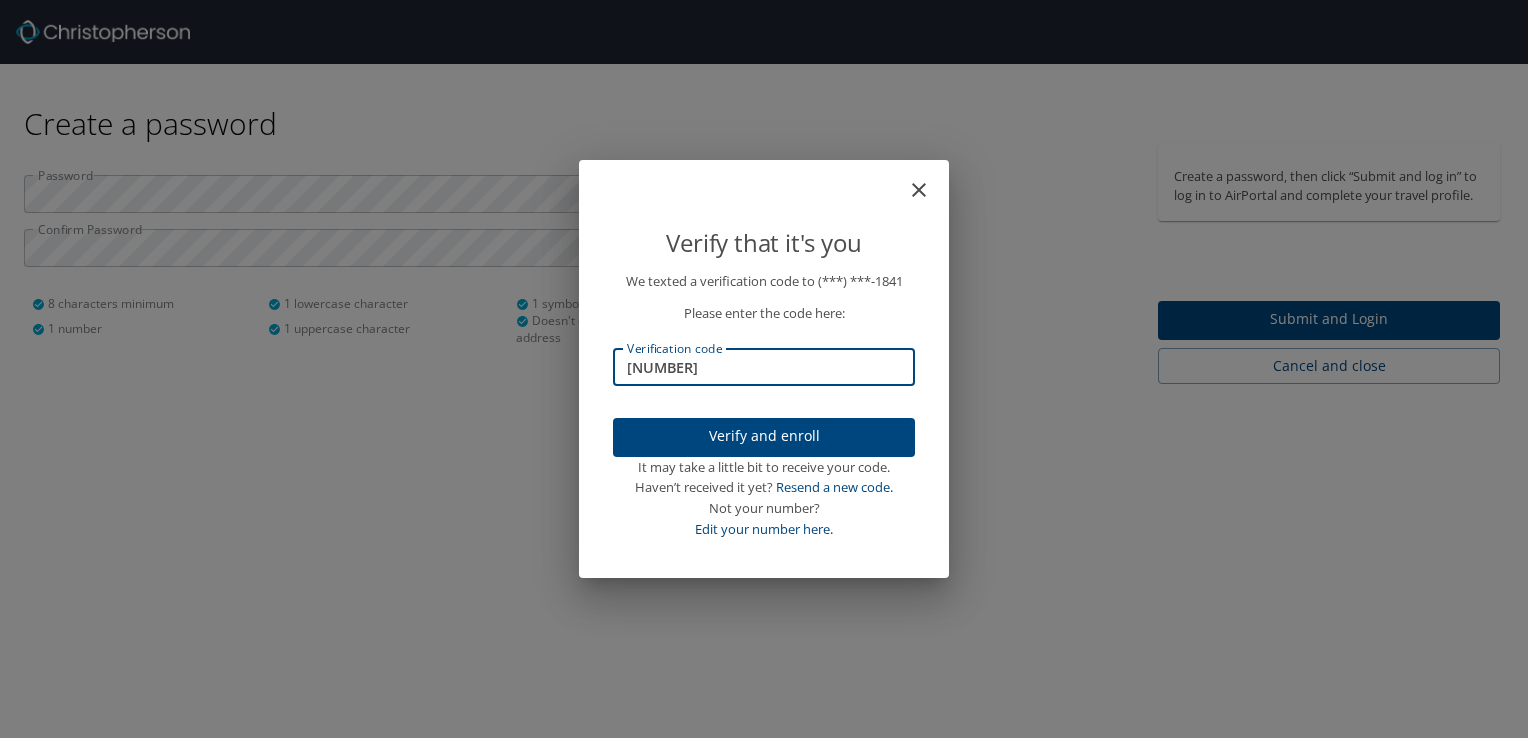 type on "284995" 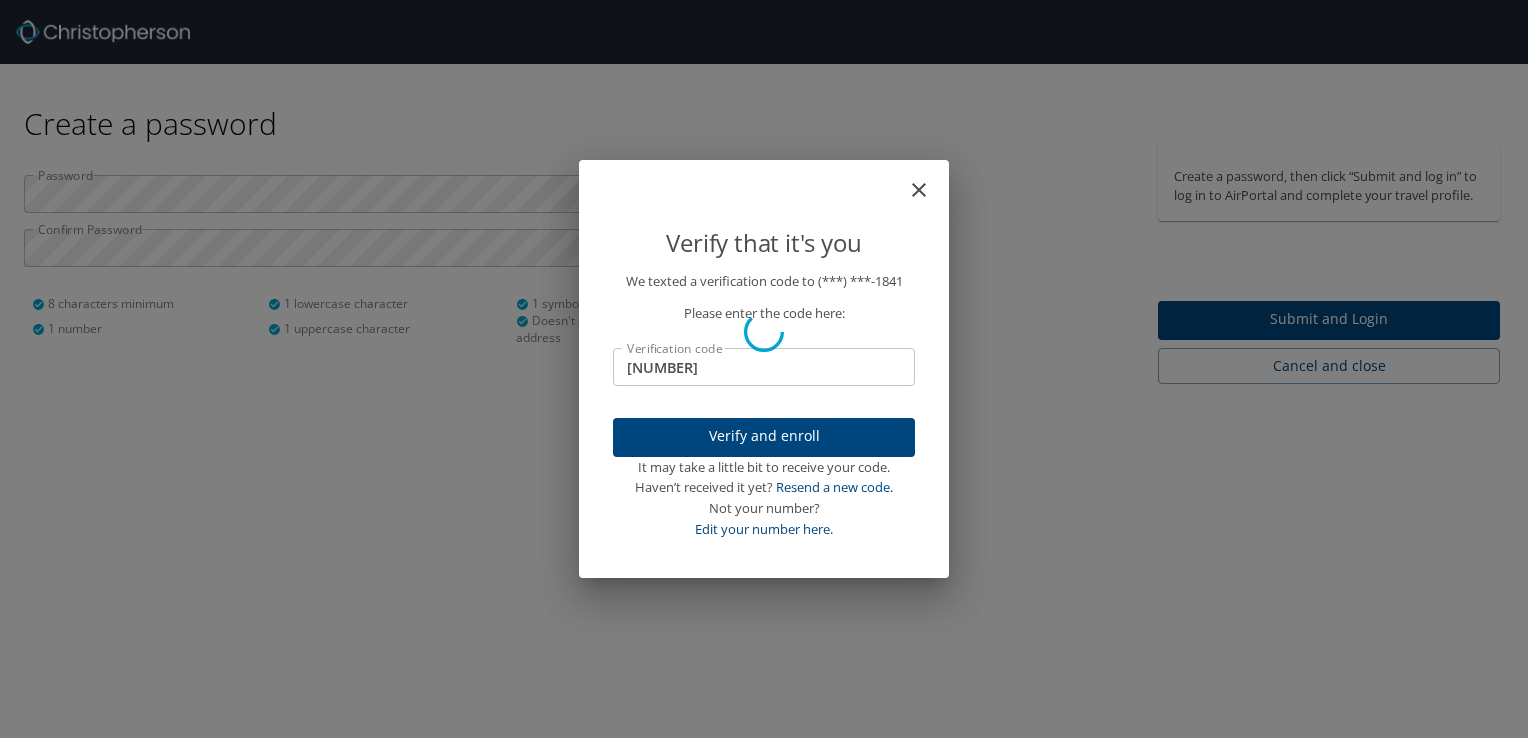 type 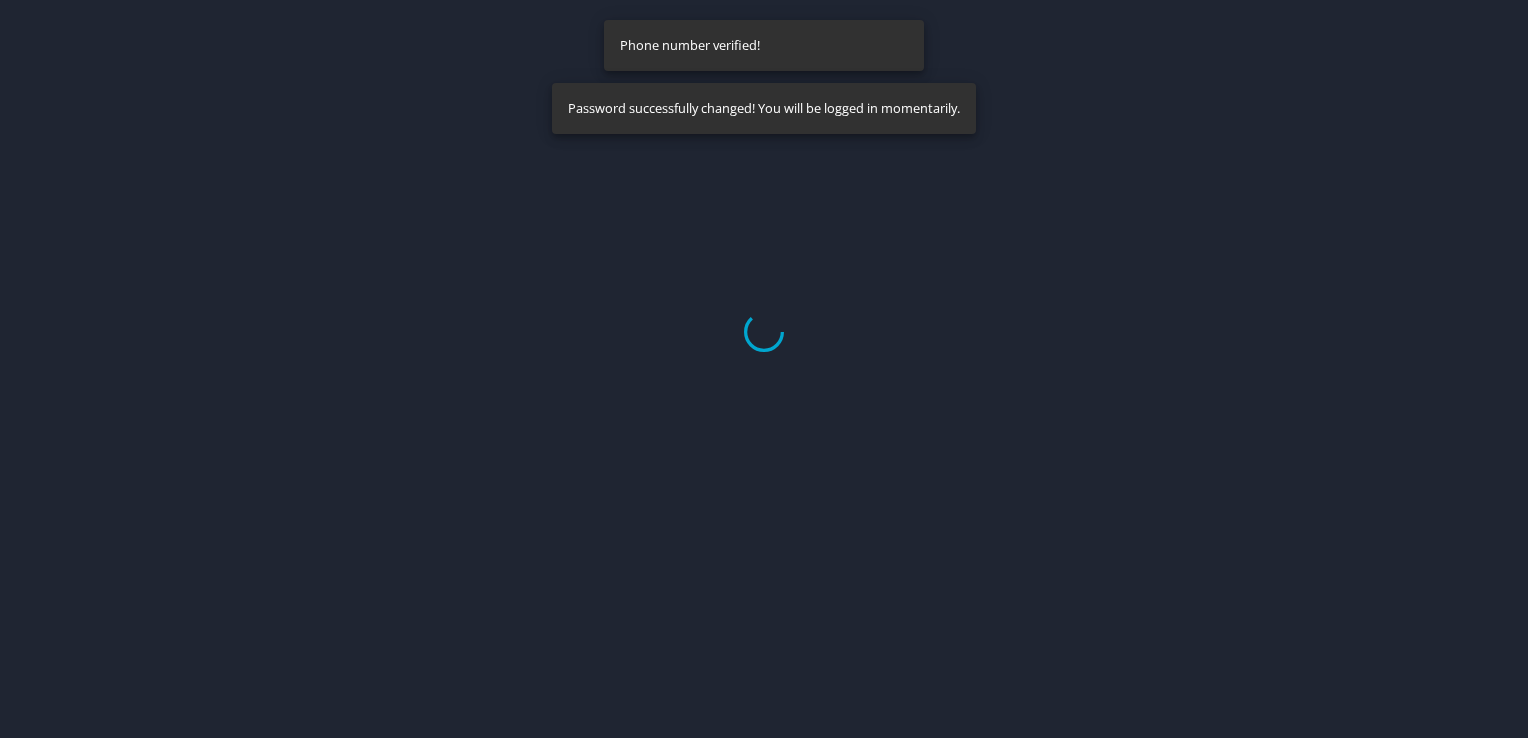 select on "US" 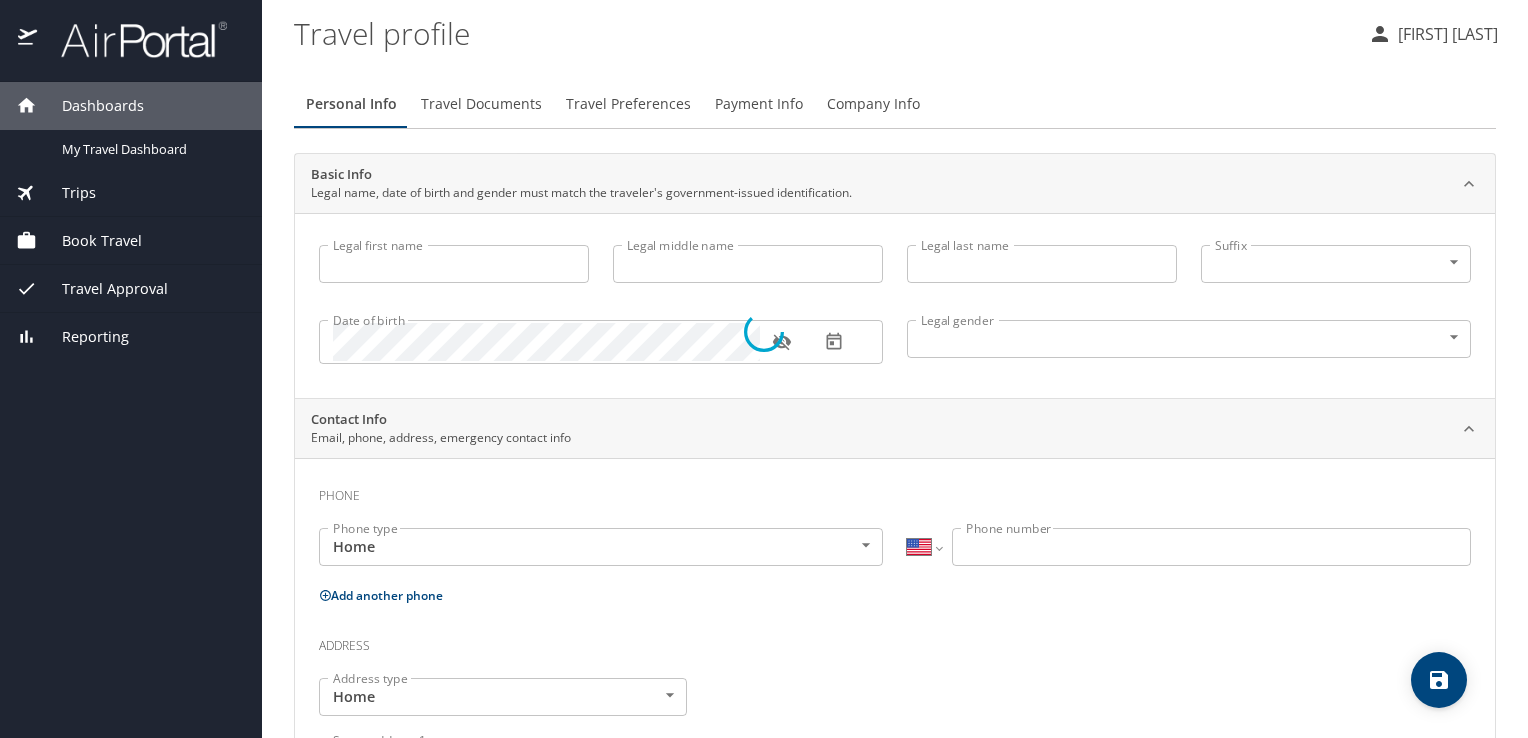 type on "Gustavo Adolfo" 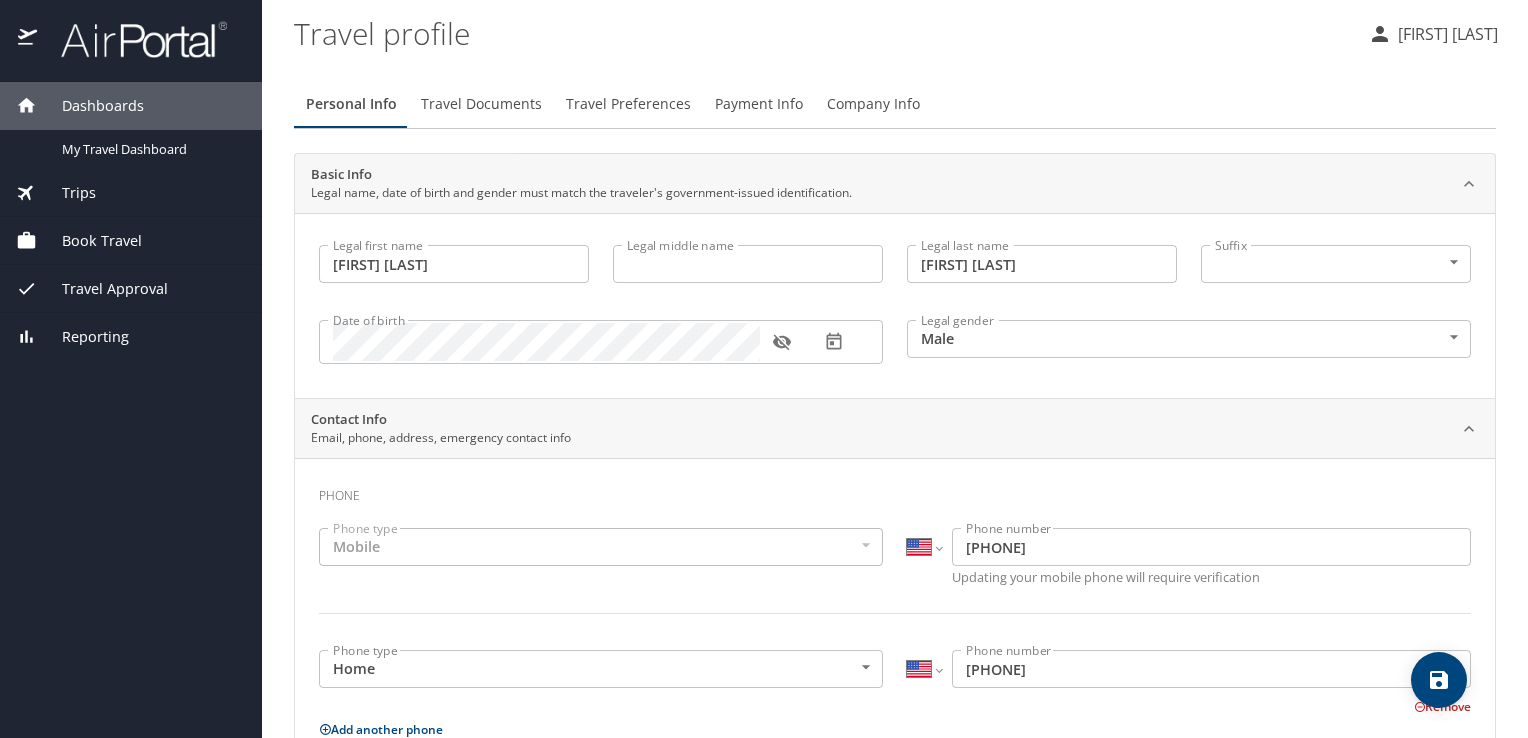 click 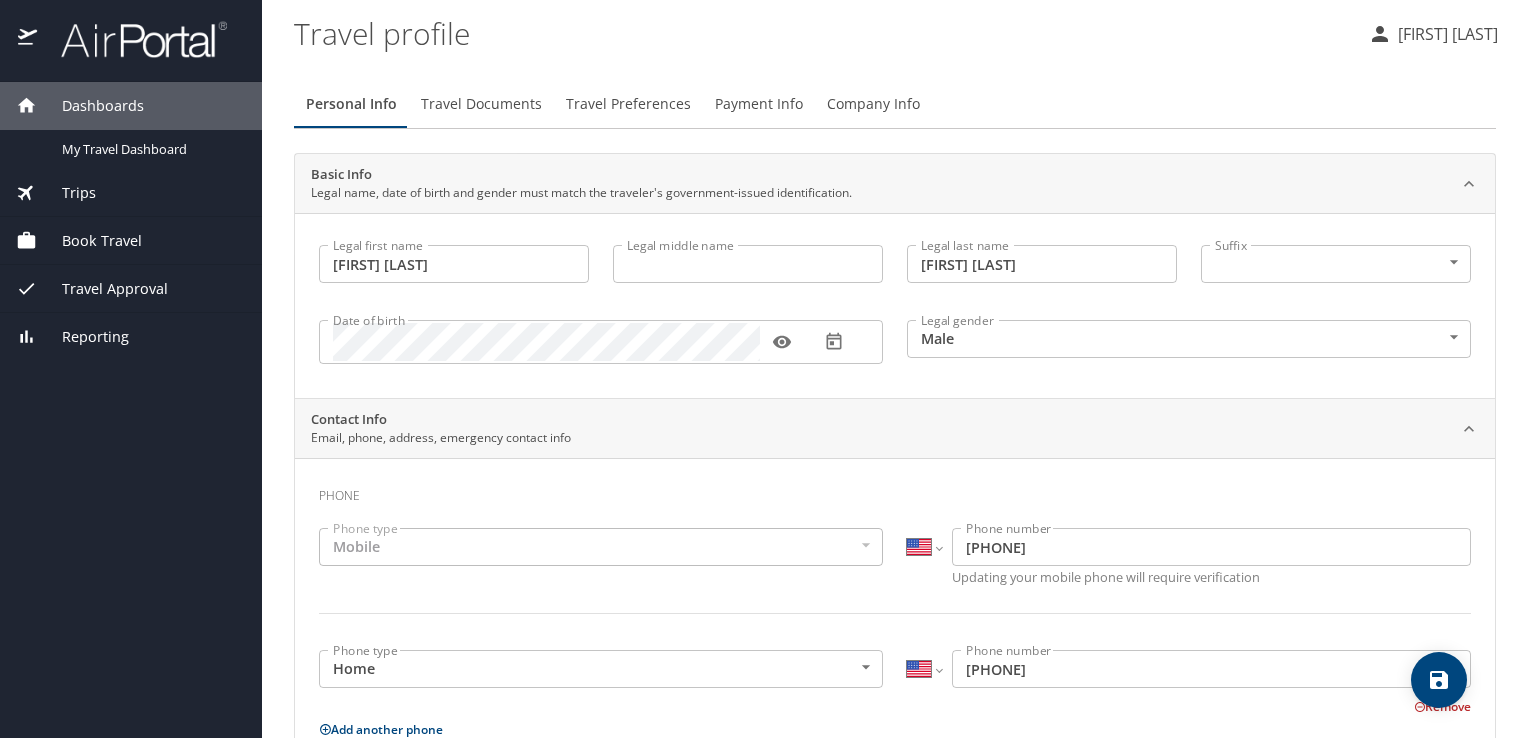 click on "Mobile" at bounding box center [601, 547] 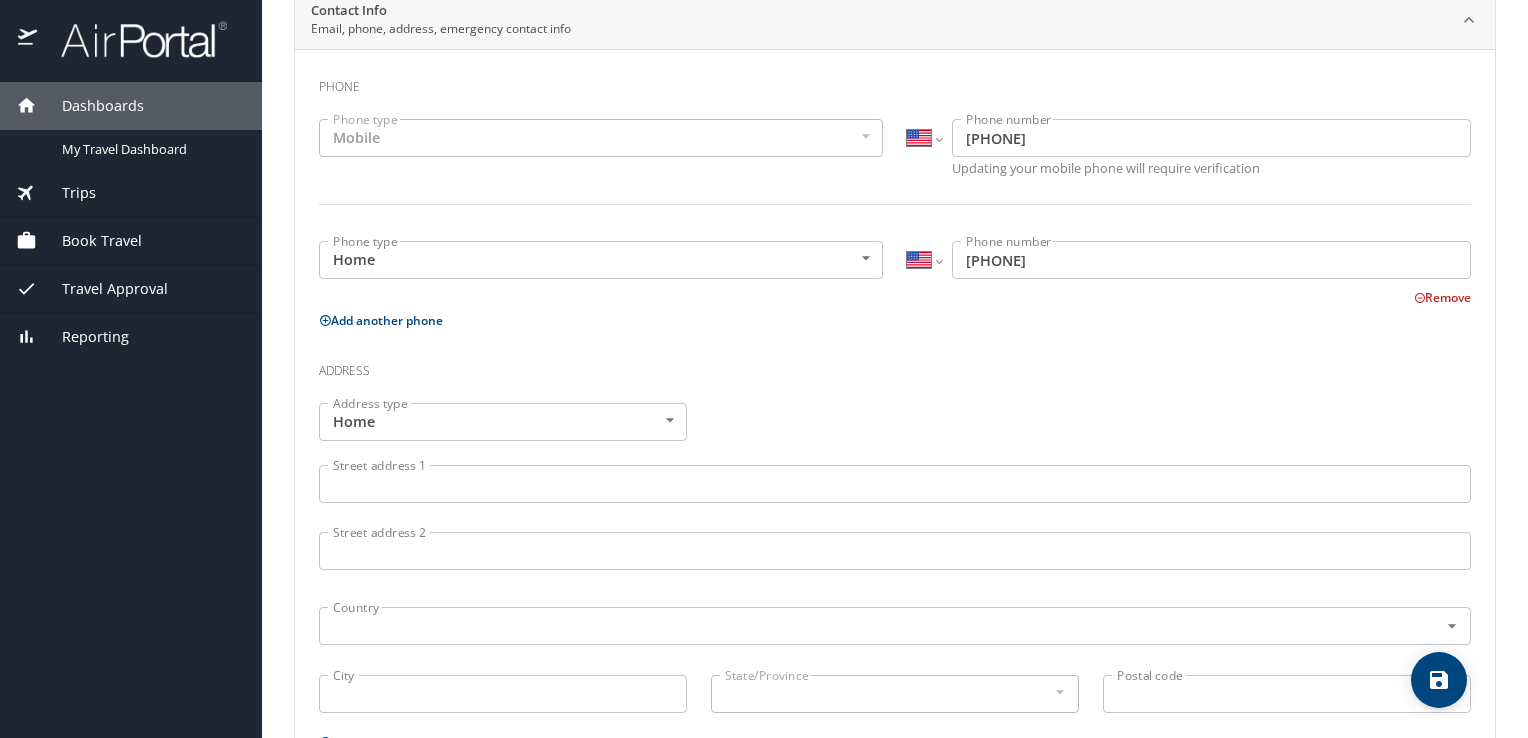 scroll, scrollTop: 364, scrollLeft: 0, axis: vertical 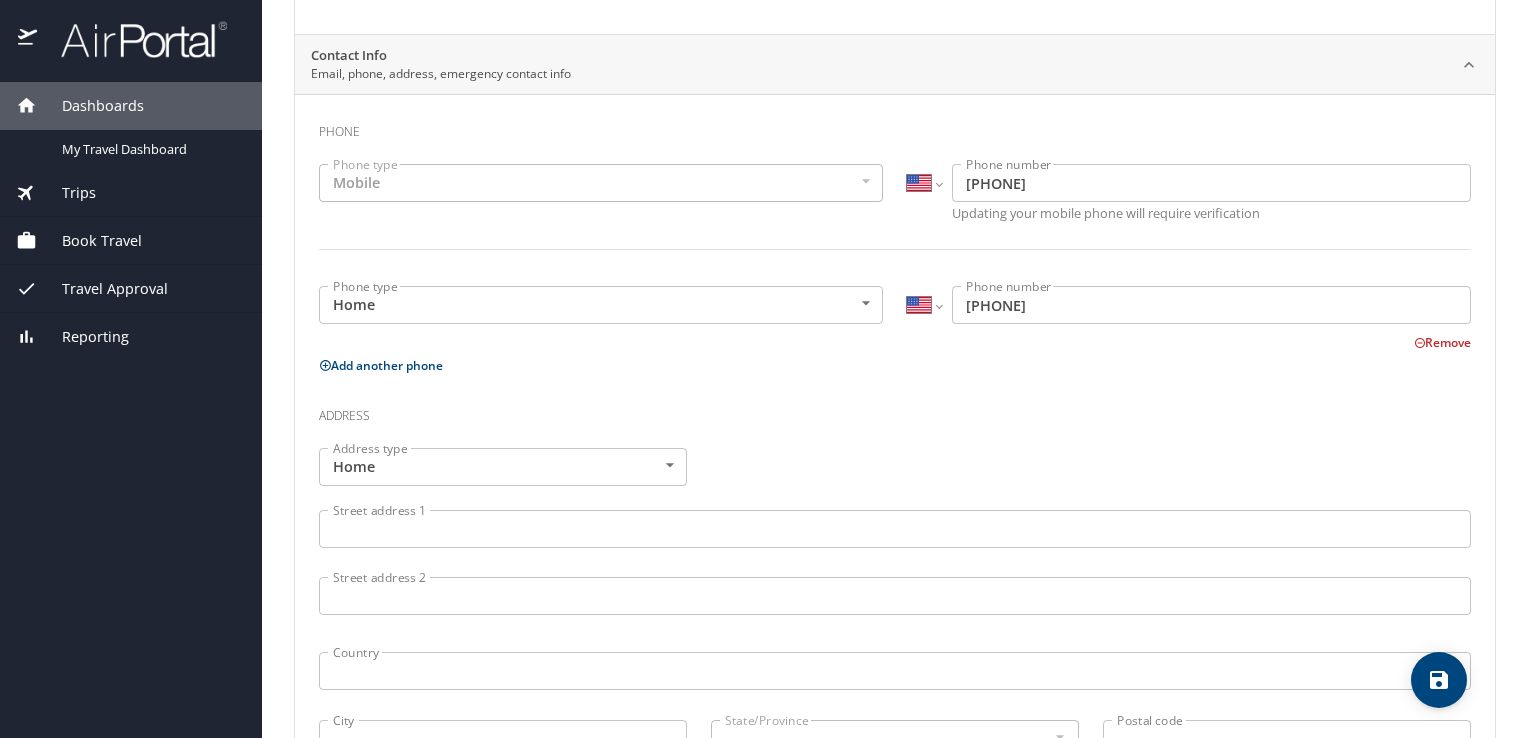 click on "Dashboards My Travel Dashboard Trips Current / Future Trips Past Trips Trips Missing Hotel Book Travel Request Agent Booking Approval Request (Beta) Book/Manage Online Trips Travel Approval Pending Trip Approvals Approved Trips Canceled Trips Approvals (Beta) Reporting Travel profile Gustavo Adolfo Vidales Ocadiz Personal Info Travel Documents Travel Preferences Payment Info Company Info Basic Info Legal name, date of birth and gender must match the traveler's government-issued identification.   Legal first name Gustavo Adolfo Legal first name   Legal middle name Legal middle name   Legal last name Vidales Ocadiz Legal last name   Suffix ​ NotApplicable Suffix   Date of birth Date of birth   Legal gender Male Male Legal gender Contact Info Email, phone, address, emergency contact info Phone   Phone type Mobile Mobile Phone type   International Afghanistan Åland Islands Albania Algeria American Samoa Andorra Angola Anguilla Antigua and Barbuda Argentina Armenia Aruba Ascension Island Australia Austria Benin" at bounding box center [764, 369] 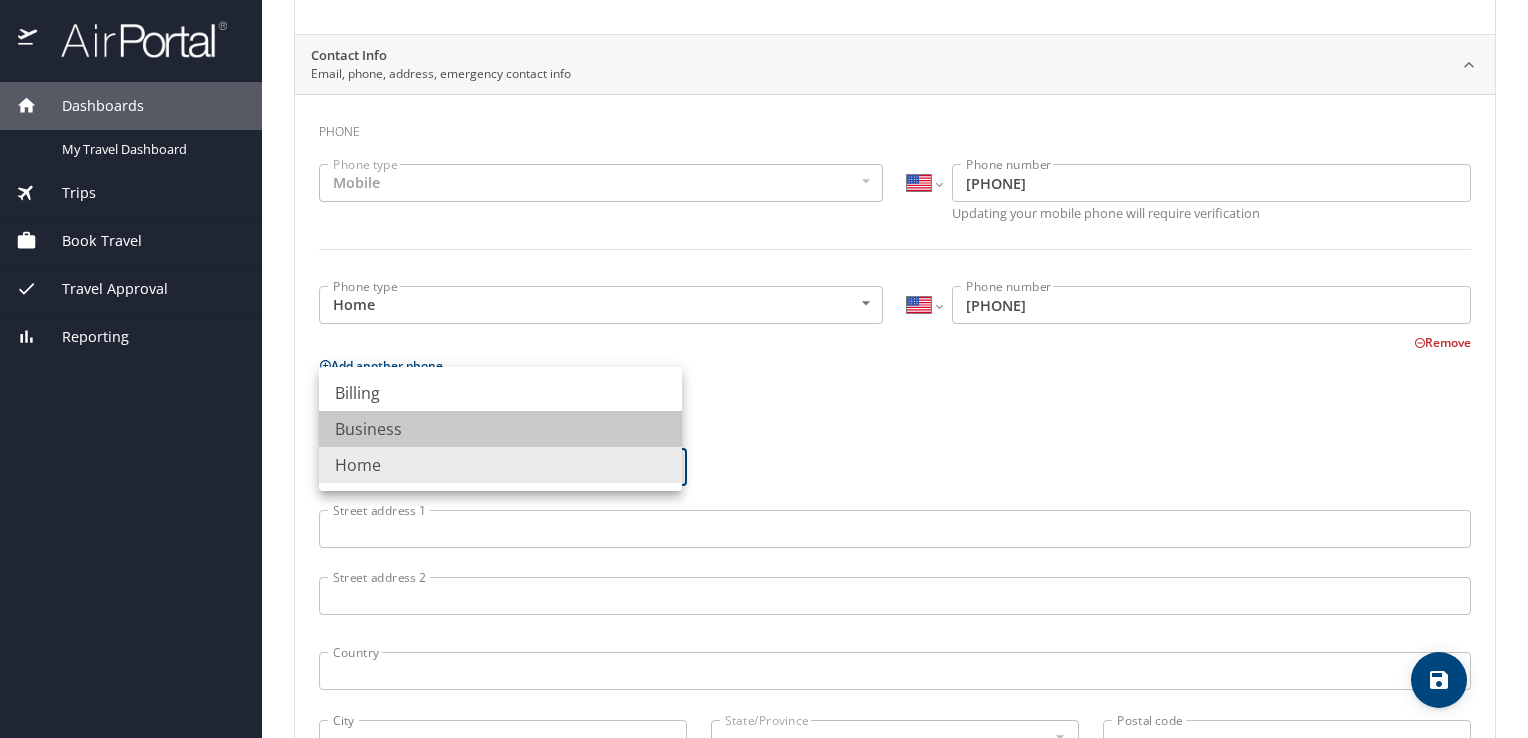 click on "Business" at bounding box center [500, 429] 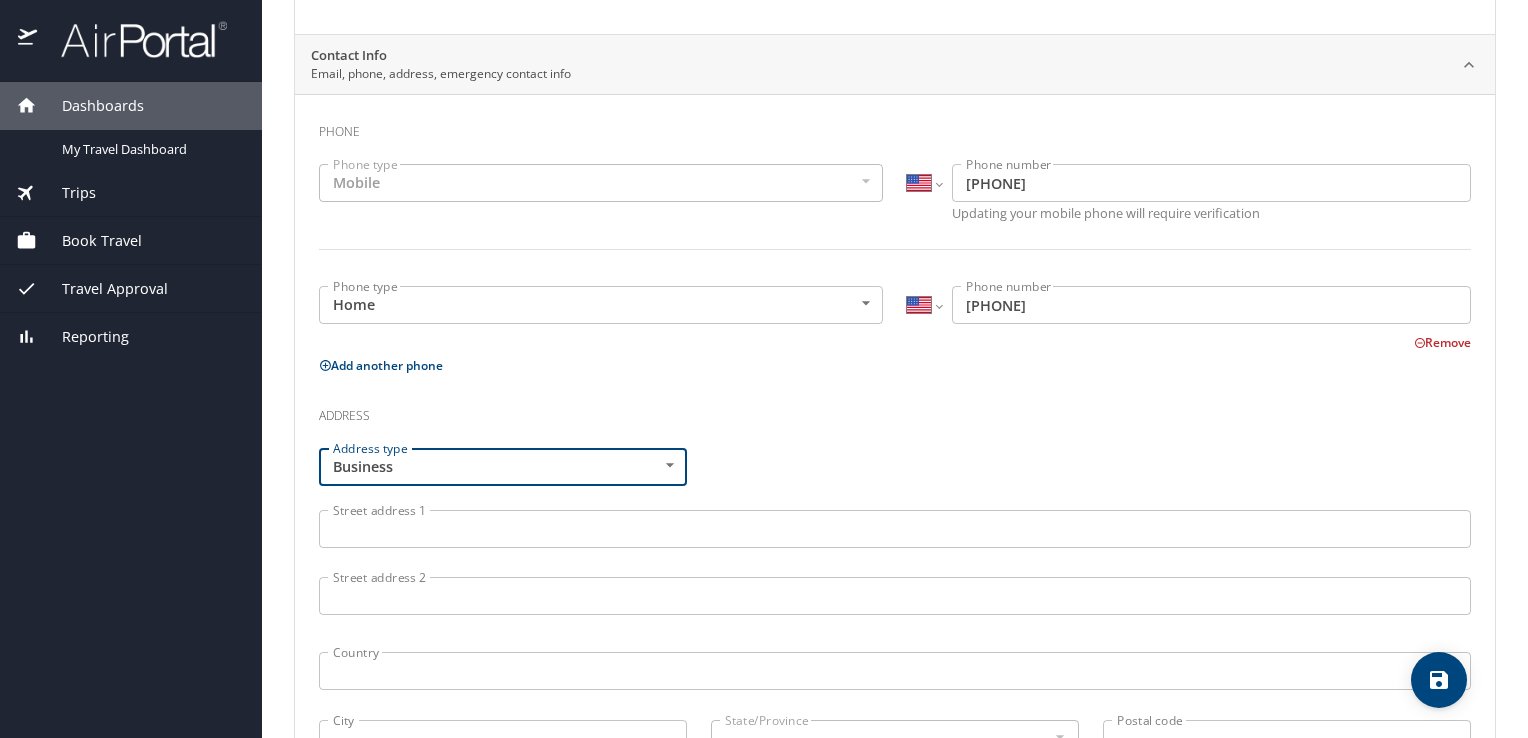 click on "Street address 1" at bounding box center (895, 529) 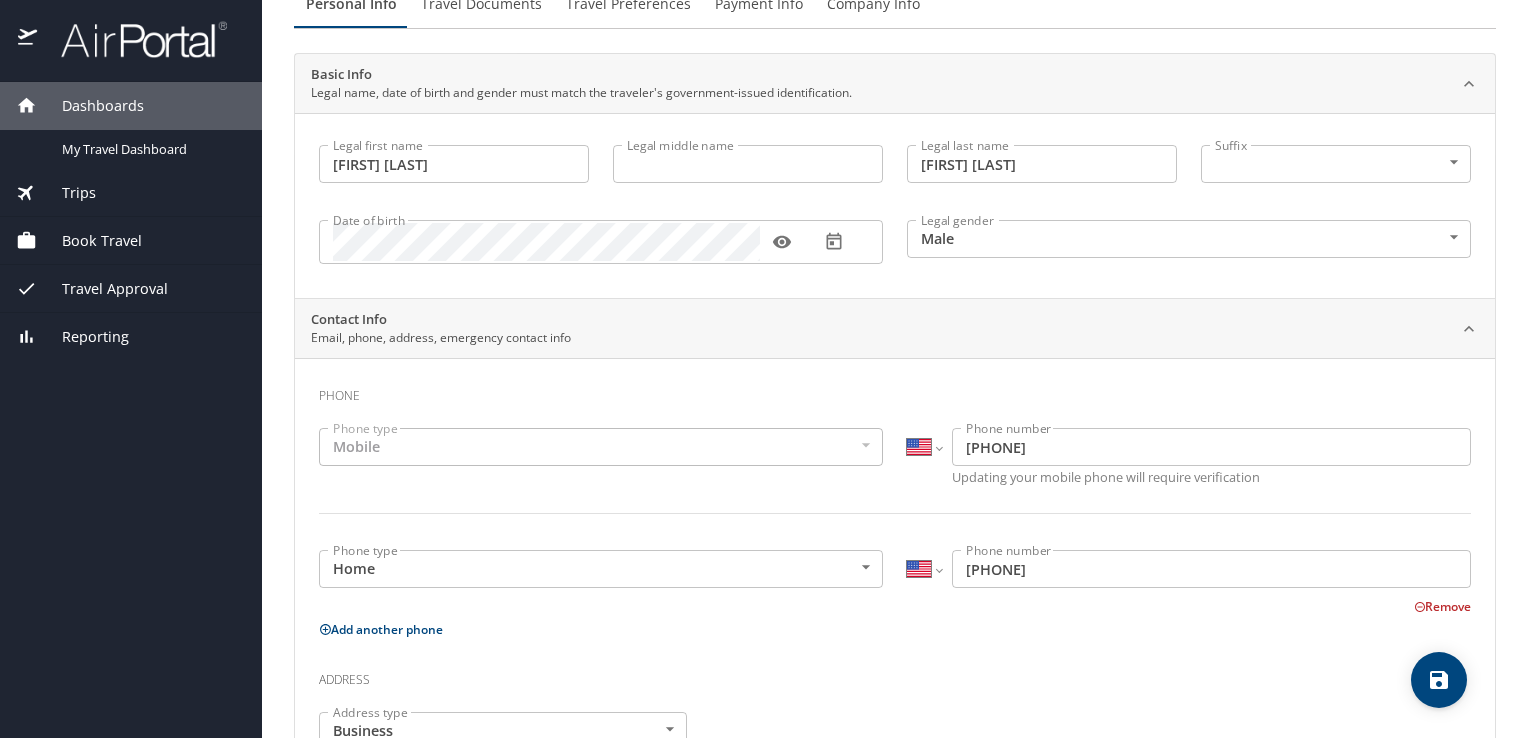 scroll, scrollTop: 200, scrollLeft: 0, axis: vertical 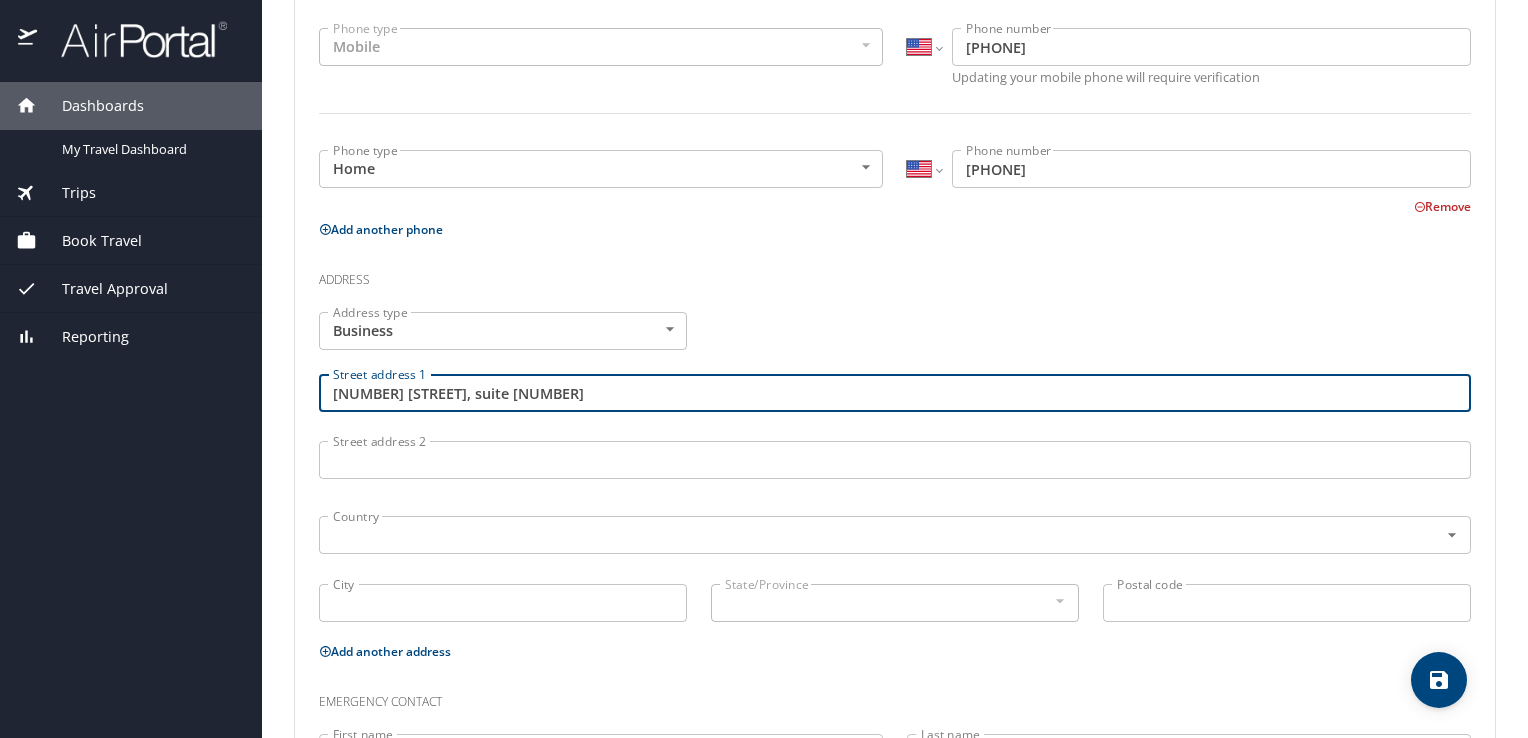 type on "4600 NW 41st ST, suite 300" 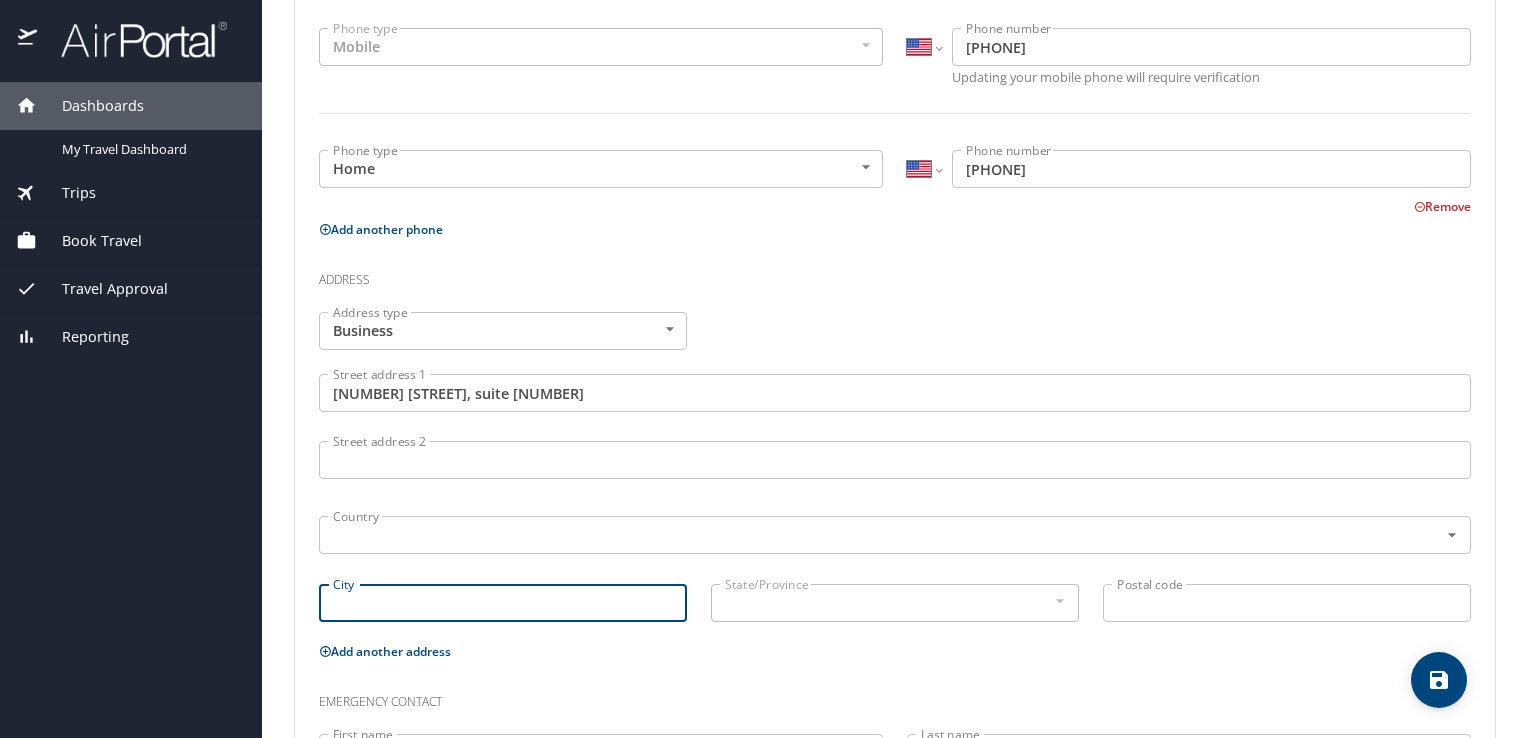 click on "City" at bounding box center [503, 603] 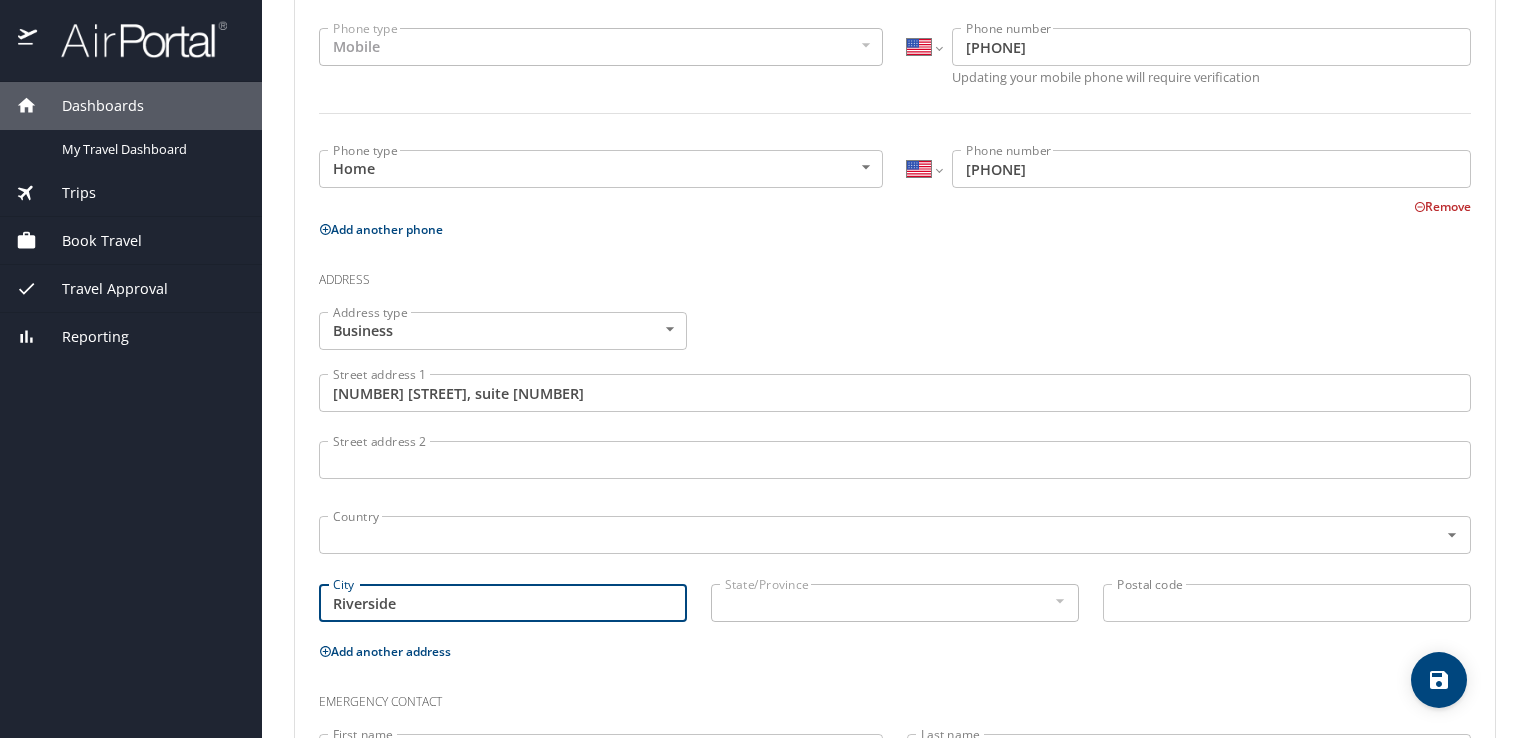 type on "Riverside" 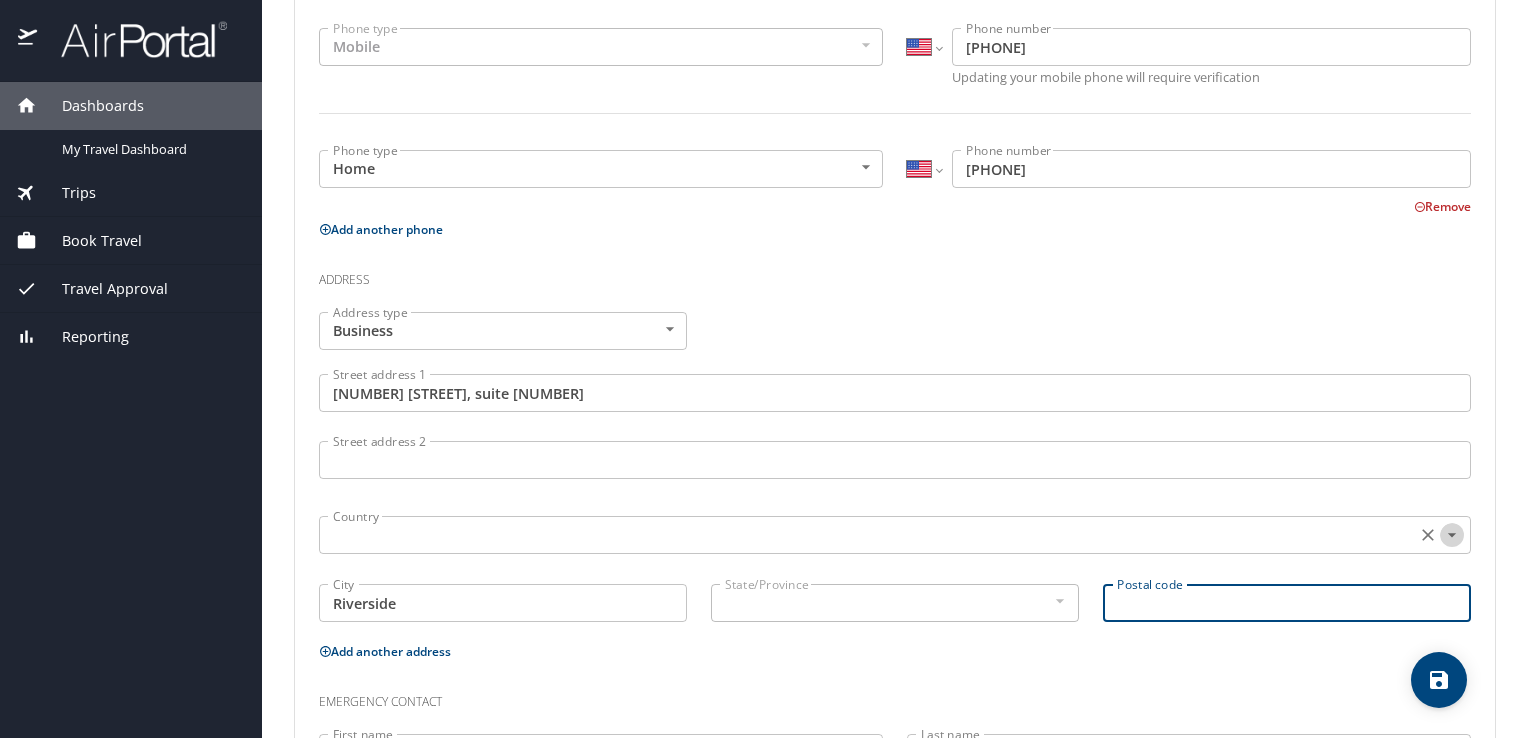 click 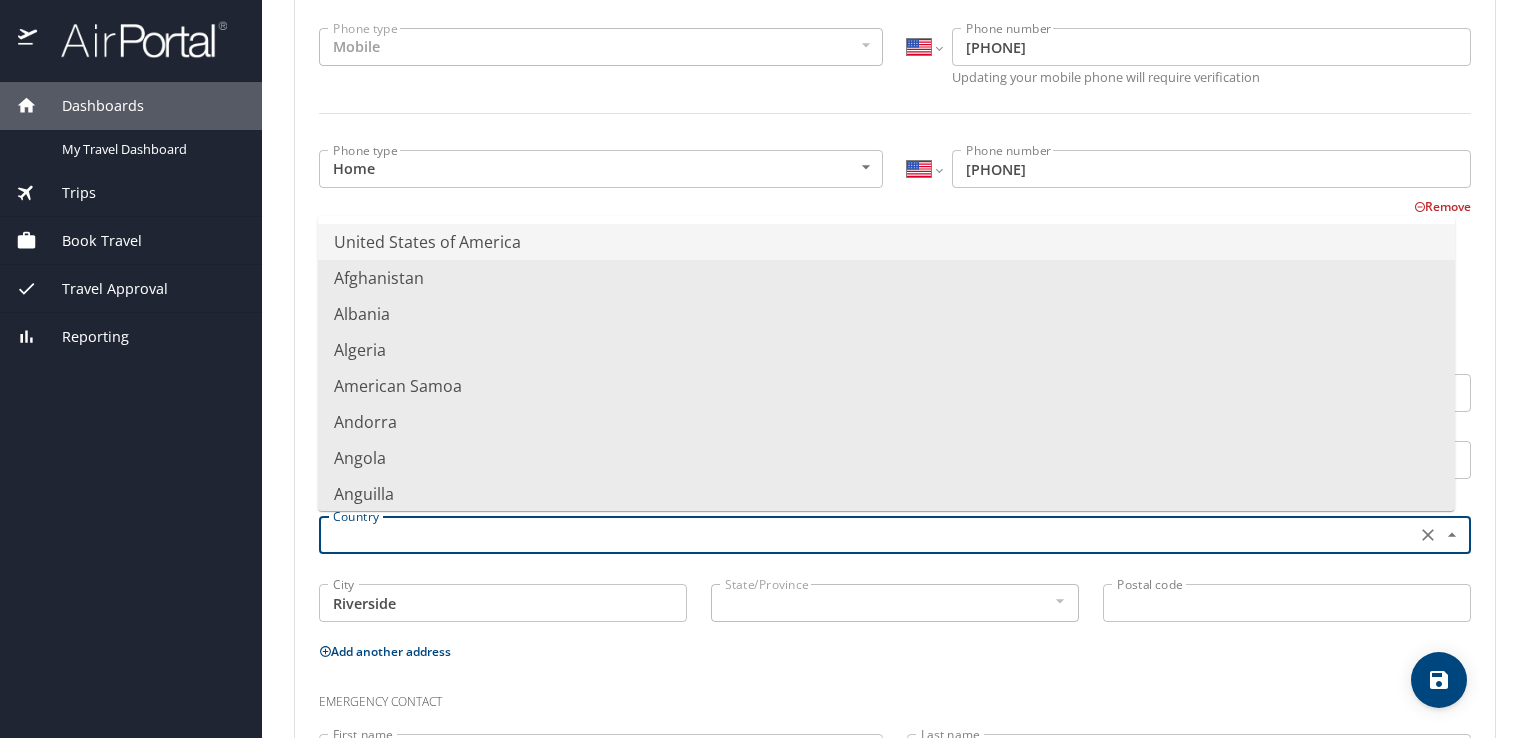 click on "United States of America" at bounding box center [886, 242] 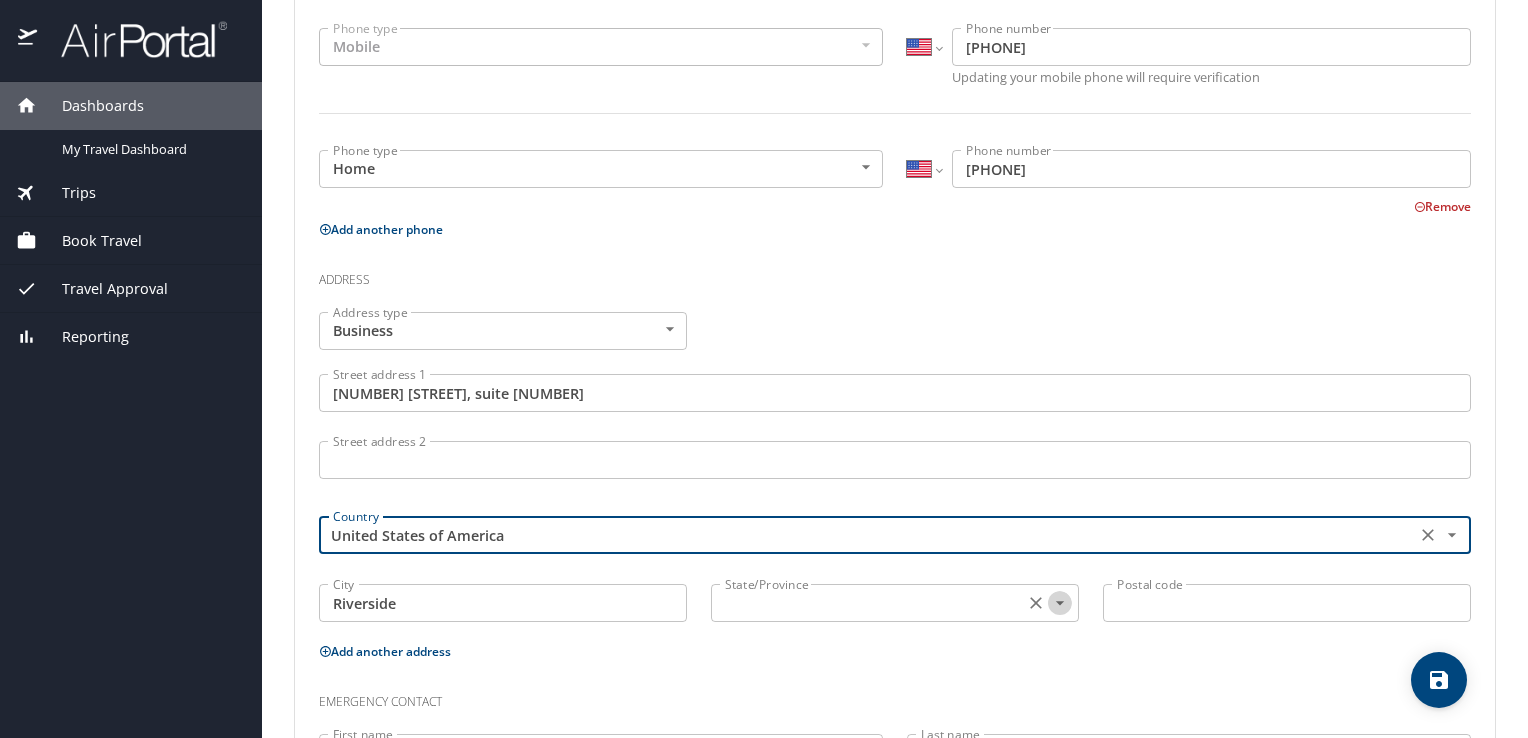 click 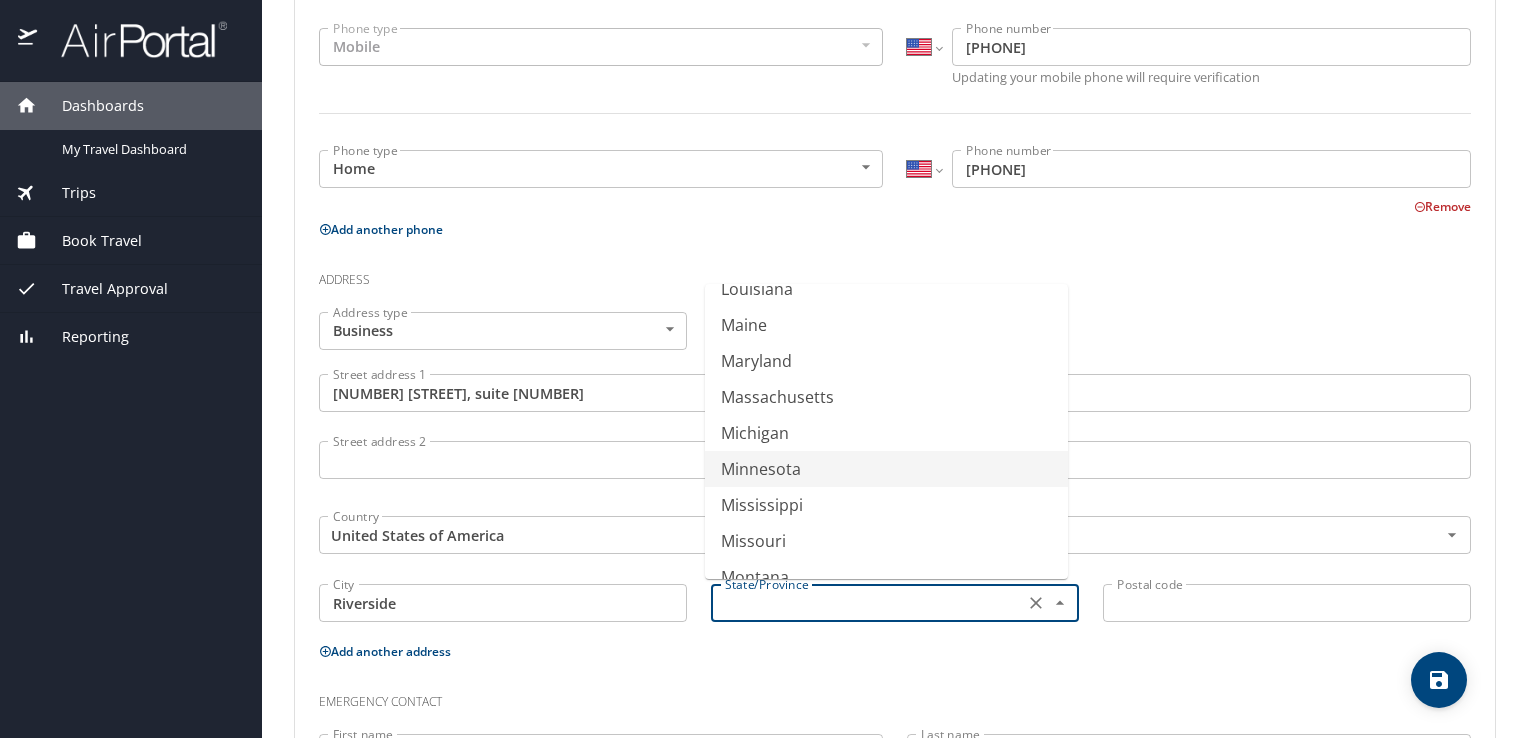 scroll, scrollTop: 700, scrollLeft: 0, axis: vertical 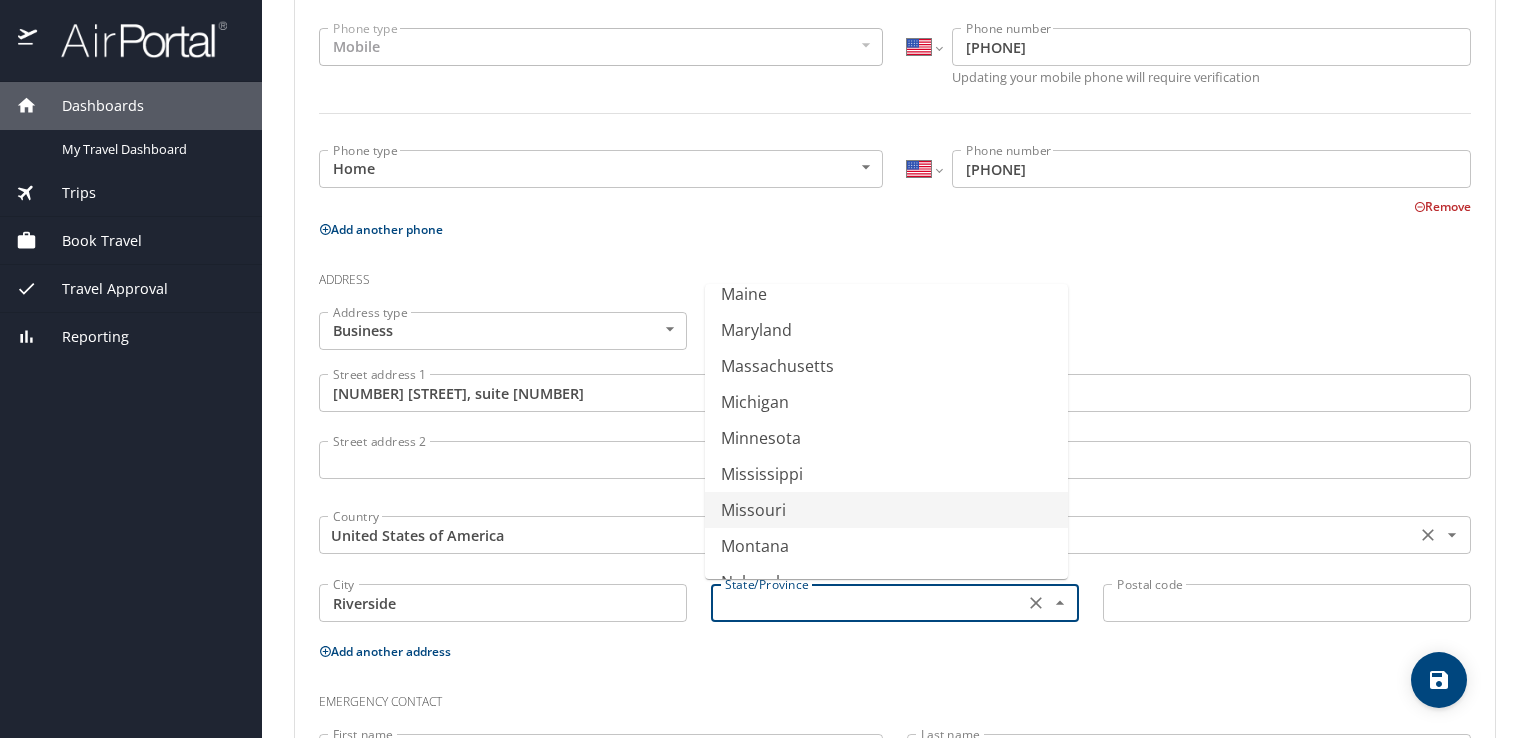 click on "Missouri" at bounding box center (886, 510) 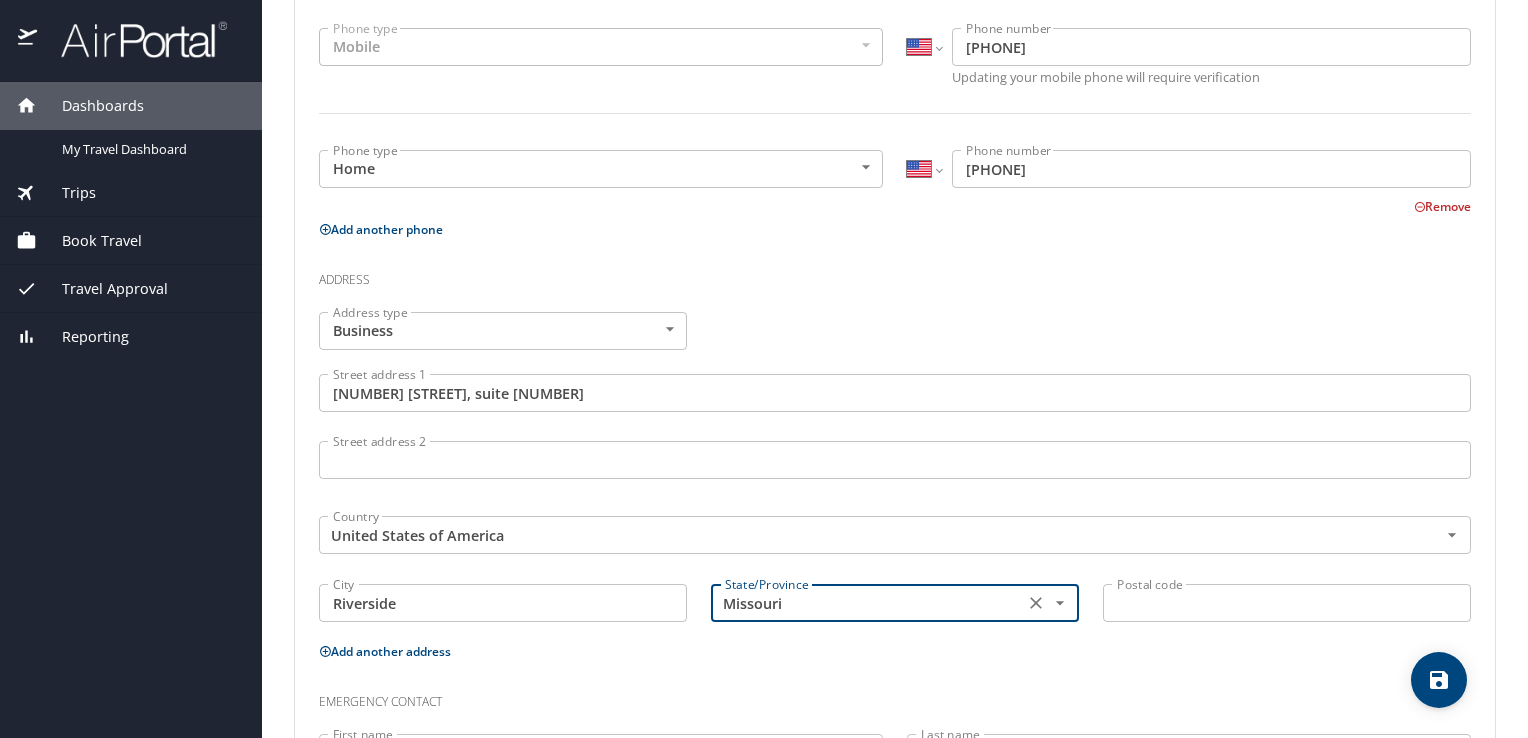 click on "Postal code" at bounding box center [1287, 603] 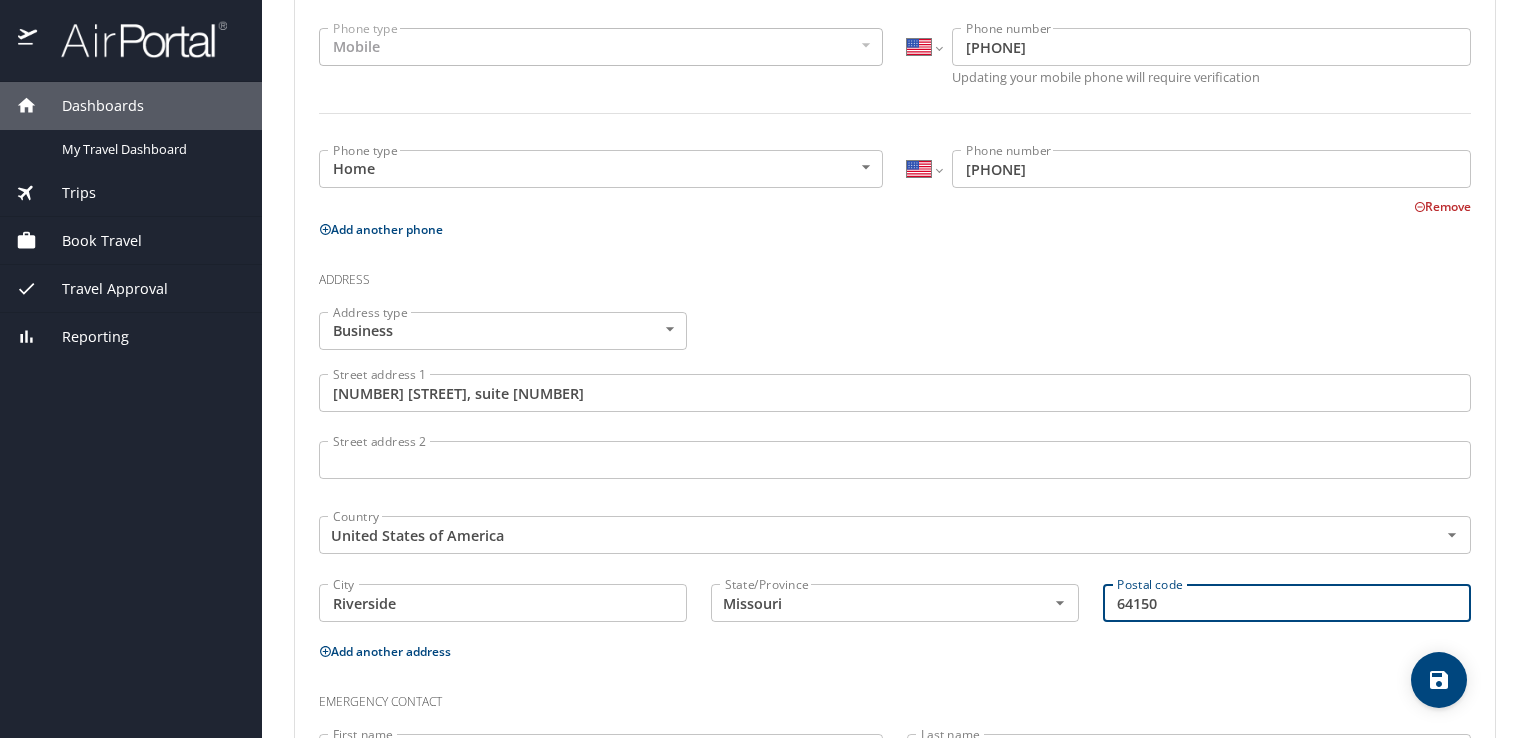 type on "64150" 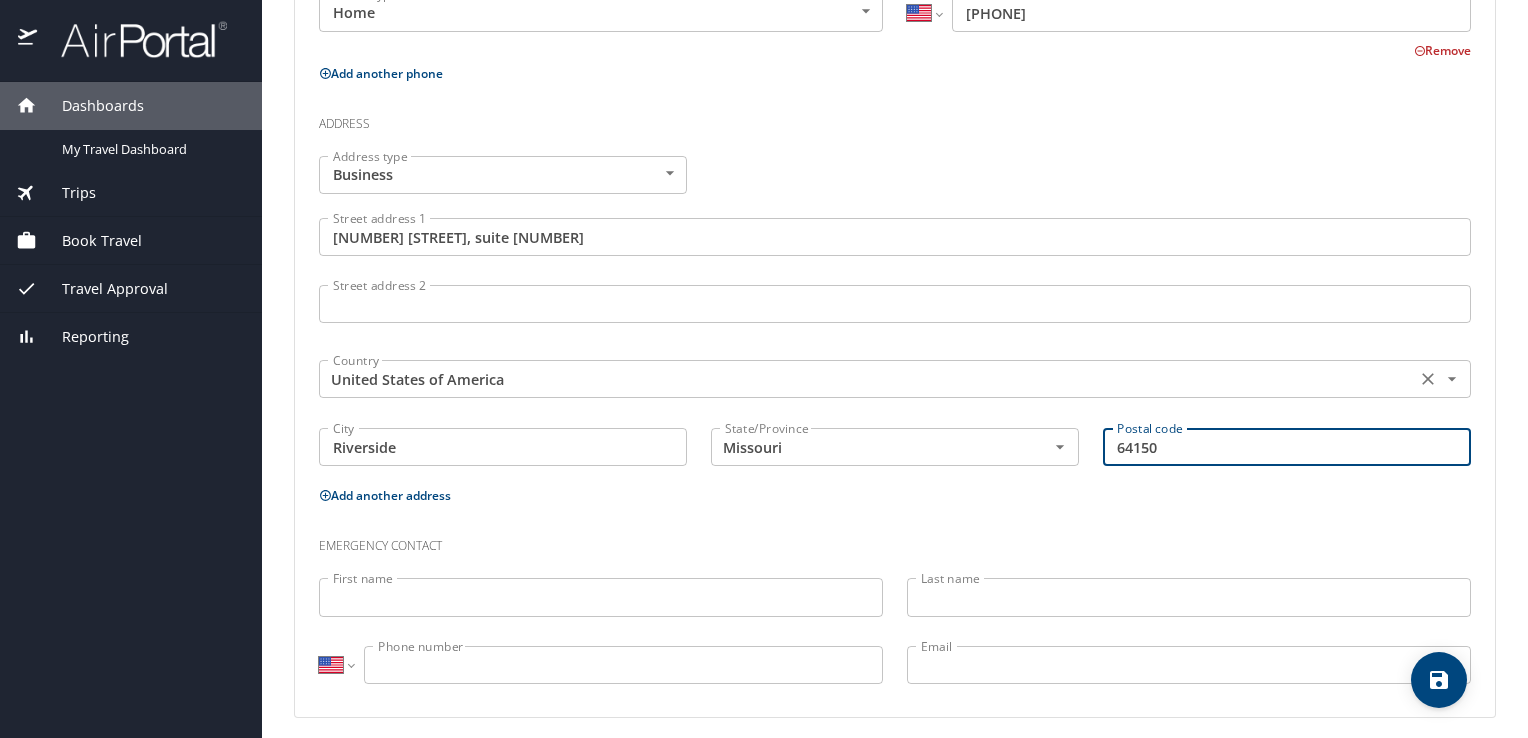 scroll, scrollTop: 664, scrollLeft: 0, axis: vertical 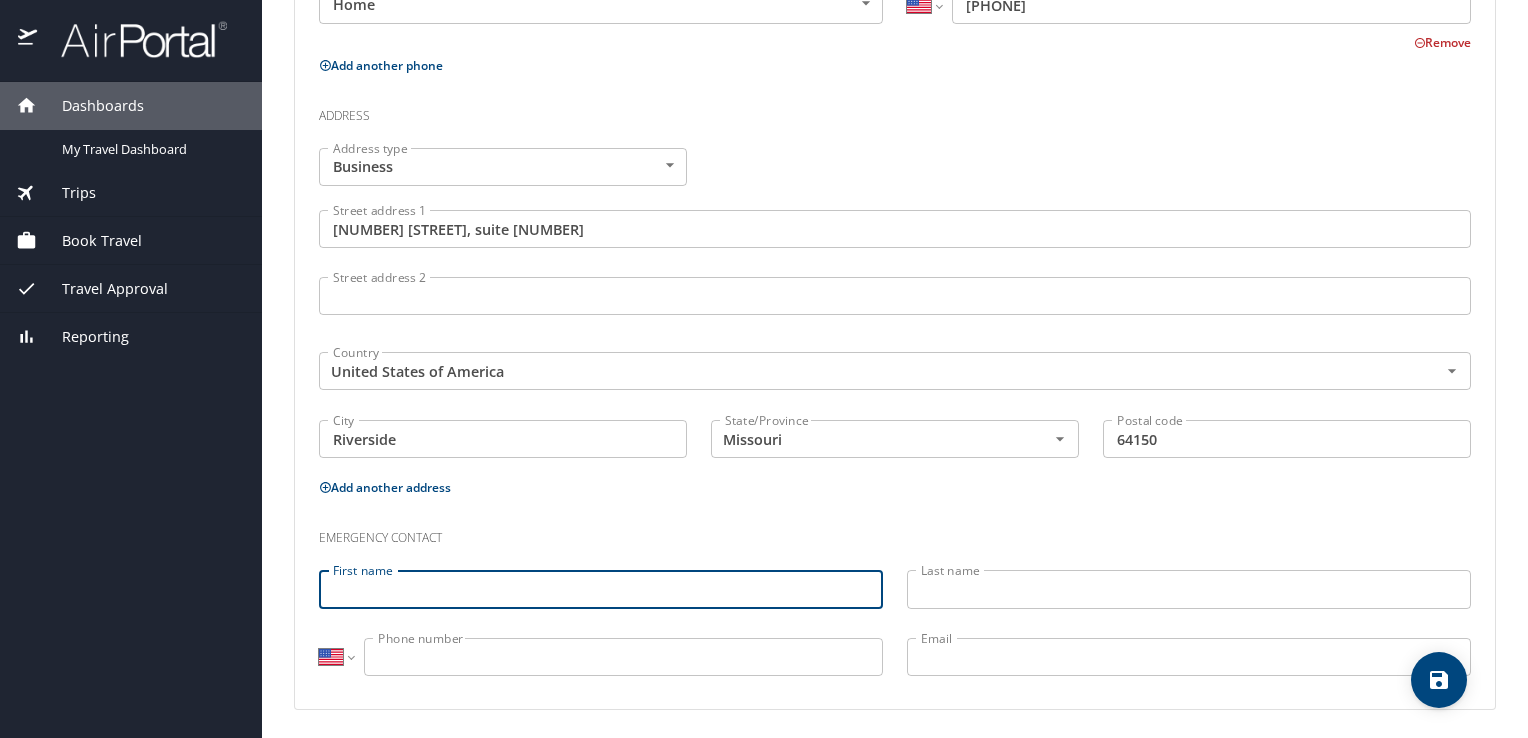 click on "First name" at bounding box center (601, 589) 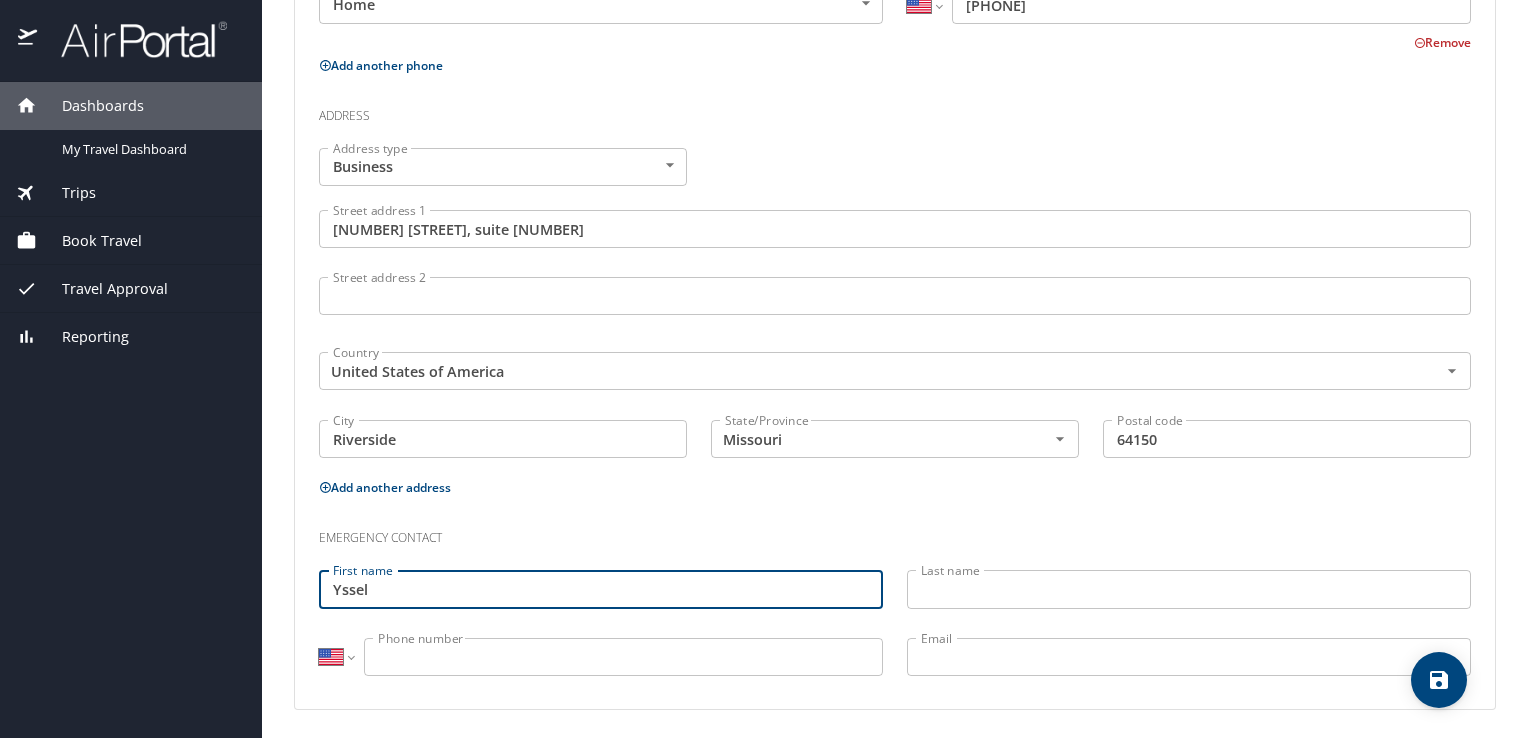type on "Yssel" 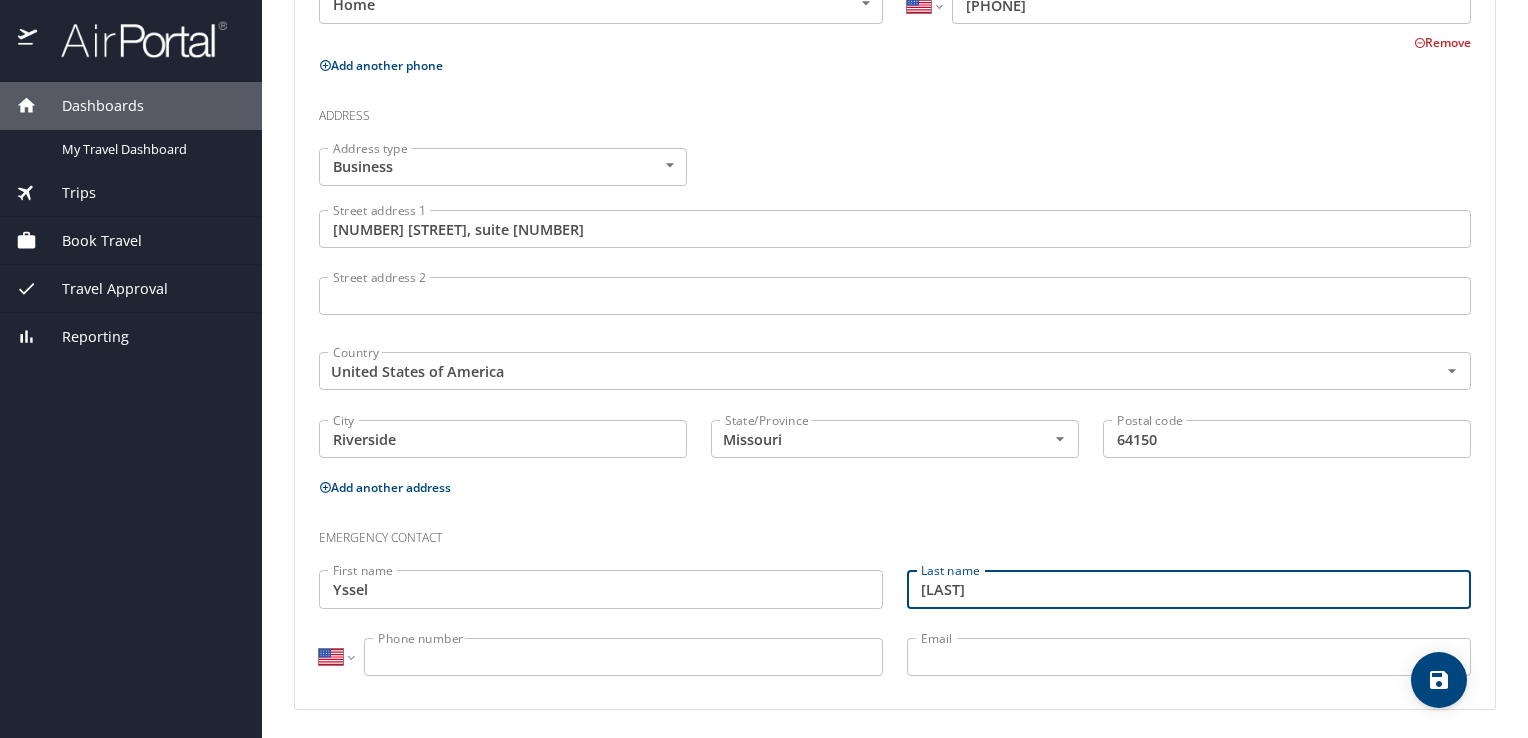 type on "Jaimes" 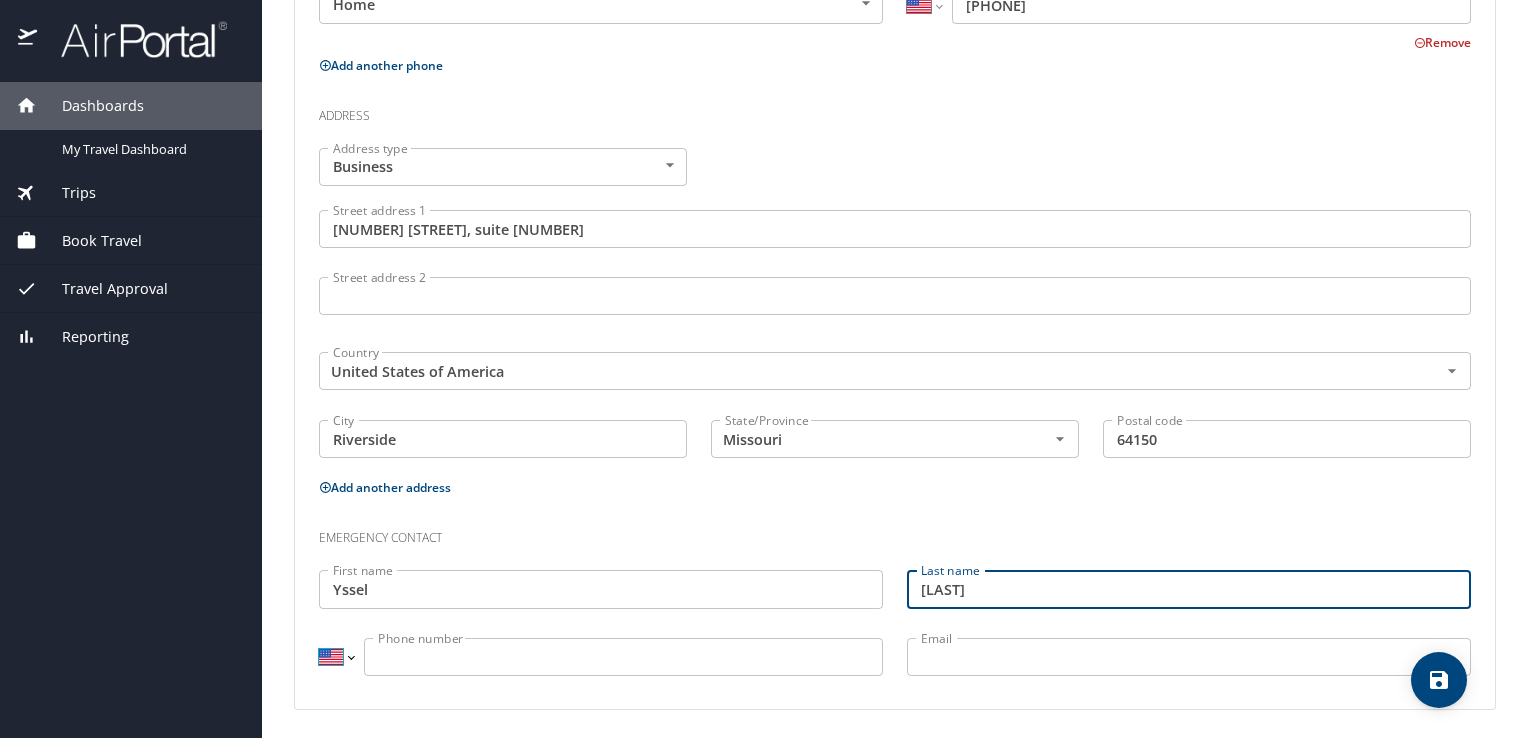 click on "International Afghanistan Åland Islands Albania Algeria American Samoa Andorra Angola Anguilla Antigua and Barbuda Argentina Armenia Aruba Ascension Island Australia Austria Azerbaijan Bahamas Bahrain Bangladesh Barbados Belarus Belgium Belize Benin Bermuda Bhutan Bolivia Bonaire, Sint Eustatius and Saba Bosnia and Herzegovina Botswana Brazil British Indian Ocean Territory Brunei Darussalam Bulgaria Burkina Faso Burma Burundi Cambodia Cameroon Canada Cape Verde Cayman Islands Central African Republic Chad Chile China Christmas Island Cocos (Keeling) Islands Colombia Comoros Congo Congo, Democratic Republic of the Cook Islands Costa Rica Cote d'Ivoire Croatia Cuba Curaçao Cyprus Czech Republic Denmark Djibouti Dominica Dominican Republic Ecuador Egypt El Salvador Equatorial Guinea Eritrea Estonia Ethiopia Falkland Islands Faroe Islands Federated States of Micronesia Fiji Finland France French Guiana French Polynesia Gabon Gambia Georgia Germany Ghana Gibraltar Greece Greenland Grenada Guadeloupe Guam Guinea" at bounding box center [336, 657] 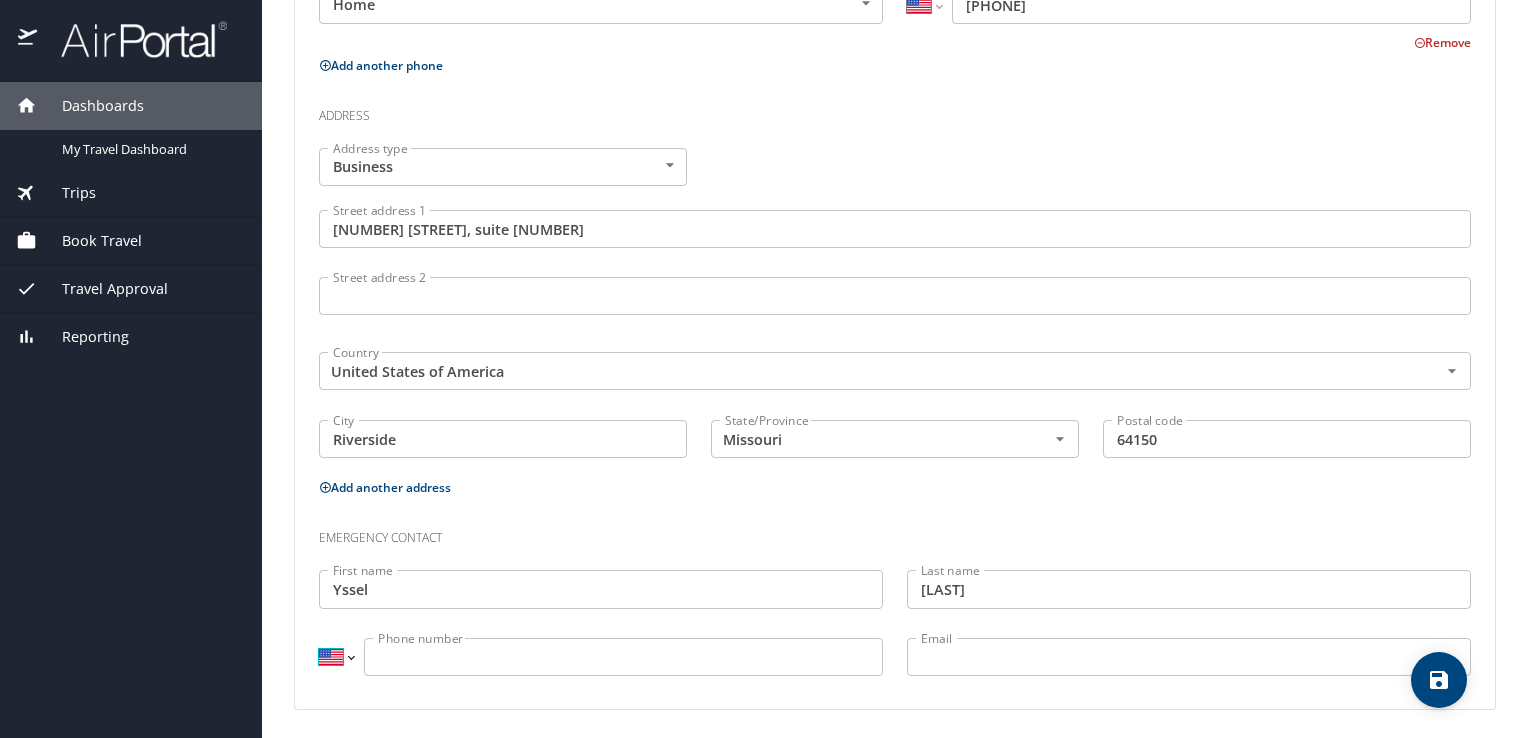 select on "MX" 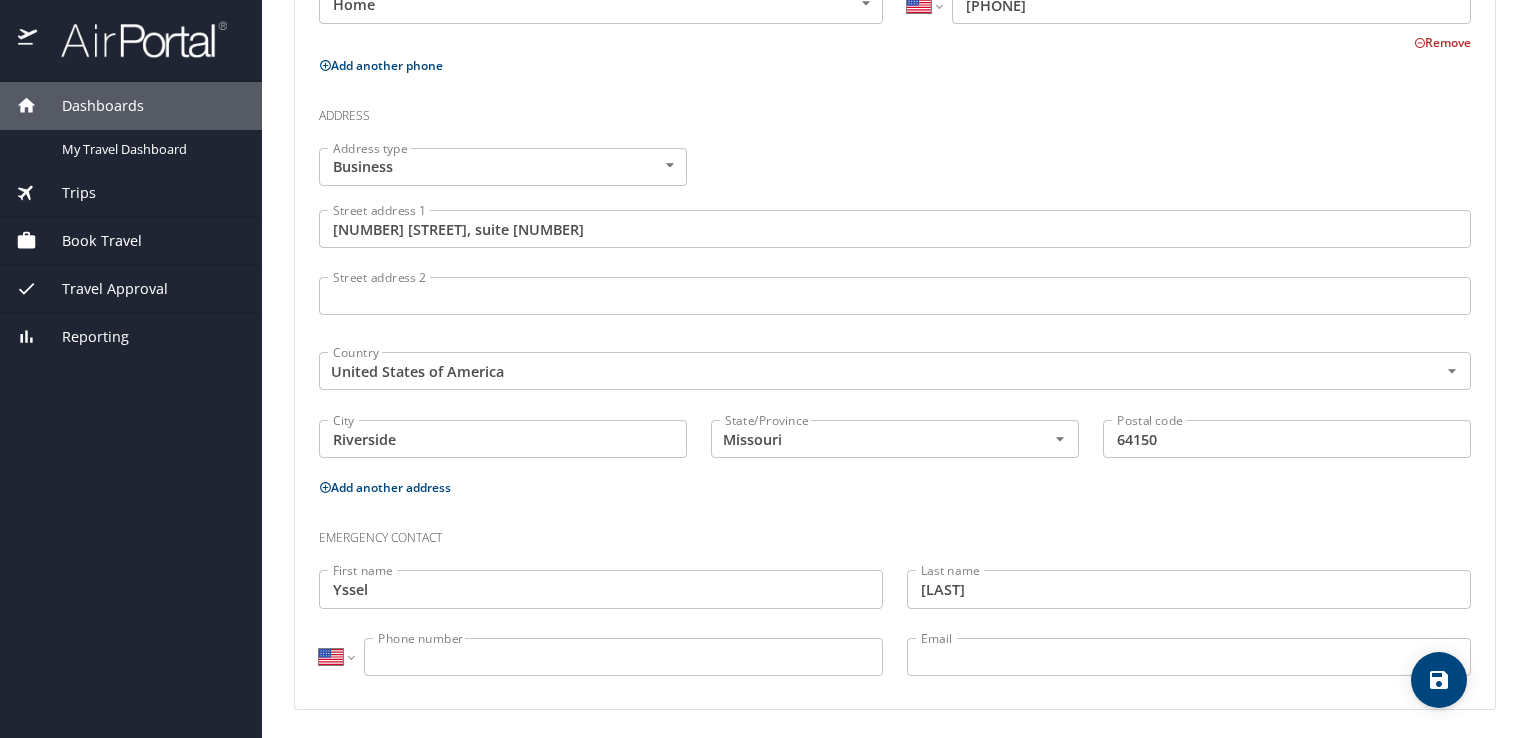 click on "International Afghanistan Åland Islands Albania Algeria American Samoa Andorra Angola Anguilla Antigua and Barbuda Argentina Armenia Aruba Ascension Island Australia Austria Azerbaijan Bahamas Bahrain Bangladesh Barbados Belarus Belgium Belize Benin Bermuda Bhutan Bolivia Bonaire, Sint Eustatius and Saba Bosnia and Herzegovina Botswana Brazil British Indian Ocean Territory Brunei Darussalam Bulgaria Burkina Faso Burma Burundi Cambodia Cameroon Canada Cape Verde Cayman Islands Central African Republic Chad Chile China Christmas Island Cocos (Keeling) Islands Colombia Comoros Congo Congo, Democratic Republic of the Cook Islands Costa Rica Cote d'Ivoire Croatia Cuba Curaçao Cyprus Czech Republic Denmark Djibouti Dominica Dominican Republic Ecuador Egypt El Salvador Equatorial Guinea Eritrea Estonia Ethiopia Falkland Islands Faroe Islands Federated States of Micronesia Fiji Finland France French Guiana French Polynesia Gabon Gambia Georgia Germany Ghana Gibraltar Greece Greenland Grenada Guadeloupe Guam Guinea" at bounding box center [336, 657] 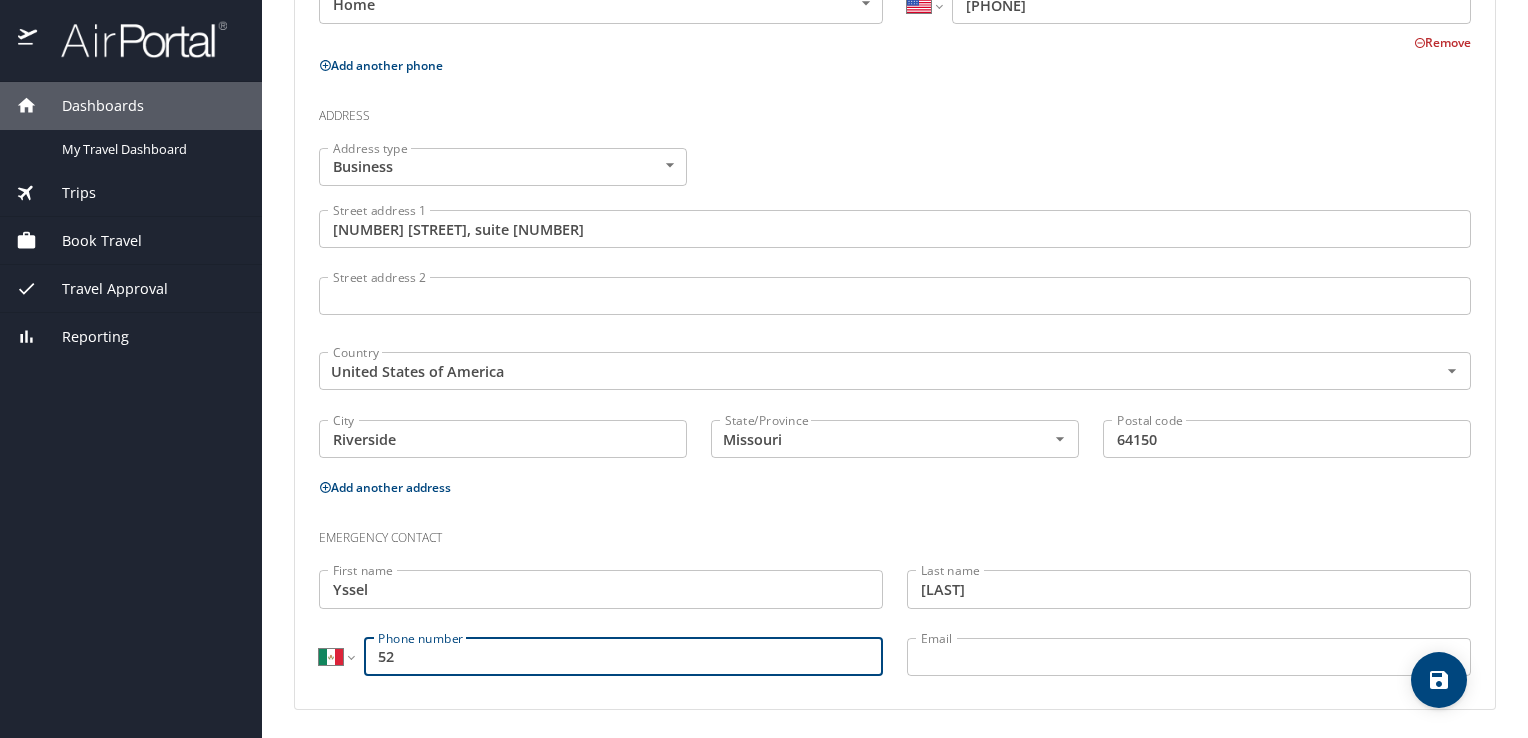 type on "5" 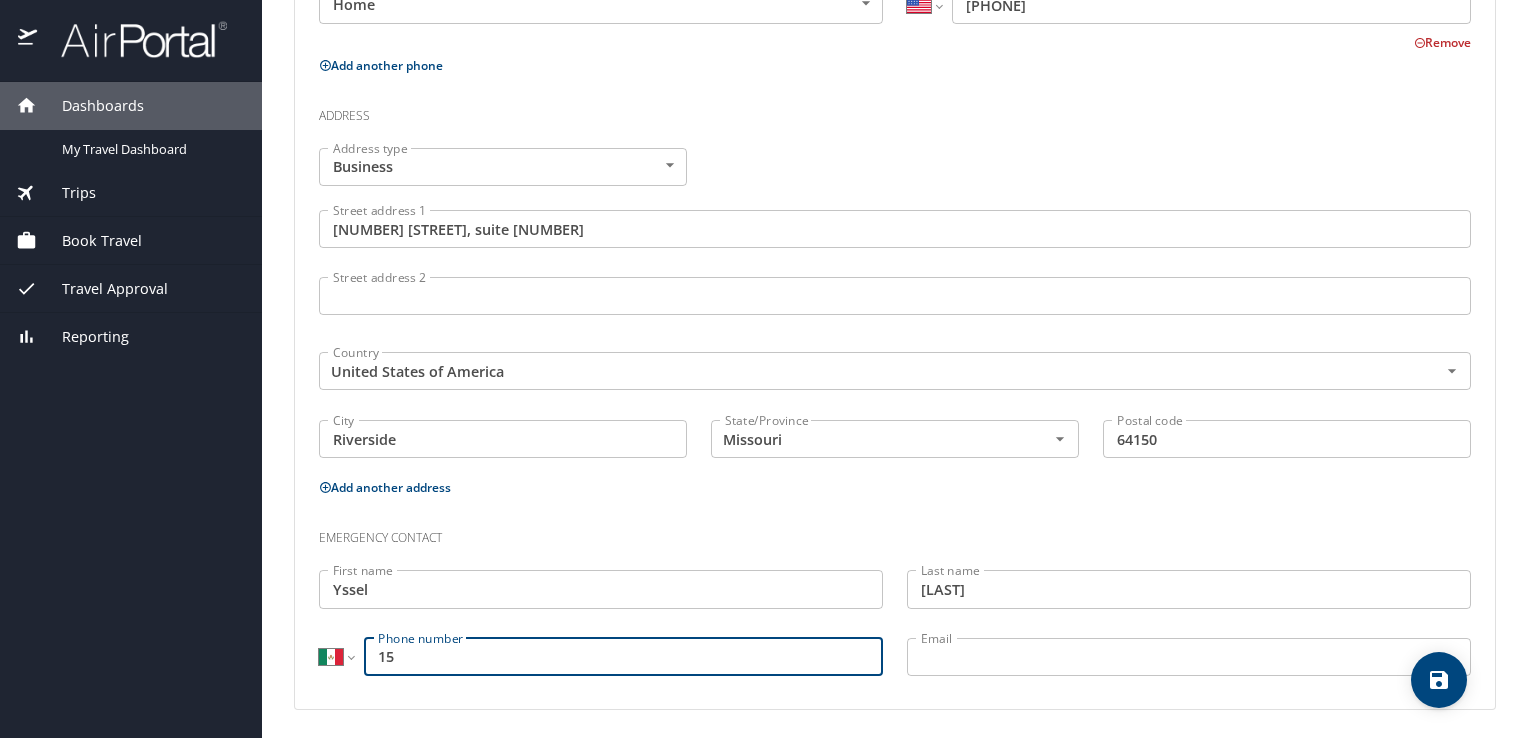 type on "1" 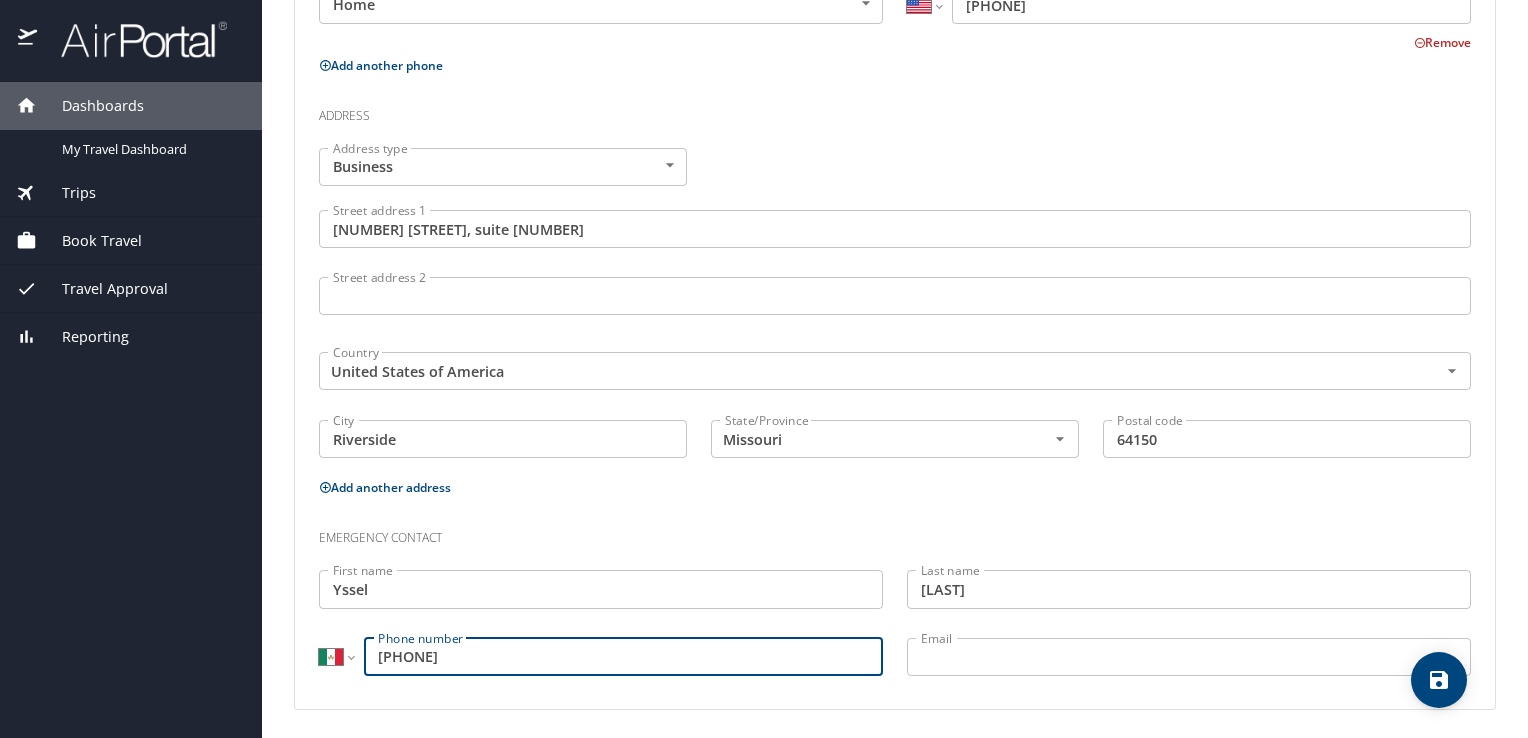 type on "52 477 760 1632" 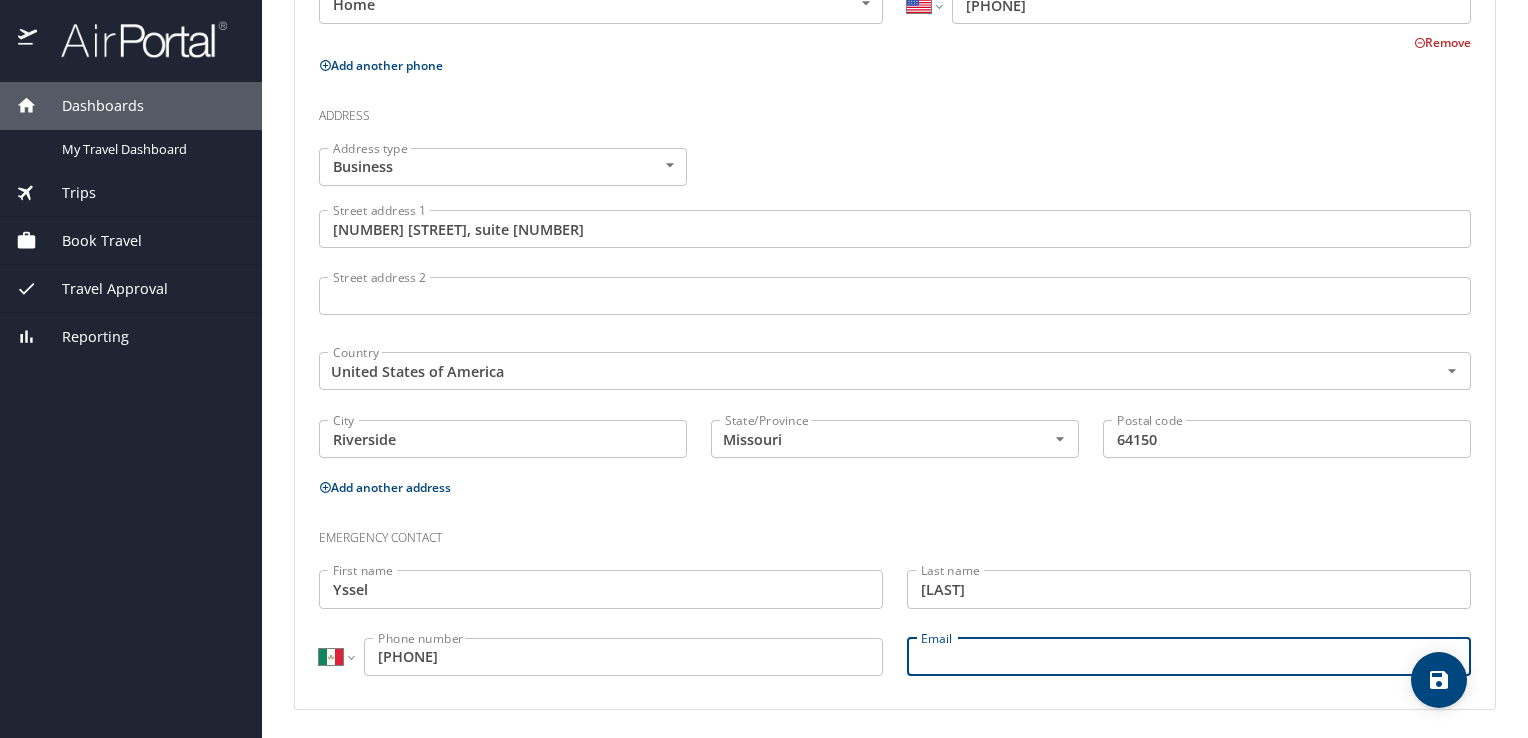 click on "Email" at bounding box center (1189, 657) 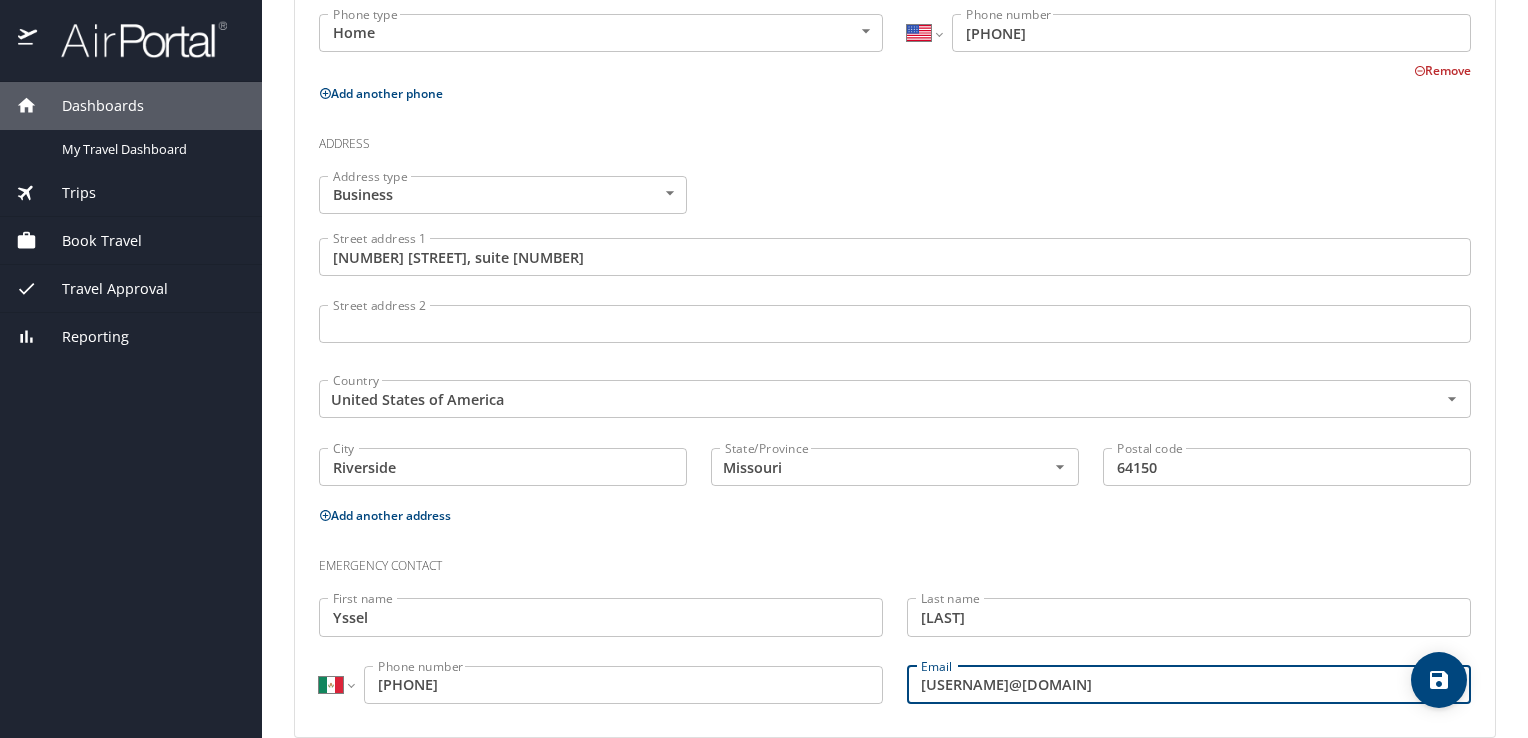 scroll, scrollTop: 664, scrollLeft: 0, axis: vertical 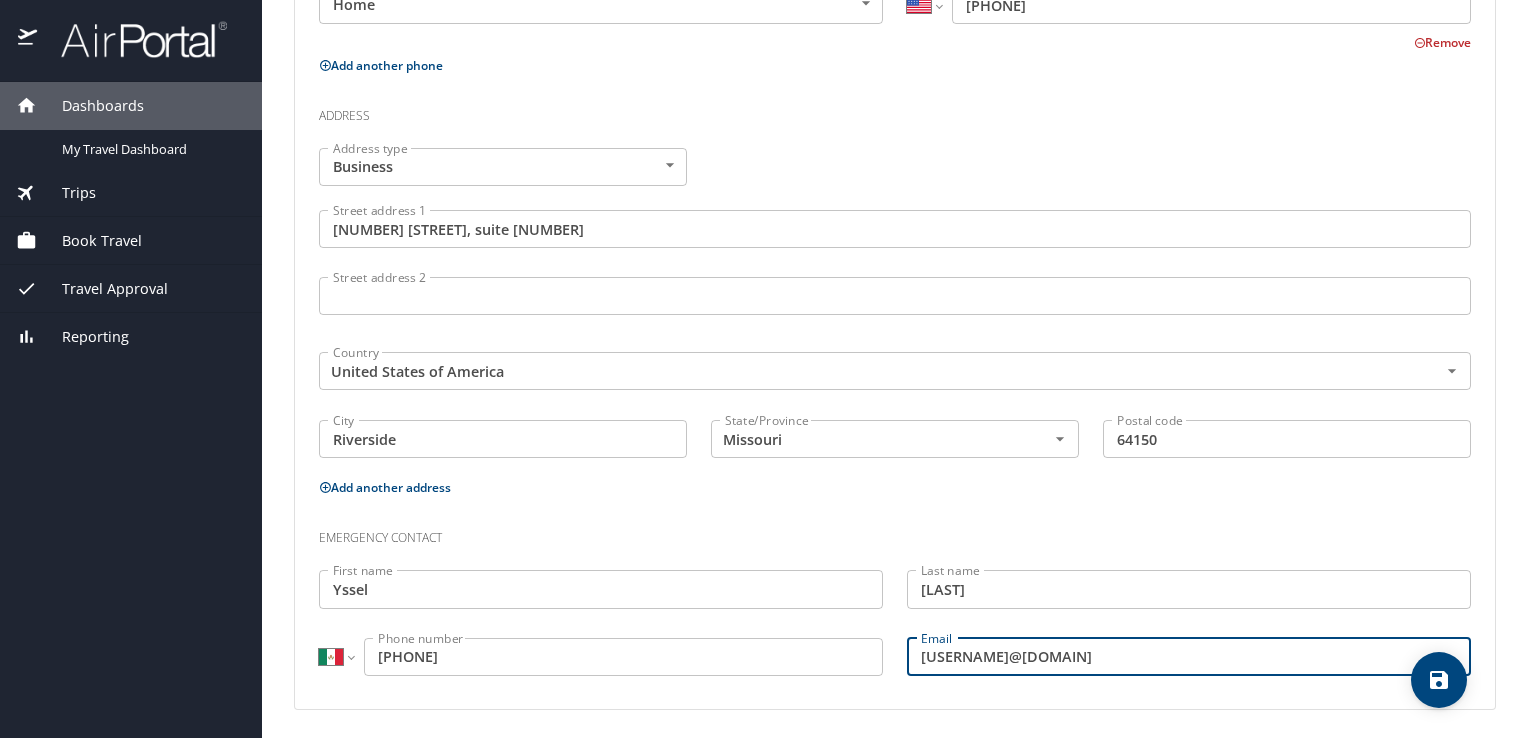 type on "yrjo_30@hotmail.com" 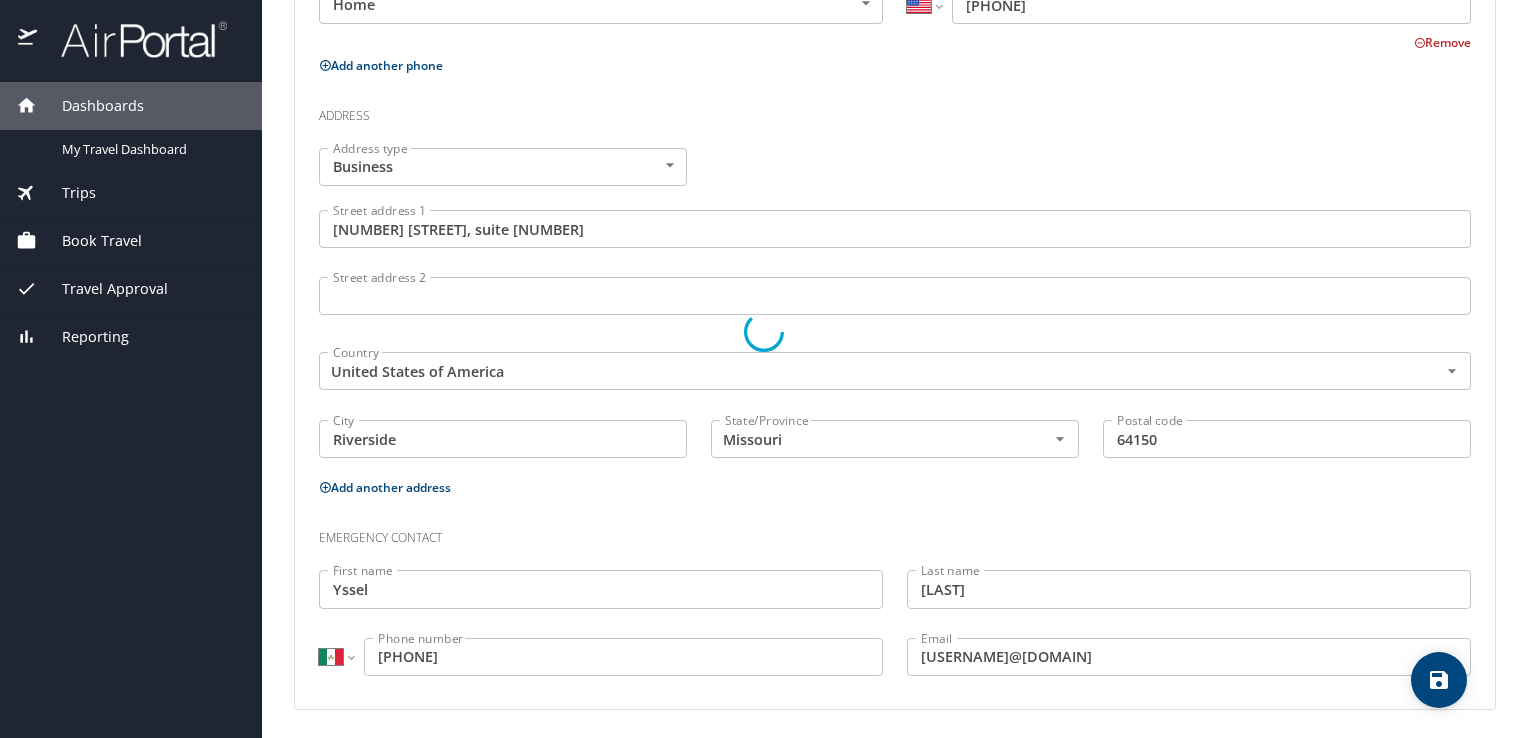 select on "US" 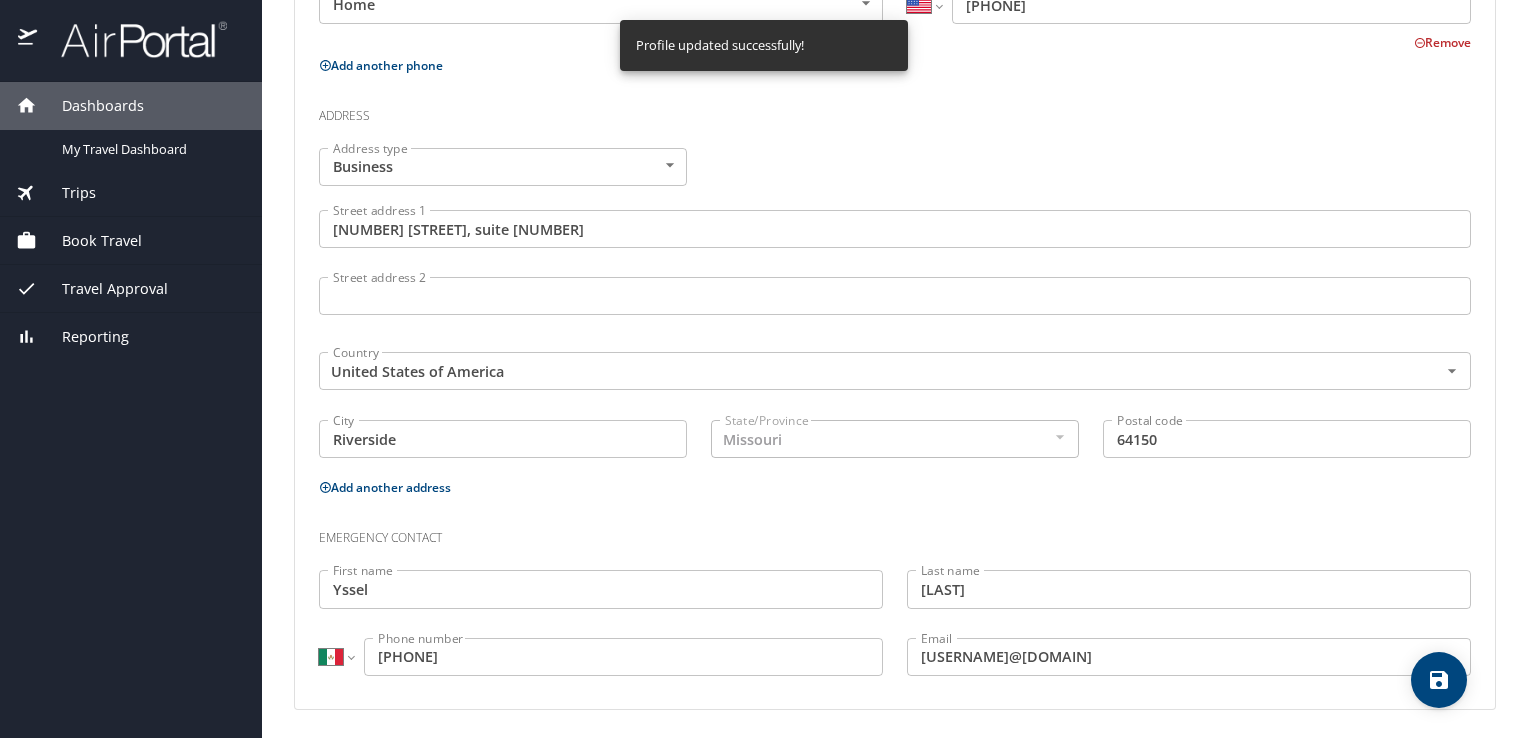 select on "US" 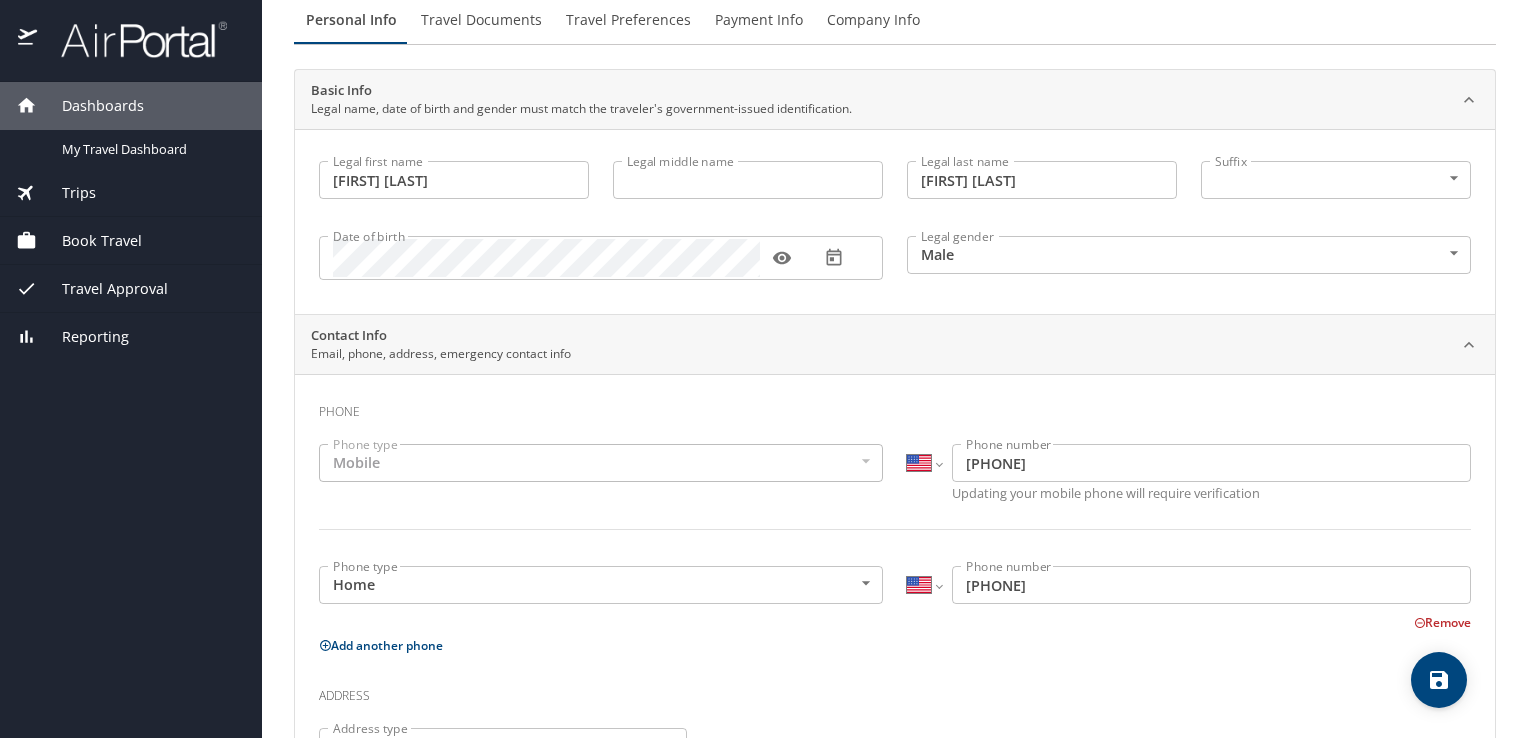 scroll, scrollTop: 0, scrollLeft: 0, axis: both 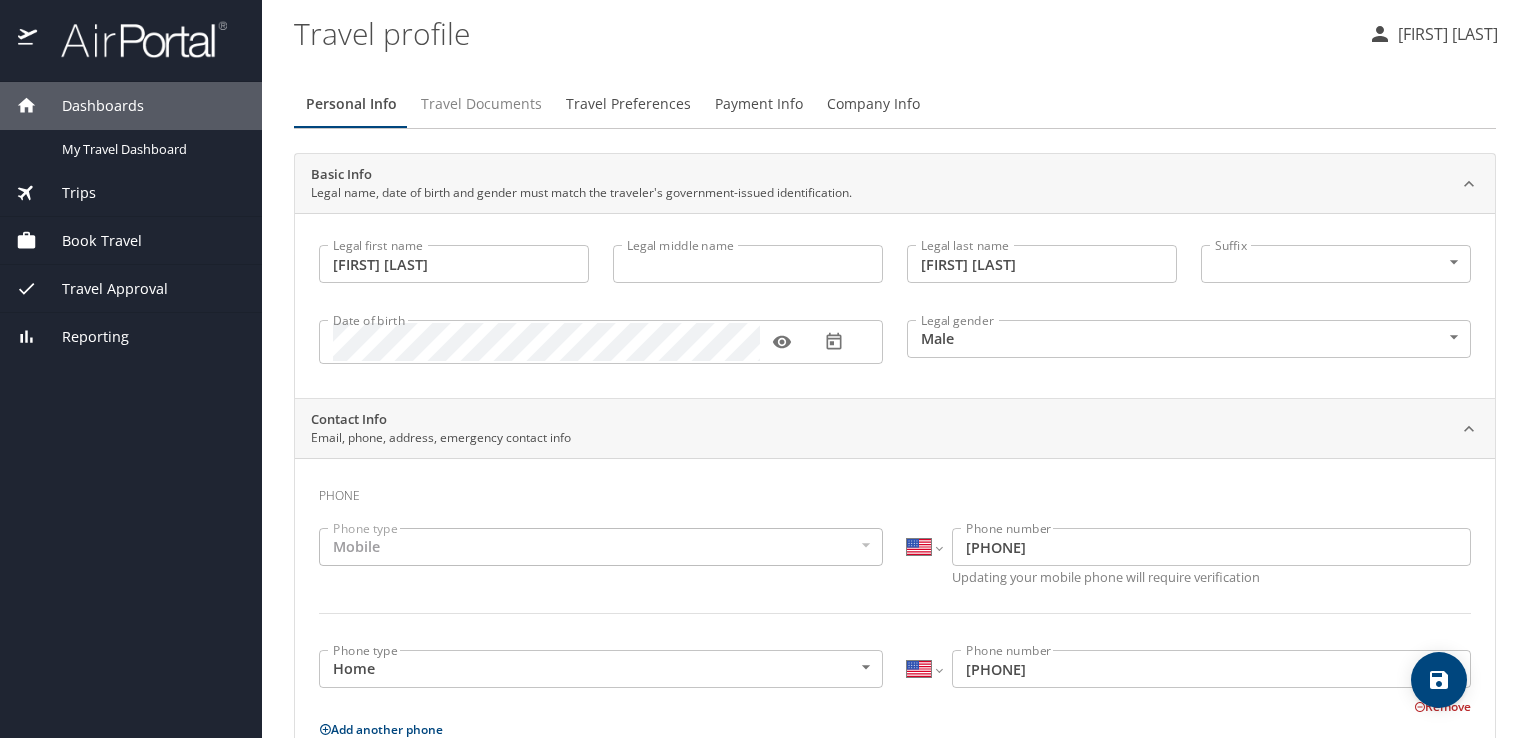 click on "Travel Documents" at bounding box center [481, 104] 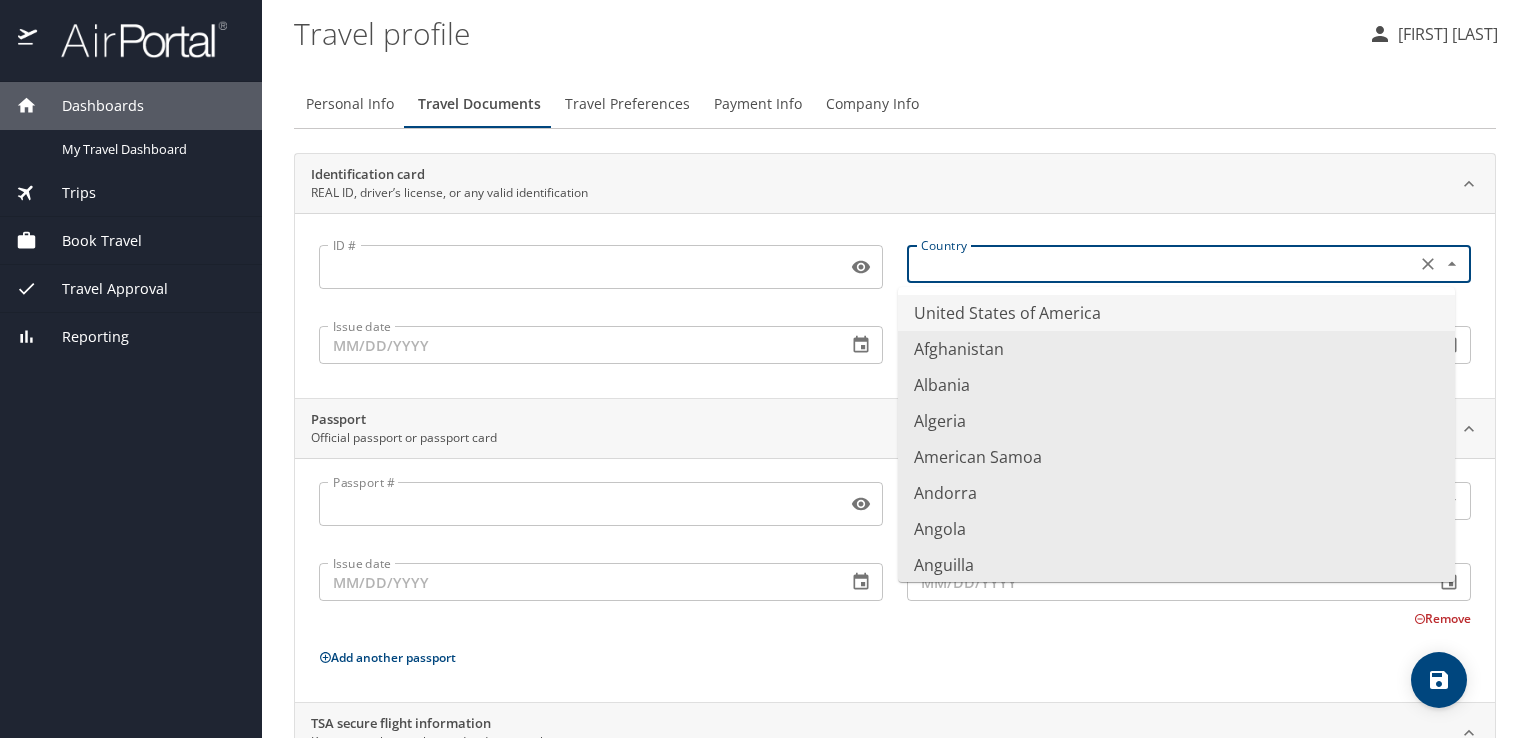 click at bounding box center [1159, 264] 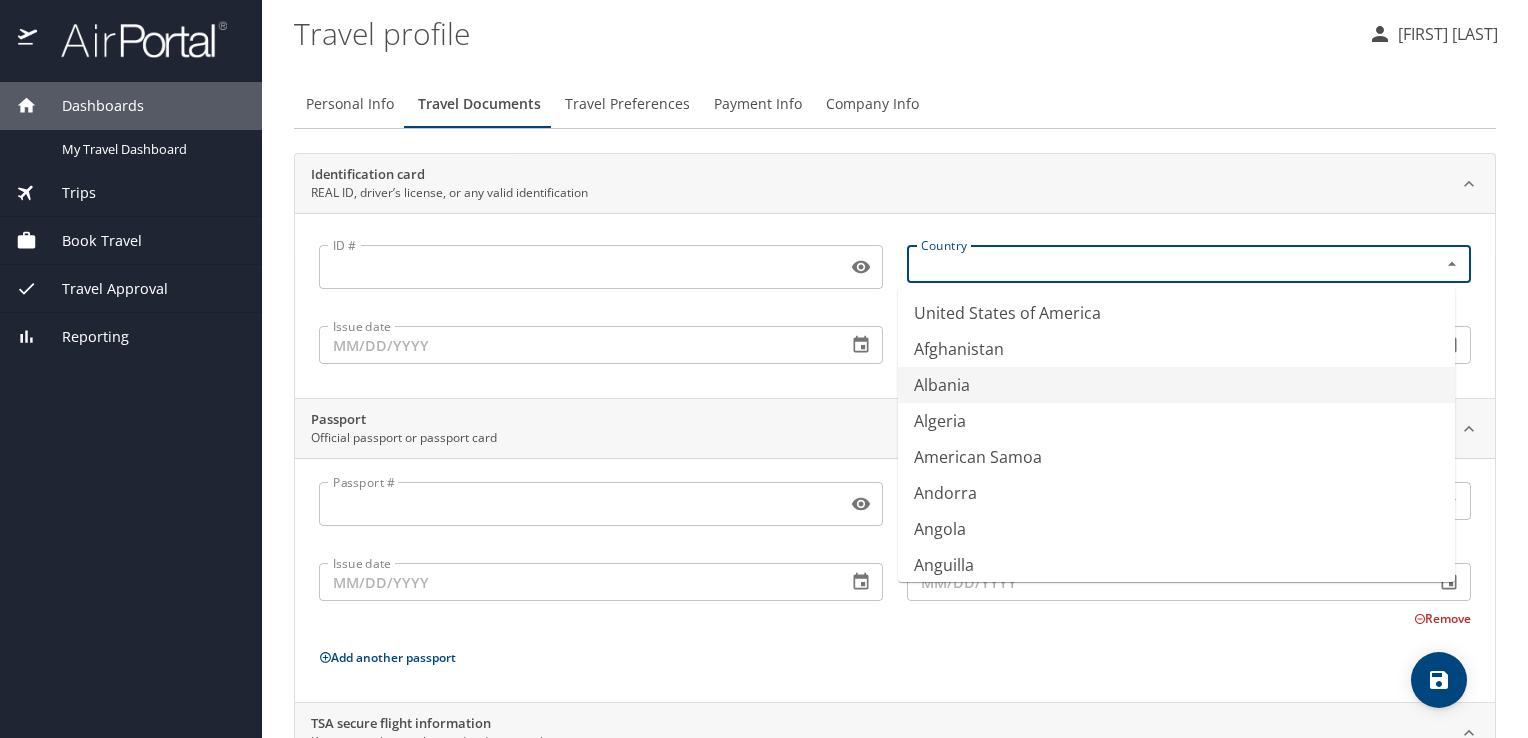 click on "Passport Official passport or passport card" at bounding box center (879, 429) 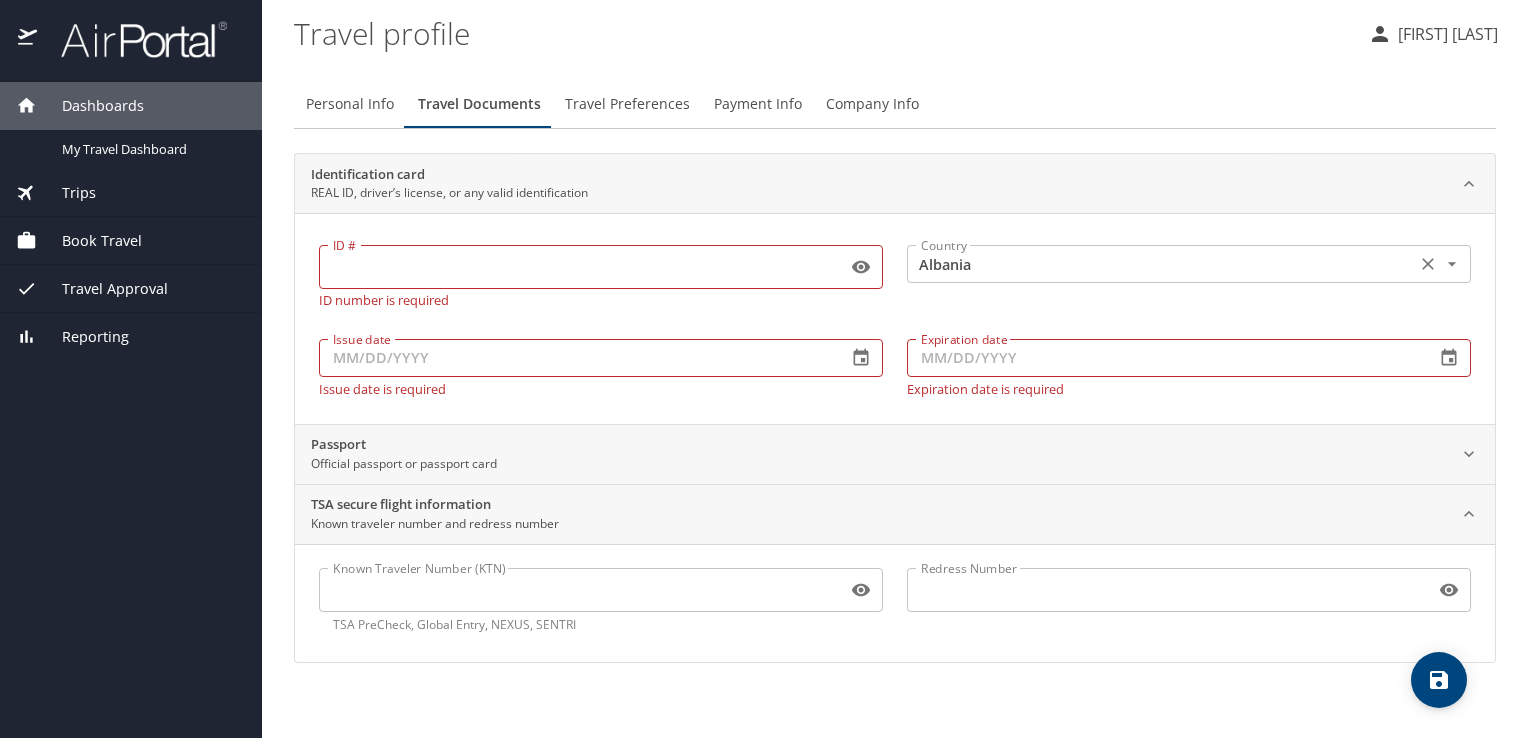 click 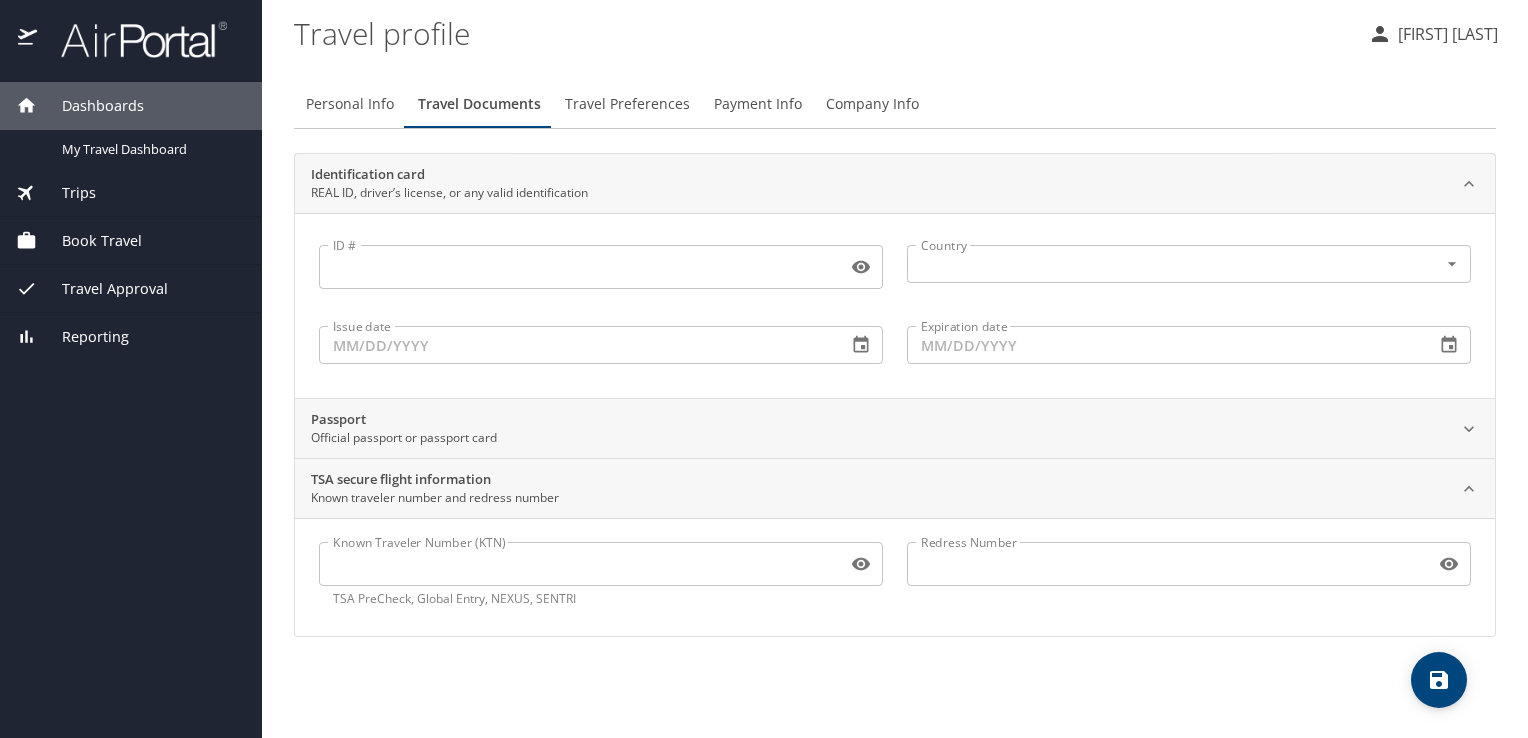 click on "Identification card REAL ID, driver’s license, or any valid identification   ID # ID # Country Country Issue date Issue date Expiration date Expiration date Passport Official passport or passport card   Passport # Passport # Issuing country Issuing country Issue date Issue date Expiration date Expiration date  Remove  Add another passport TSA secure flight information Known traveler number and redress number   Known Traveler Number (KTN) Known Traveler Number (KTN) TSA PreCheck, Global Entry, NEXUS, SENTRI   Redress Number Redress Number" at bounding box center (895, 395) 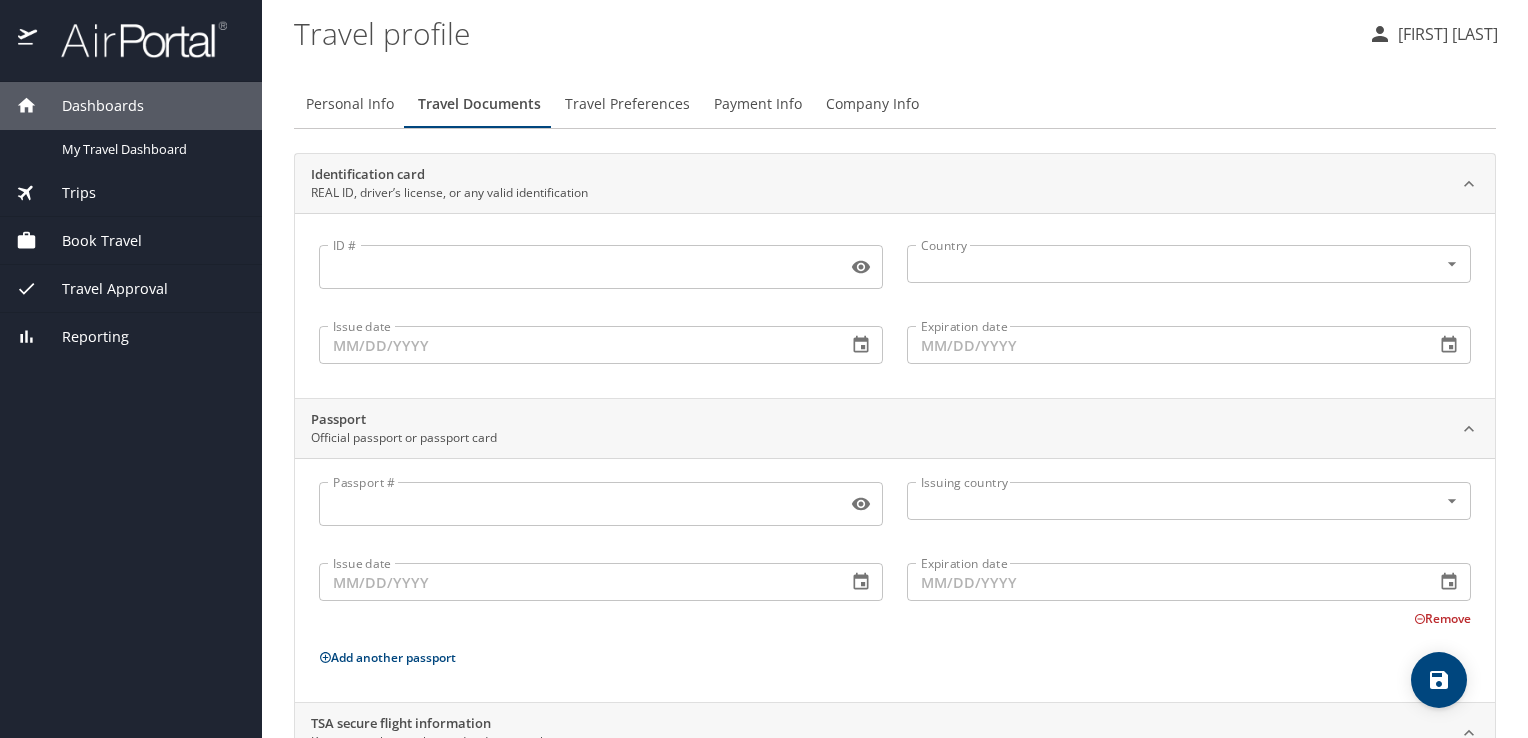 click on "Passport #" at bounding box center [579, 504] 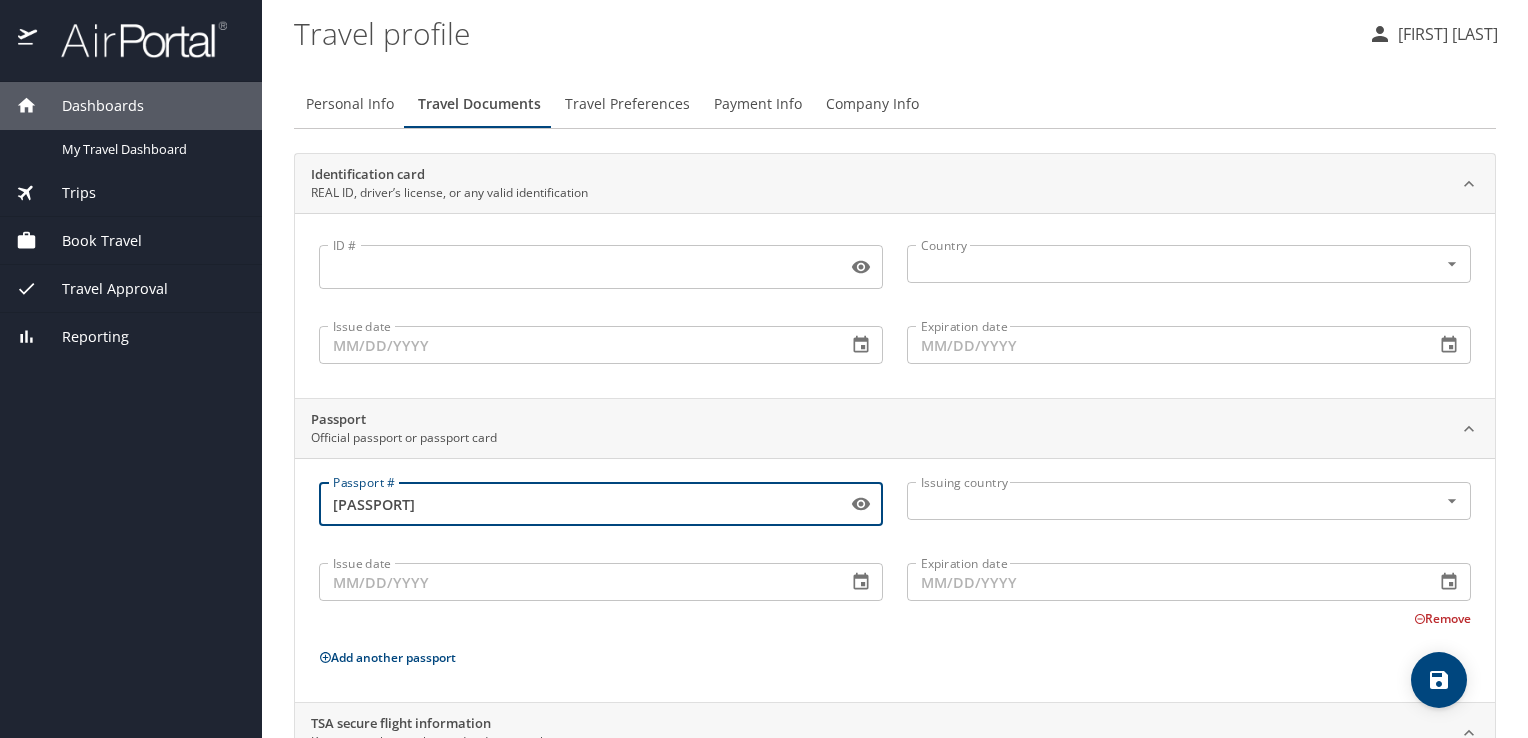 type on "N18992998" 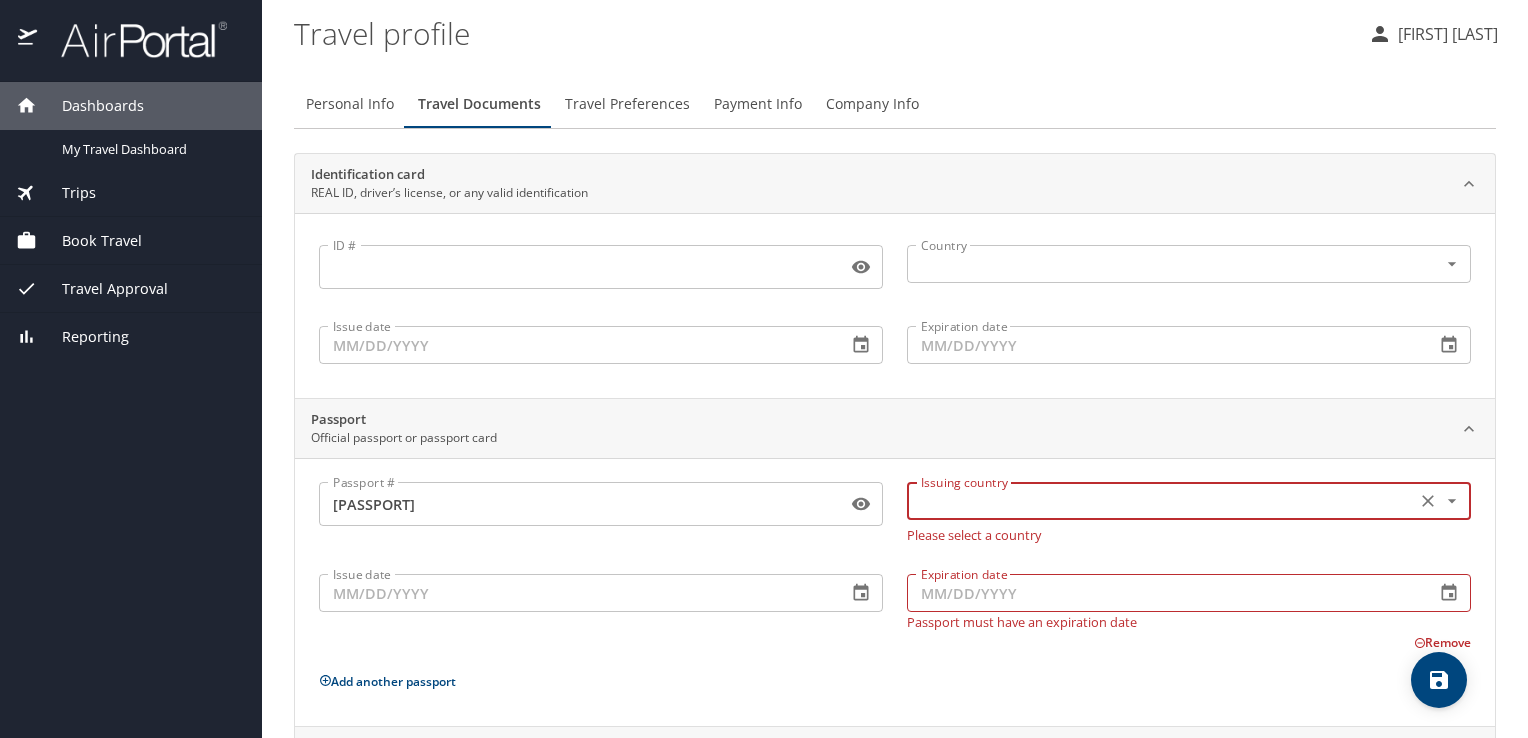 click 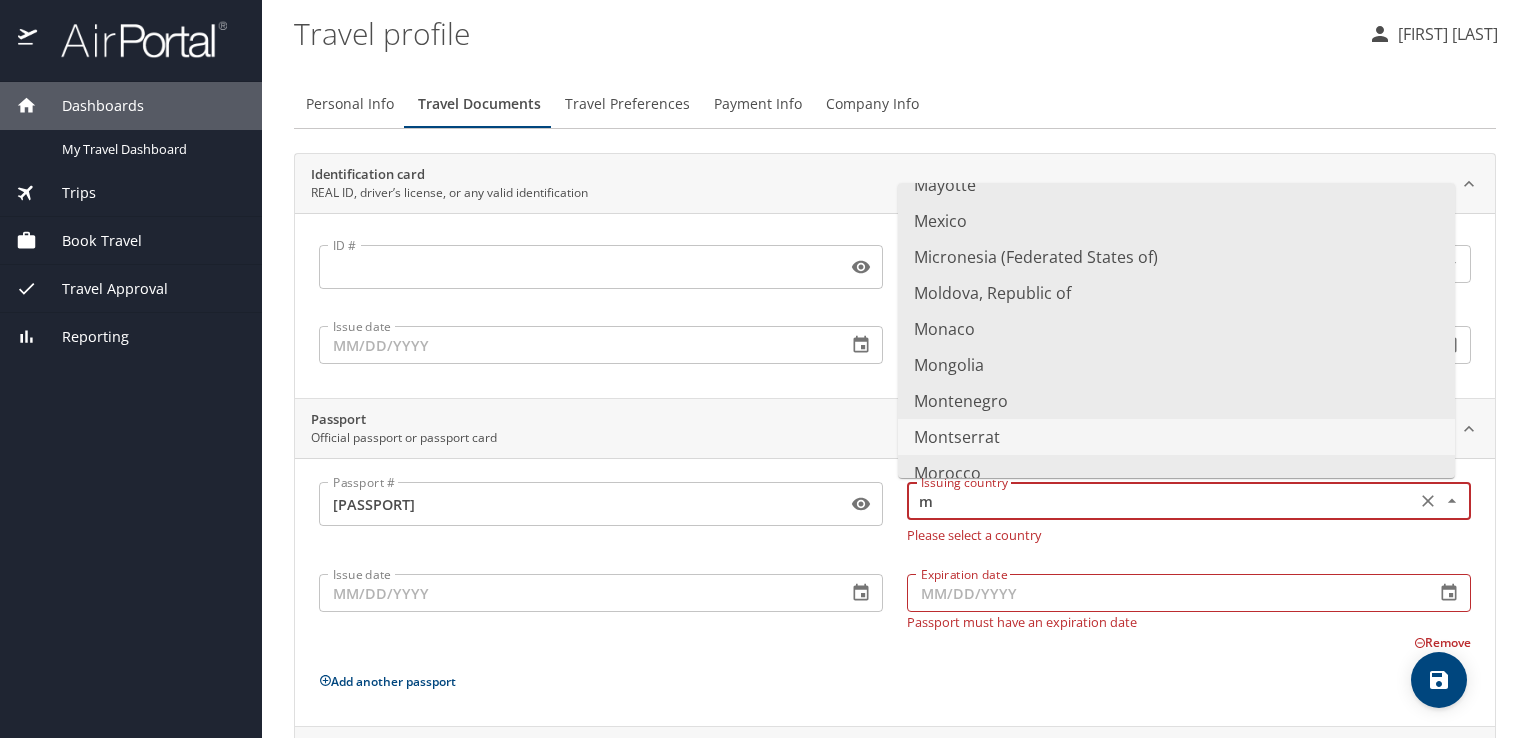 scroll, scrollTop: 1300, scrollLeft: 0, axis: vertical 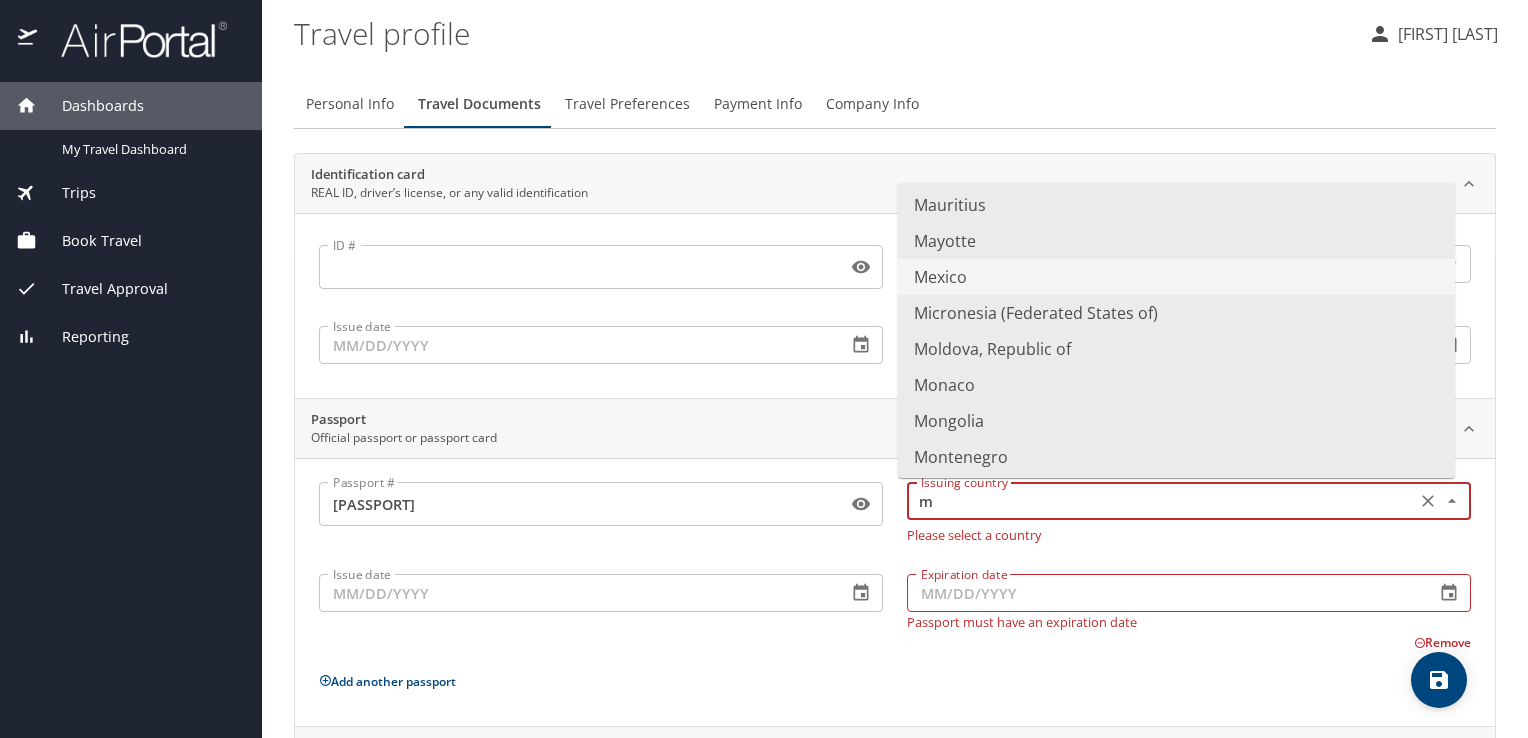 click on "Mexico" at bounding box center [1176, 277] 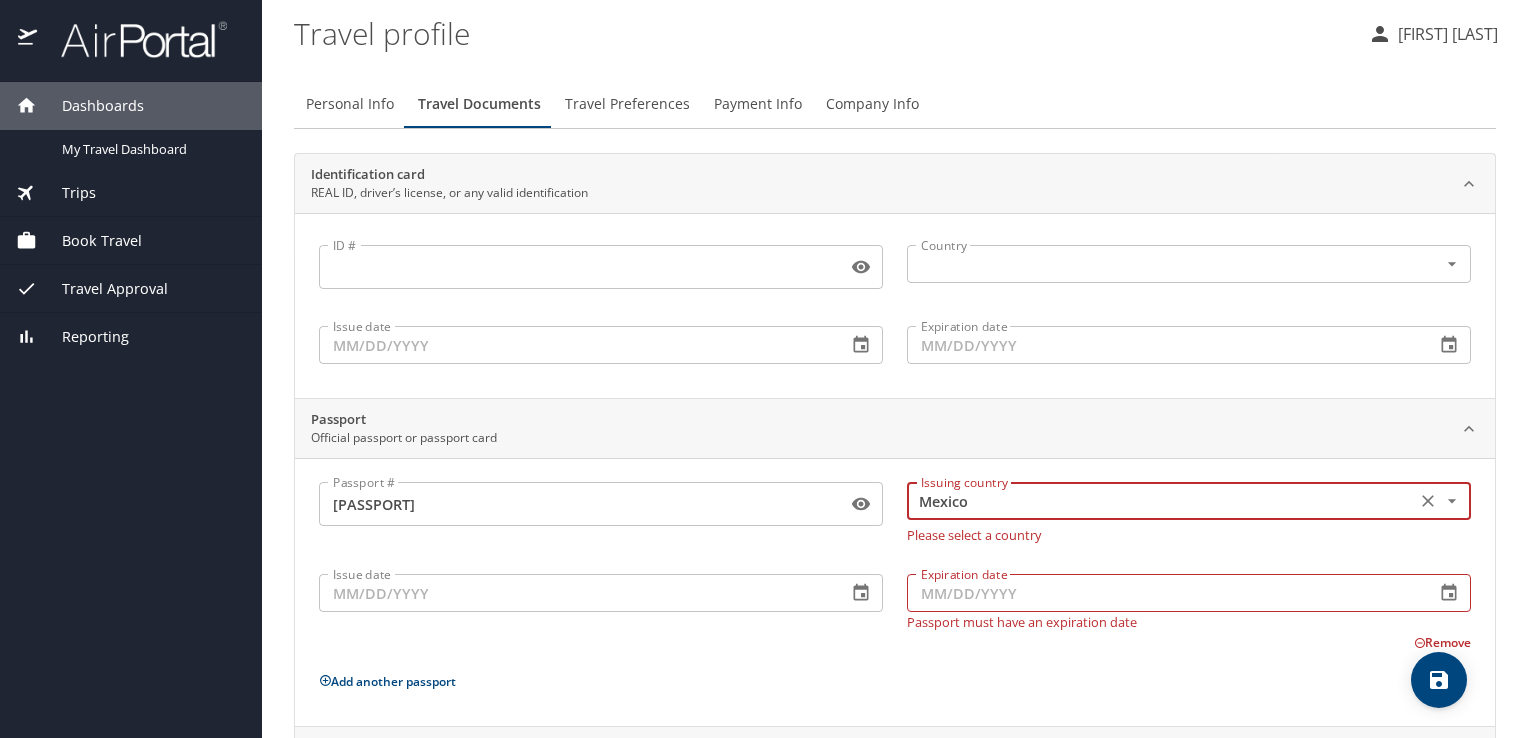 type on "Mexico" 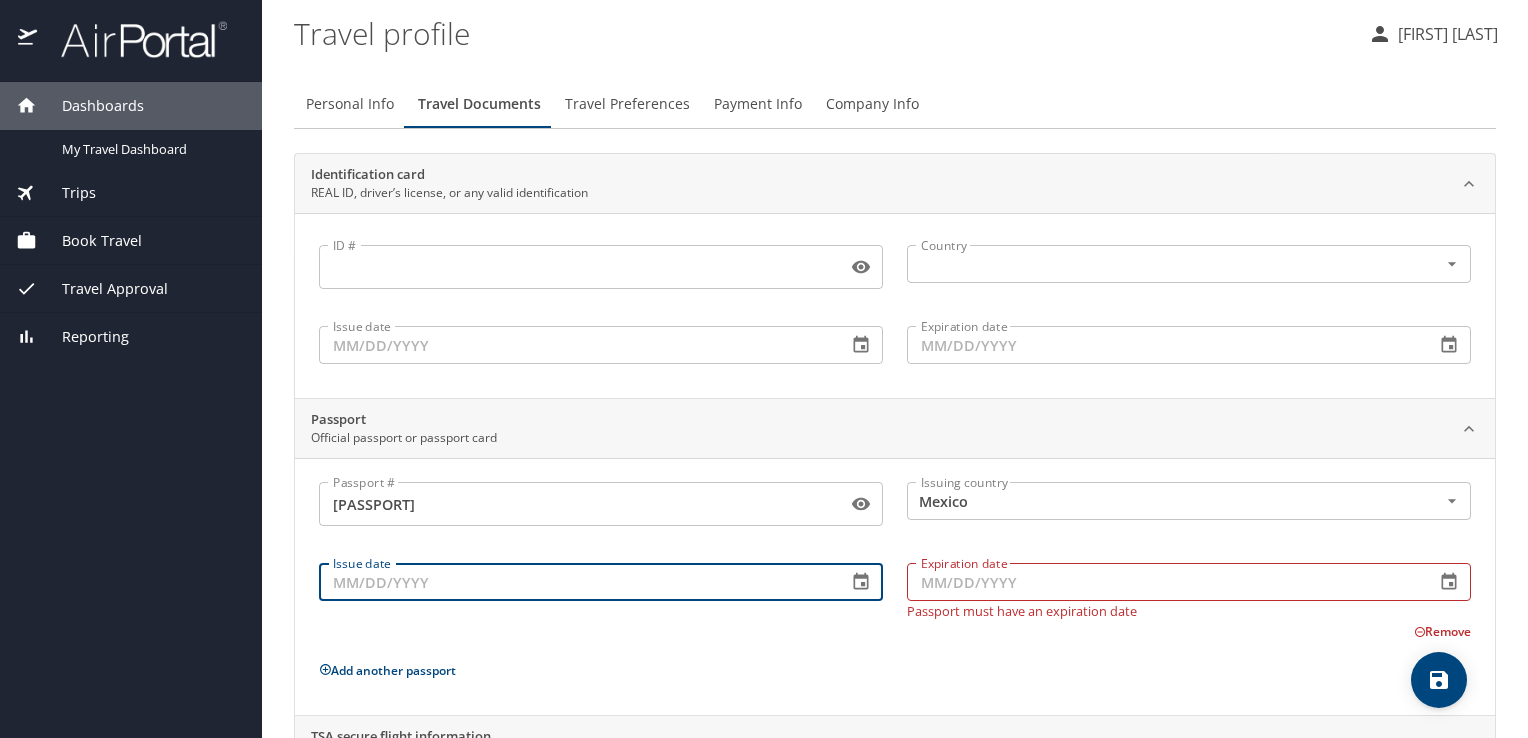 click on "Issue date" at bounding box center (575, 582) 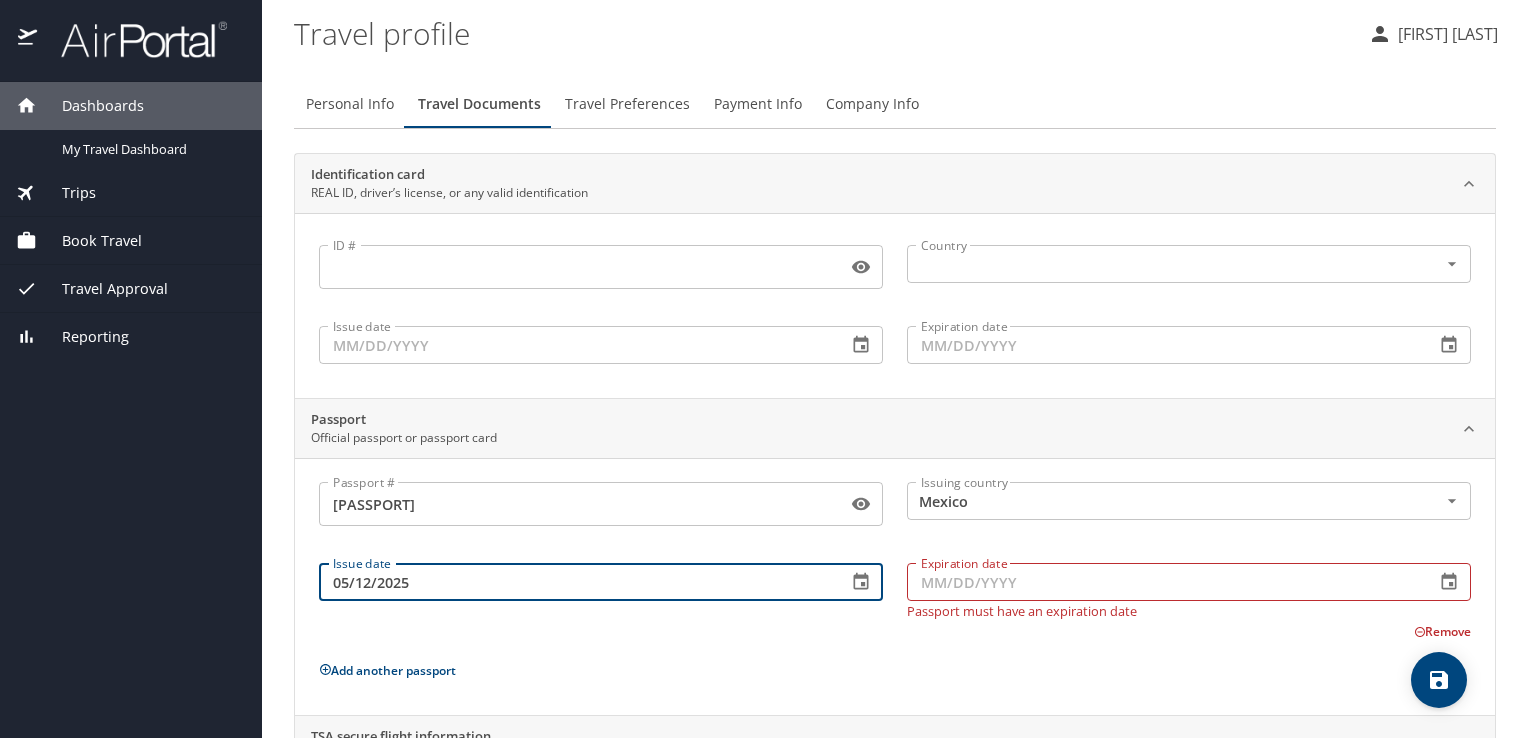 type on "05/12/2025" 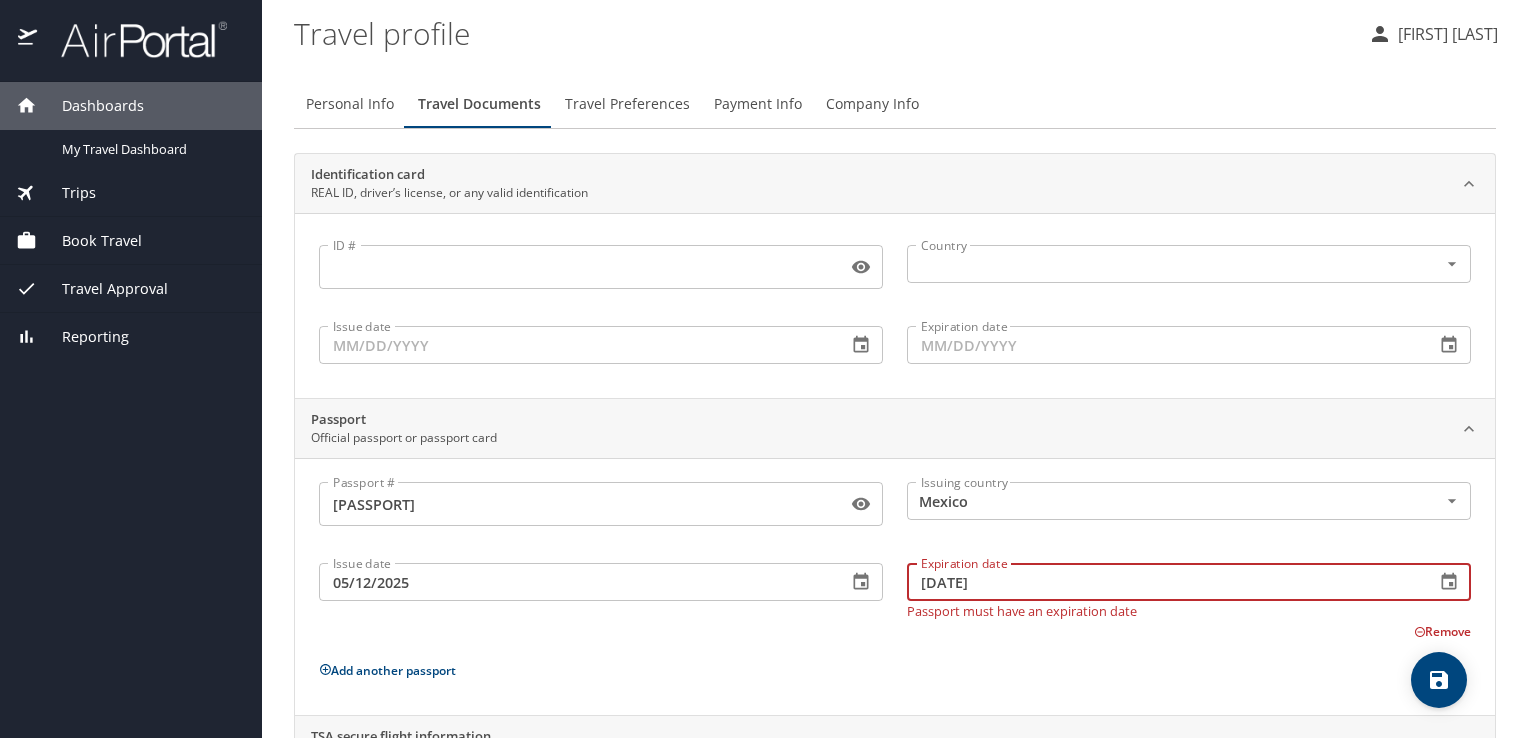 type on "05/12/2031" 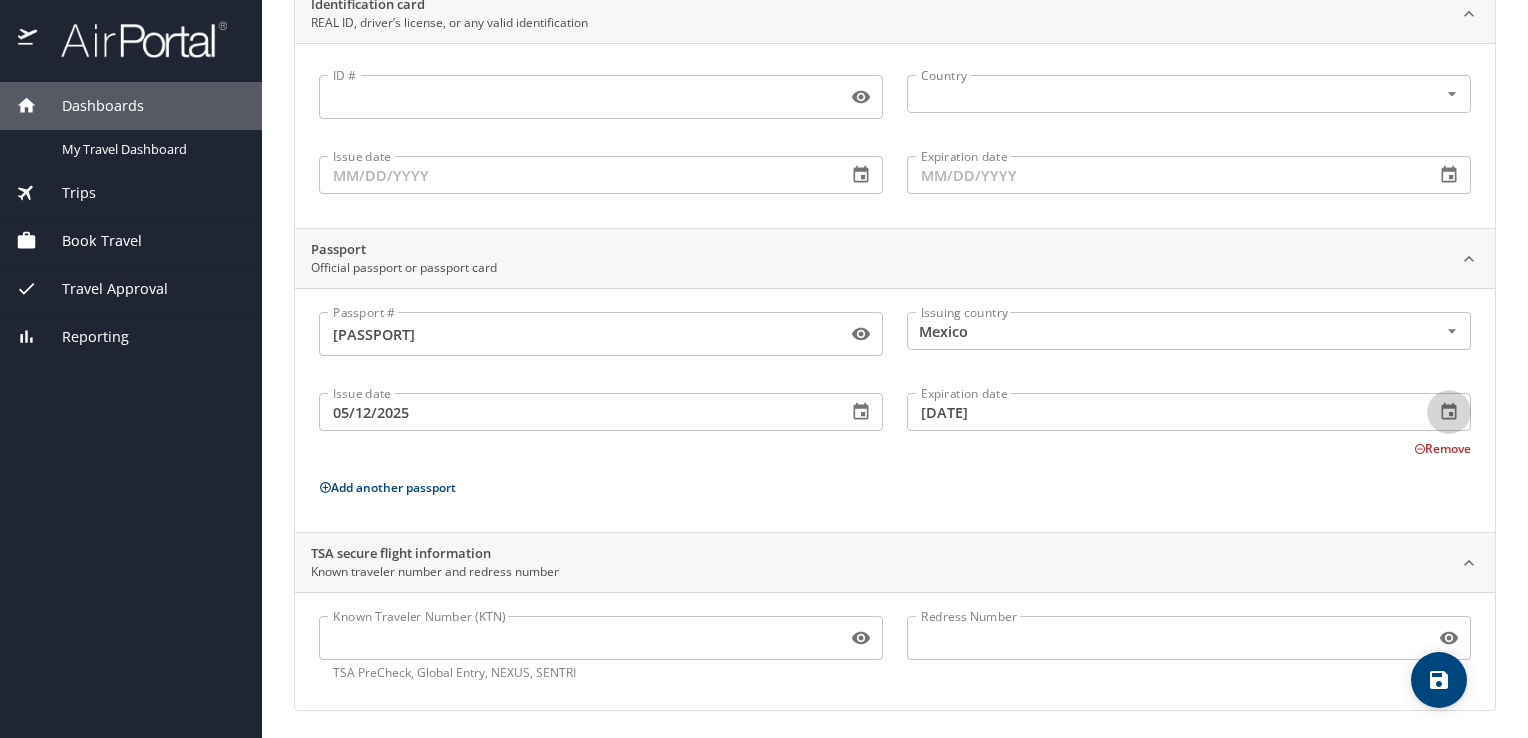 scroll, scrollTop: 172, scrollLeft: 0, axis: vertical 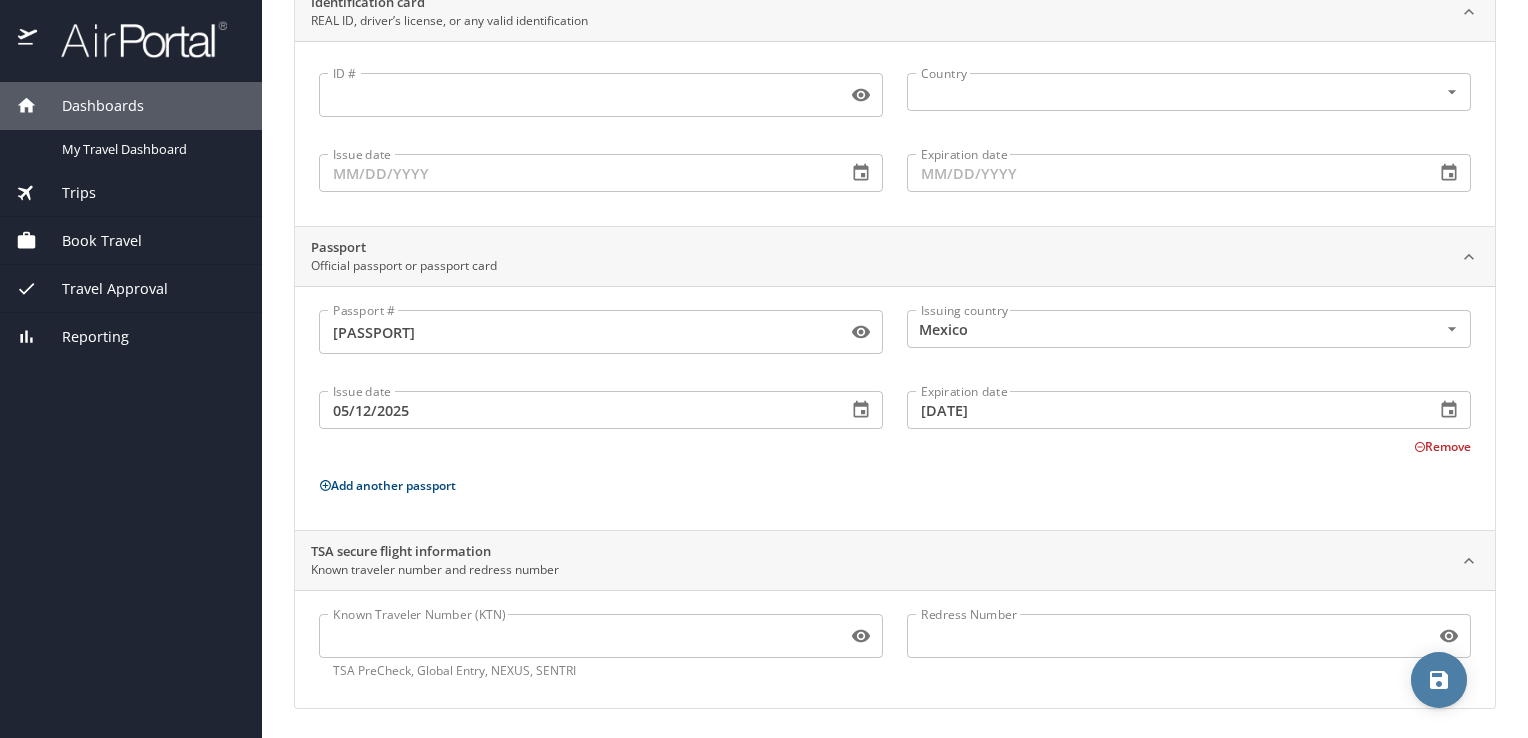 click 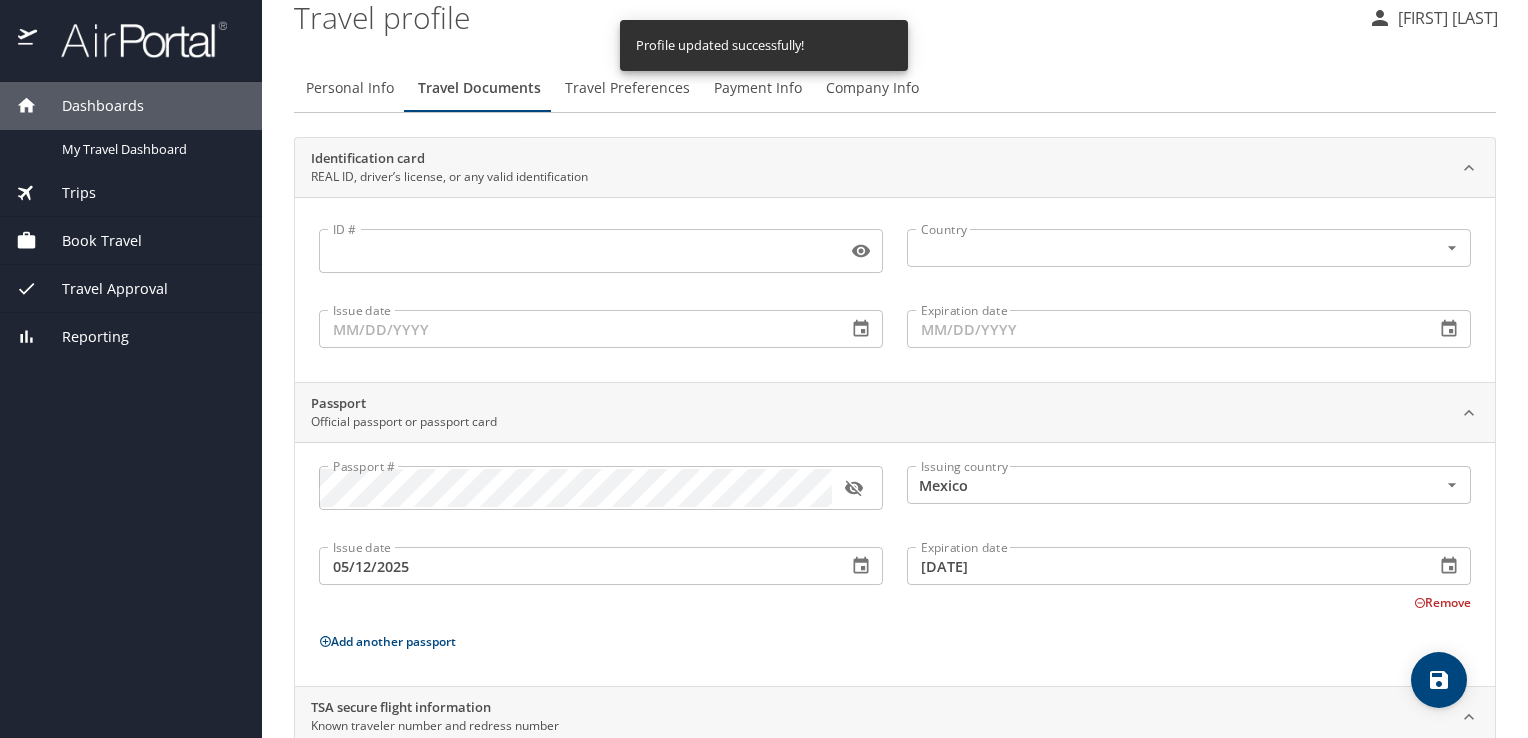 scroll, scrollTop: 0, scrollLeft: 0, axis: both 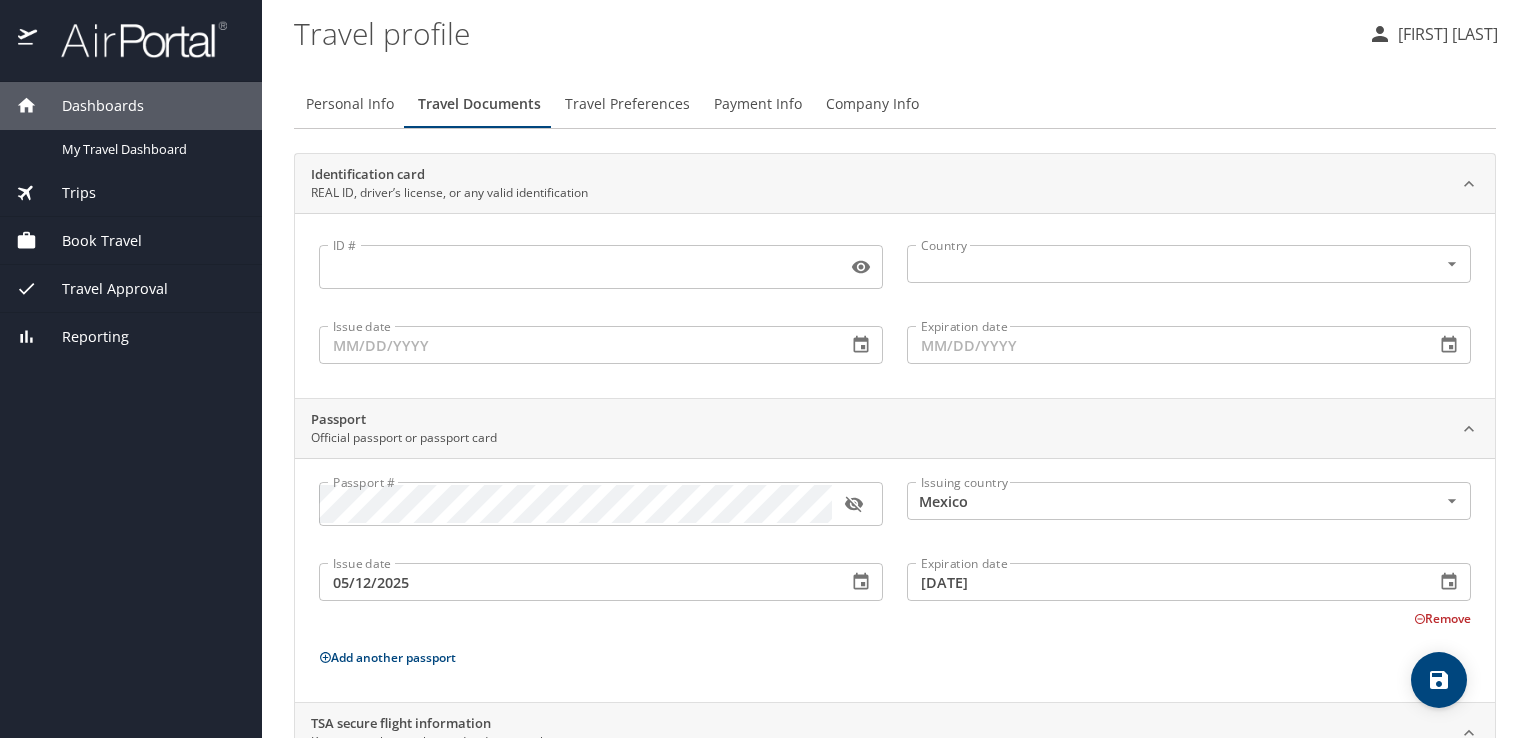 click on "Travel Preferences" at bounding box center [627, 104] 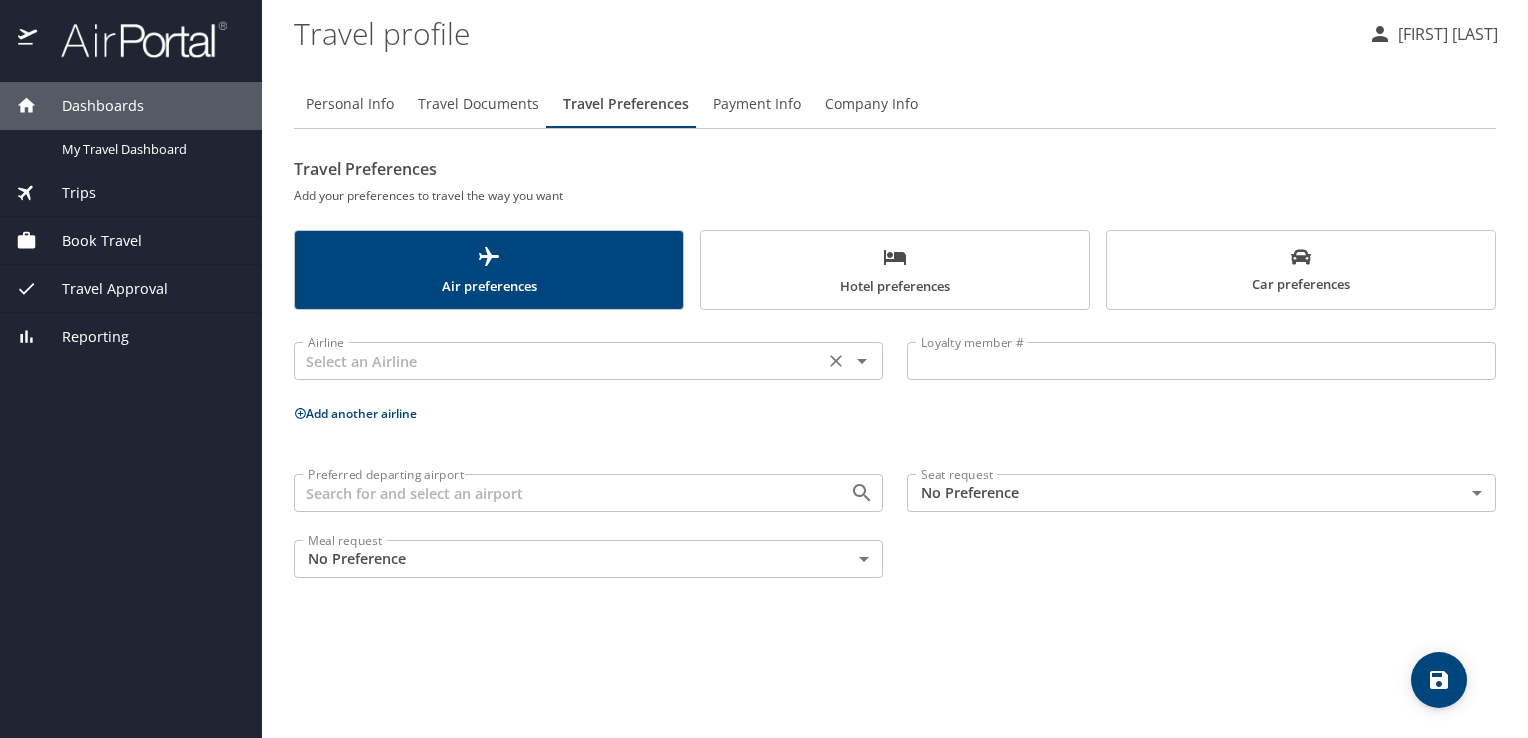 click 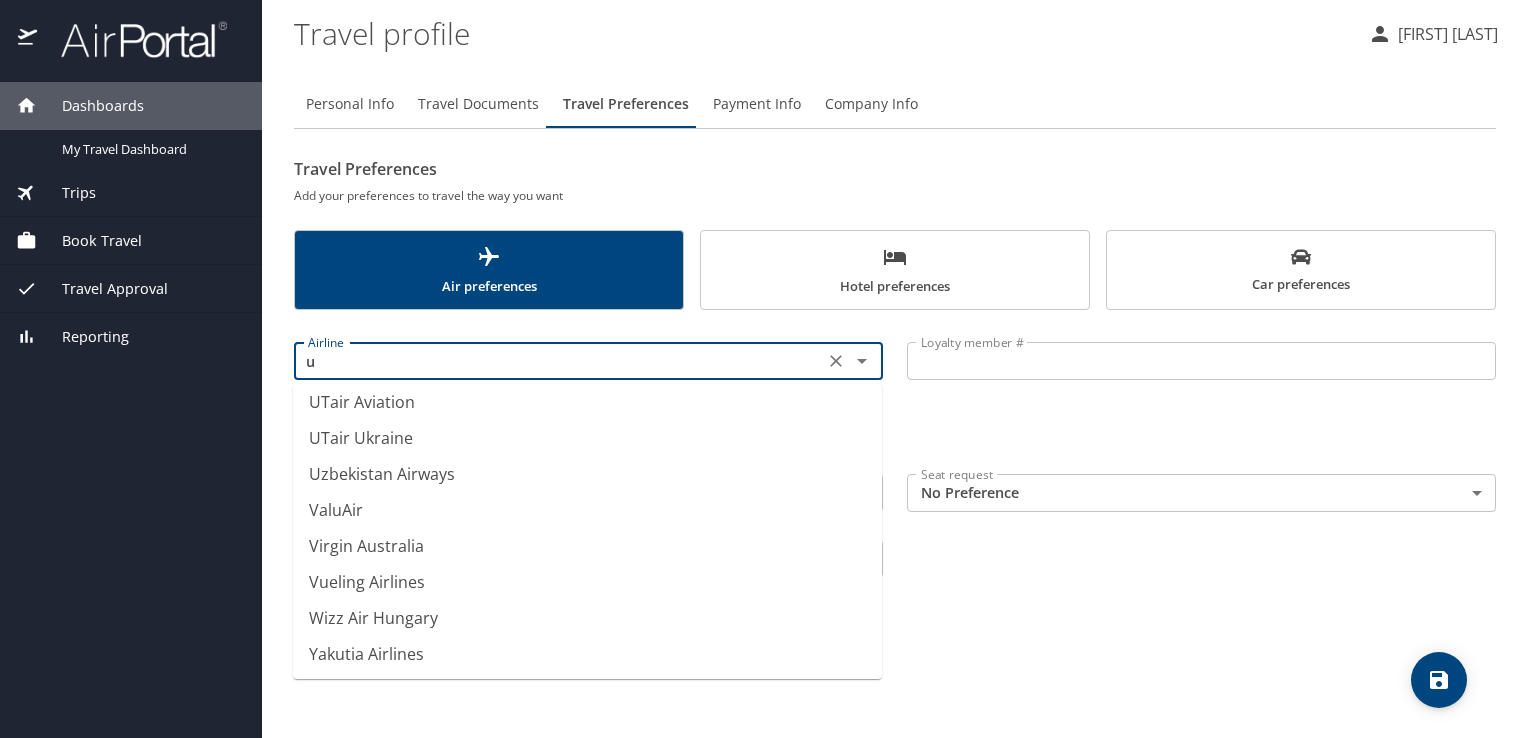 scroll, scrollTop: 3308, scrollLeft: 0, axis: vertical 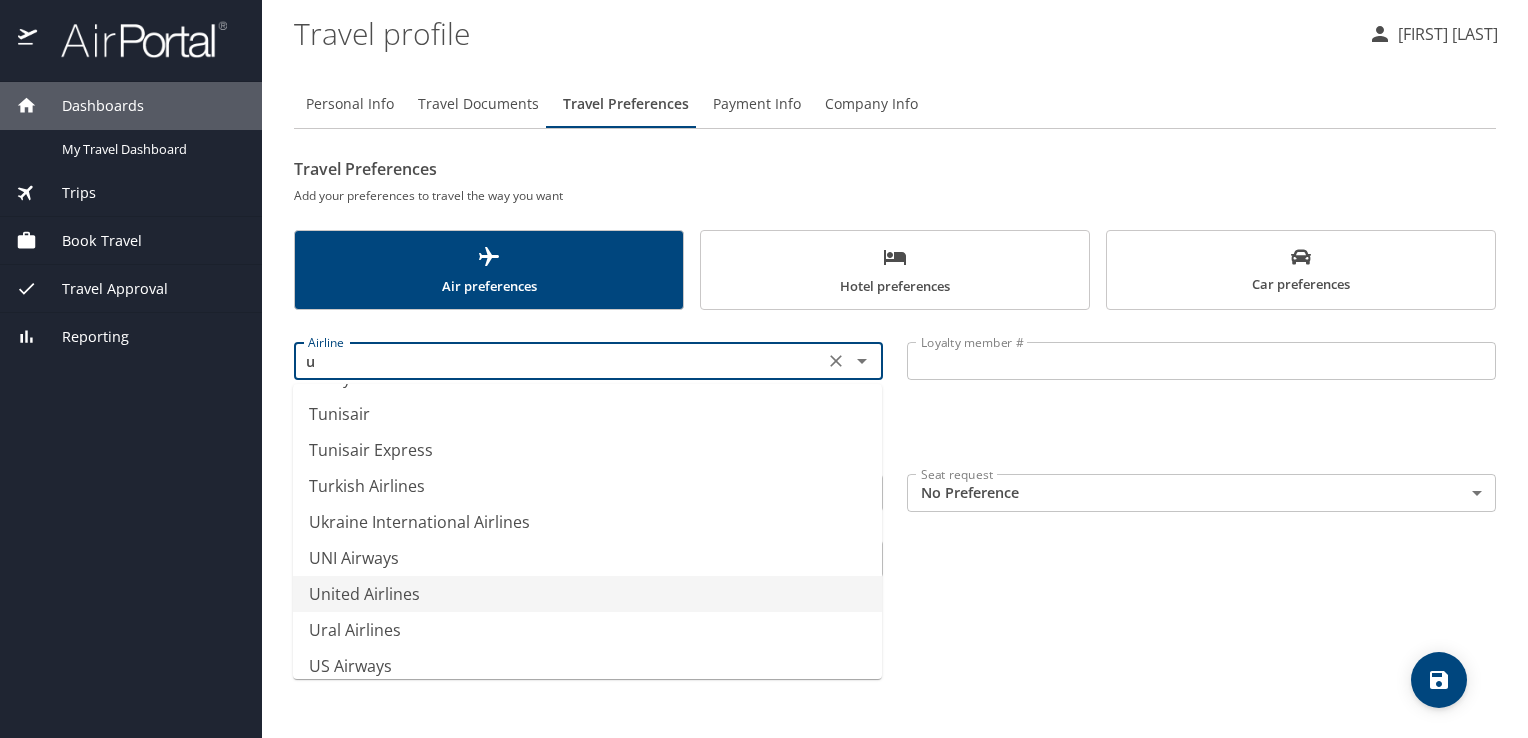 click on "United Airlines" at bounding box center (587, 594) 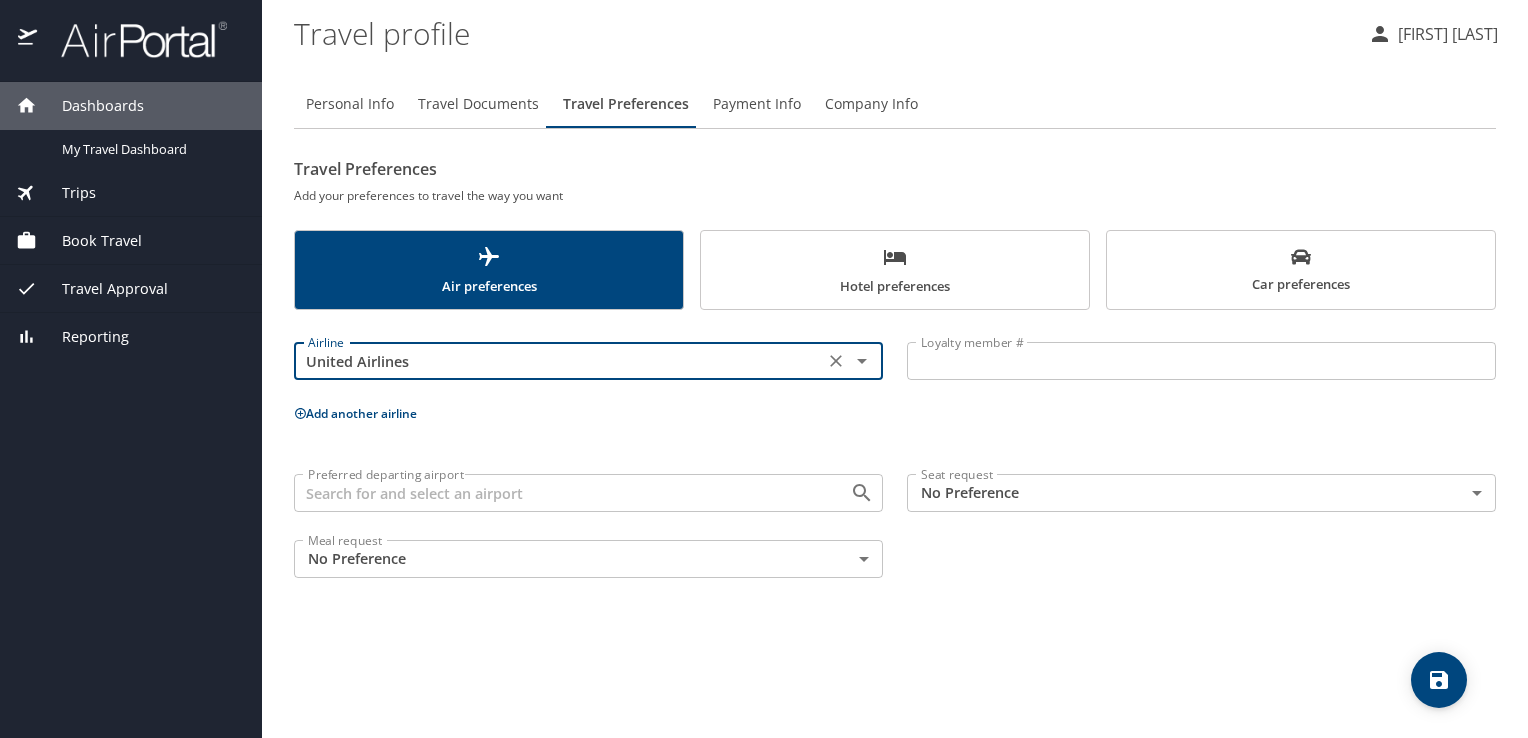 type on "United Airlines" 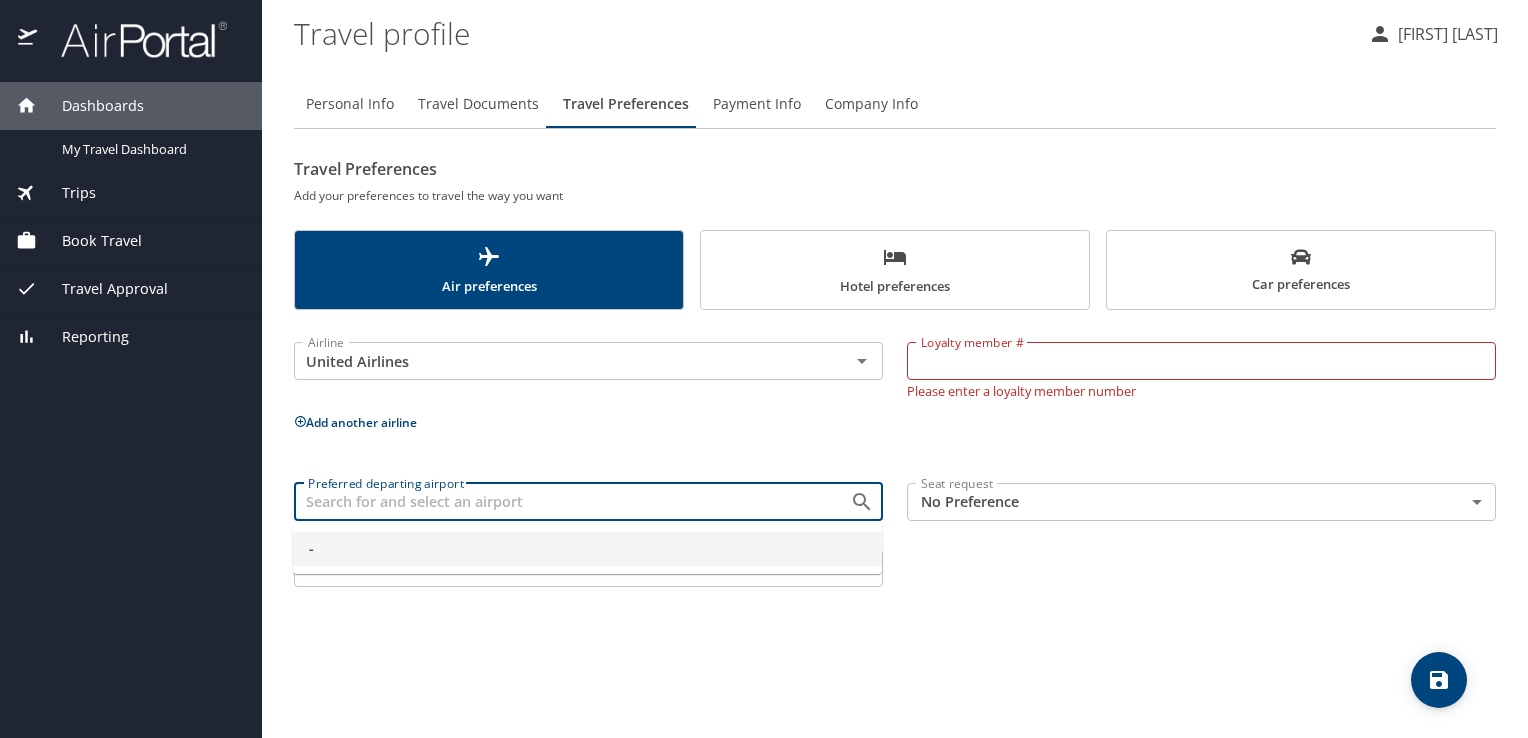 click on "Preferred departing airport" at bounding box center [559, 502] 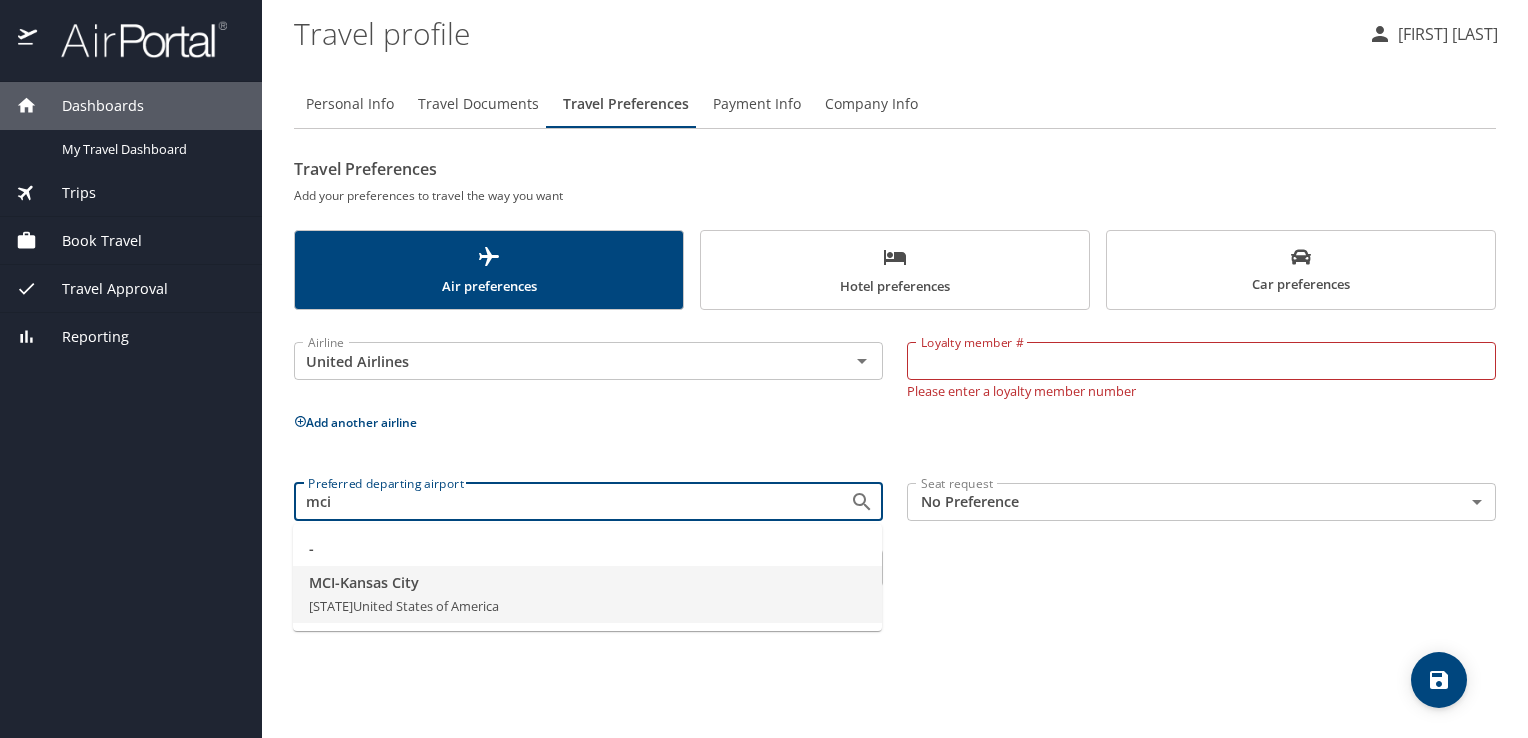 click on "MCI  -  Kansas City" at bounding box center [587, 583] 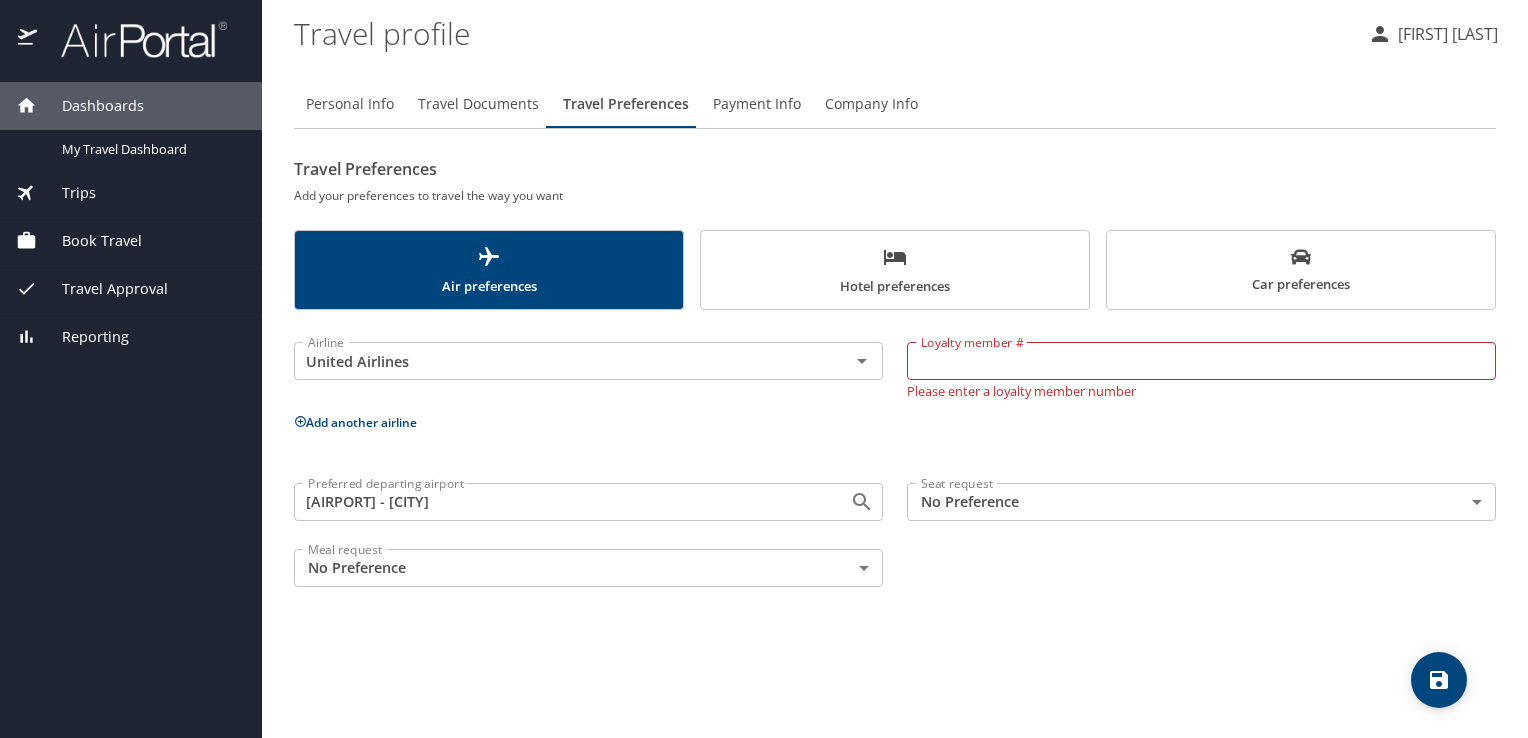 click on "Dashboards My Travel Dashboard Trips Current / Future Trips Past Trips Trips Missing Hotel Book Travel Request Agent Booking Approval Request (Beta) Book/Manage Online Trips Travel Approval Pending Trip Approvals Approved Trips Canceled Trips Approvals (Beta) Reporting Travel profile Gustavo Adolfo Vidales Ocadiz Personal Info Travel Documents Travel Preferences Payment Info Company Info Travel Preferences Add your preferences to travel the way you want Air preferences Hotel preferences Car preferences Airline United Airlines Airline   Loyalty member # Loyalty member # Please enter a loyalty member number  Add another airline Preferred departing airport MCI - Kansas City Preferred departing airport   Seat request No Preference NotApplicable Seat request   Meal request No Preference NotApplicable Meal request My settings Travel agency contacts View travel profile Give feedback Sign out" at bounding box center (764, 369) 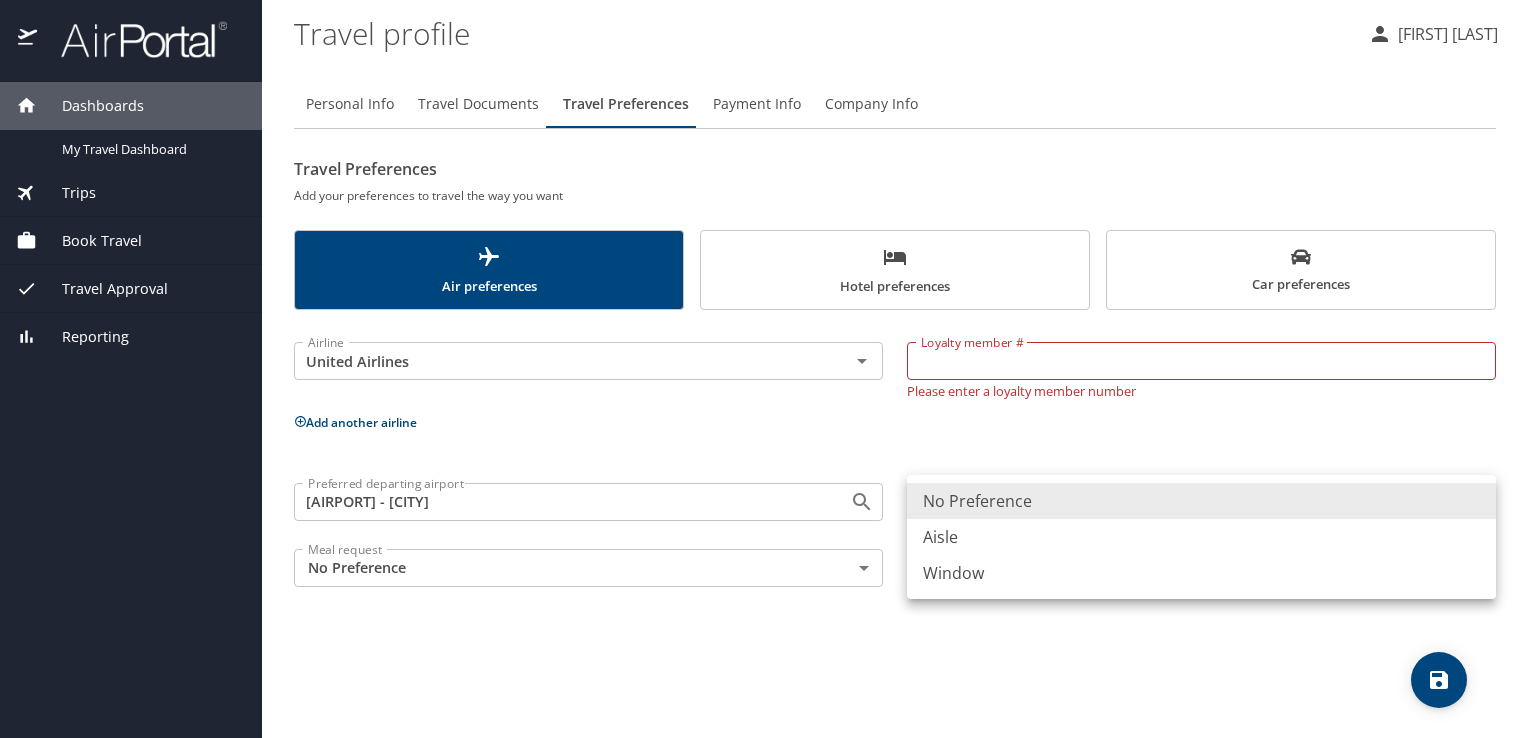click on "Aisle" at bounding box center [1201, 537] 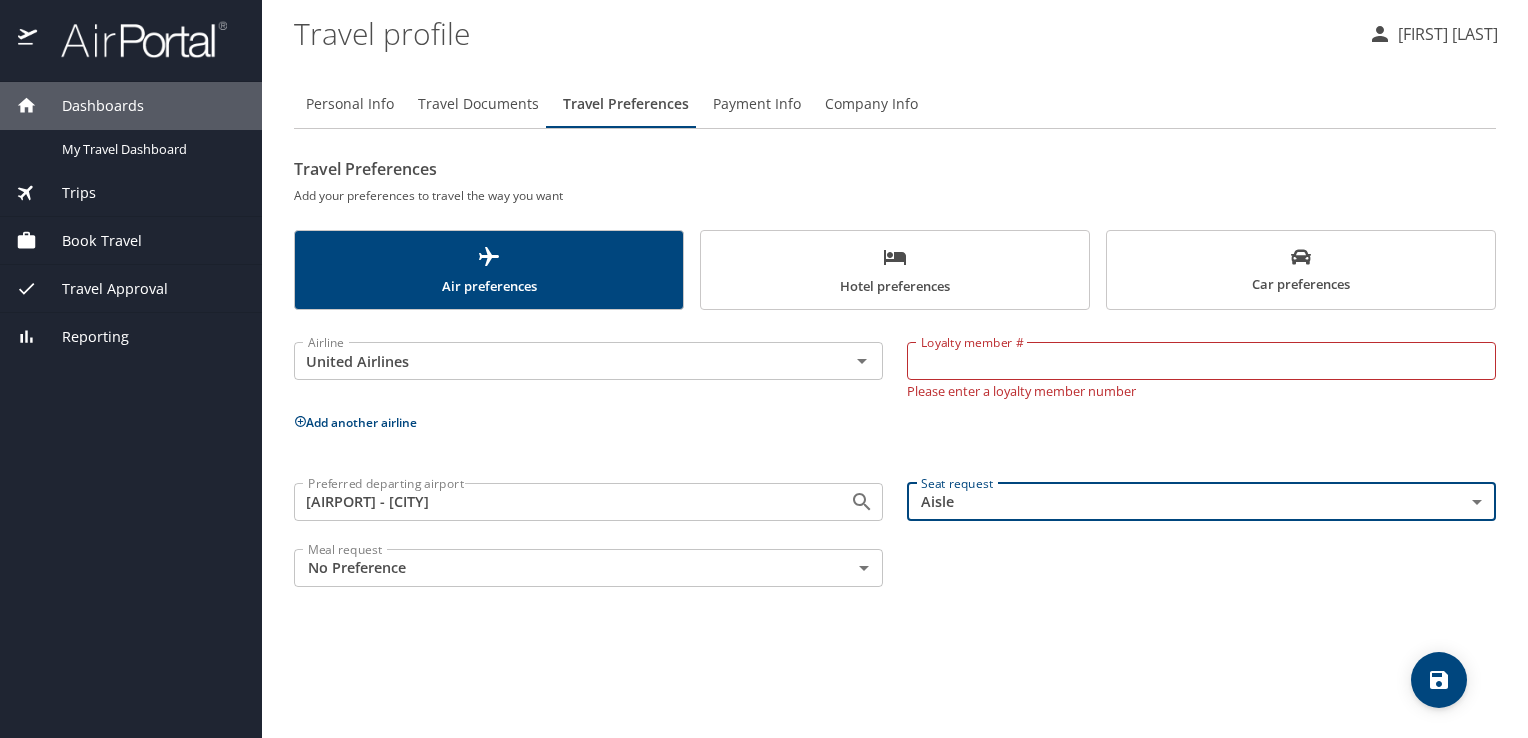 type on "Aisle" 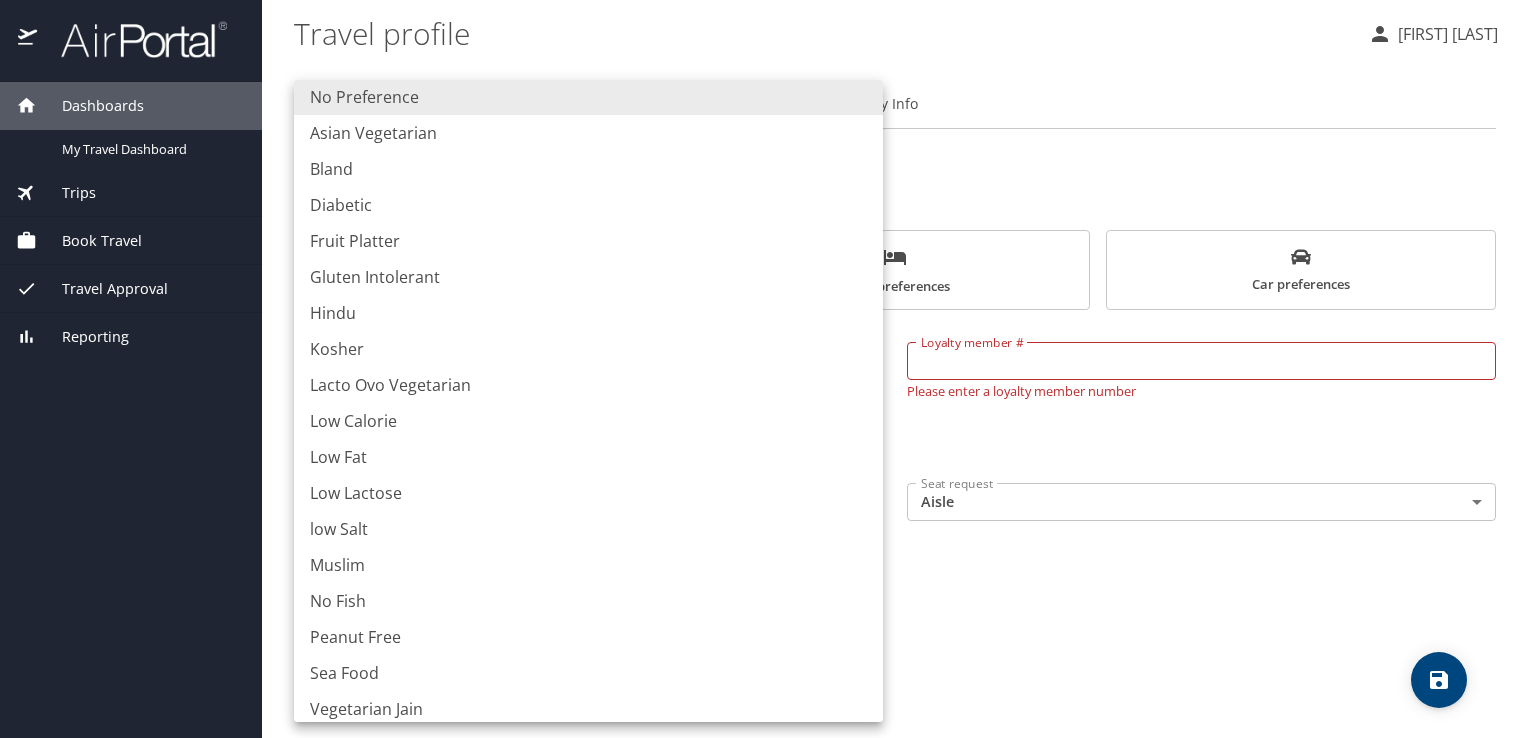 scroll, scrollTop: 0, scrollLeft: 0, axis: both 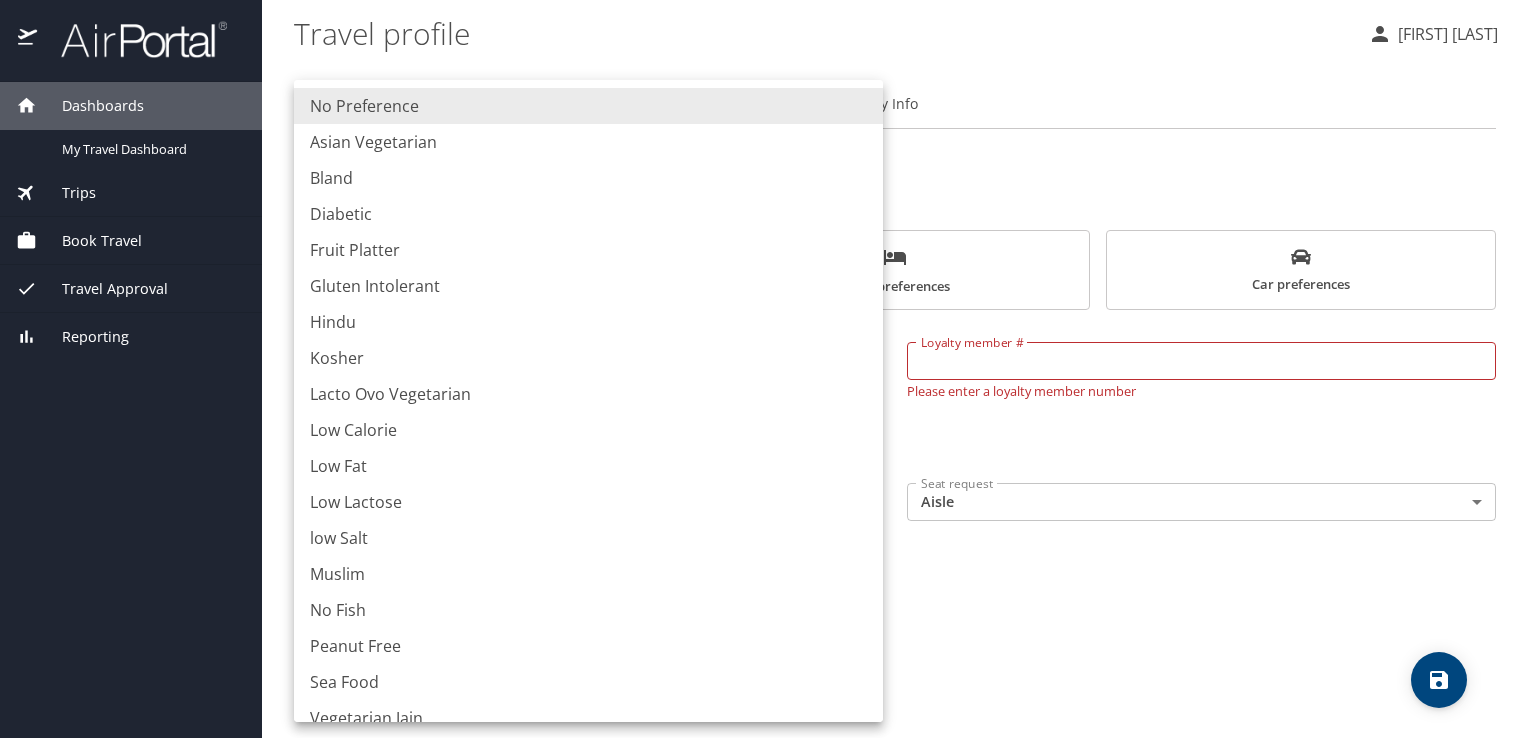 click on "Low Fat" at bounding box center [588, 466] 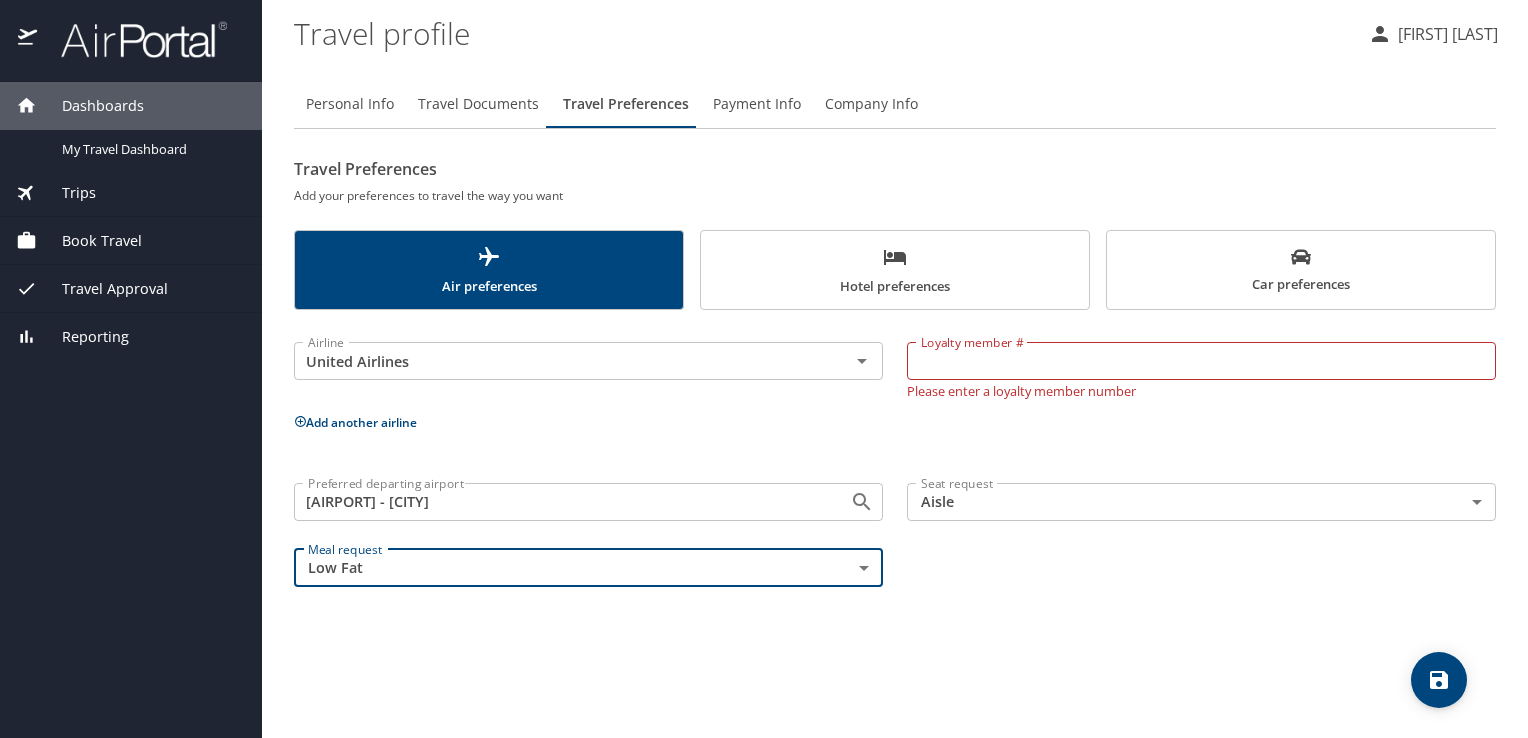 click on "Personal Info Travel Documents Travel Preferences Payment Info Company Info Travel Preferences Add your preferences to travel the way you want Air preferences Hotel preferences Car preferences Airline United Airlines Airline   Loyalty member # Loyalty member # Please enter a loyalty member number  Add another airline Preferred departing airport MCI - Kansas City Preferred departing airport   Seat request Aisle Aisle Seat request   Meal request Low Fat LowFat Meal request" at bounding box center (895, 401) 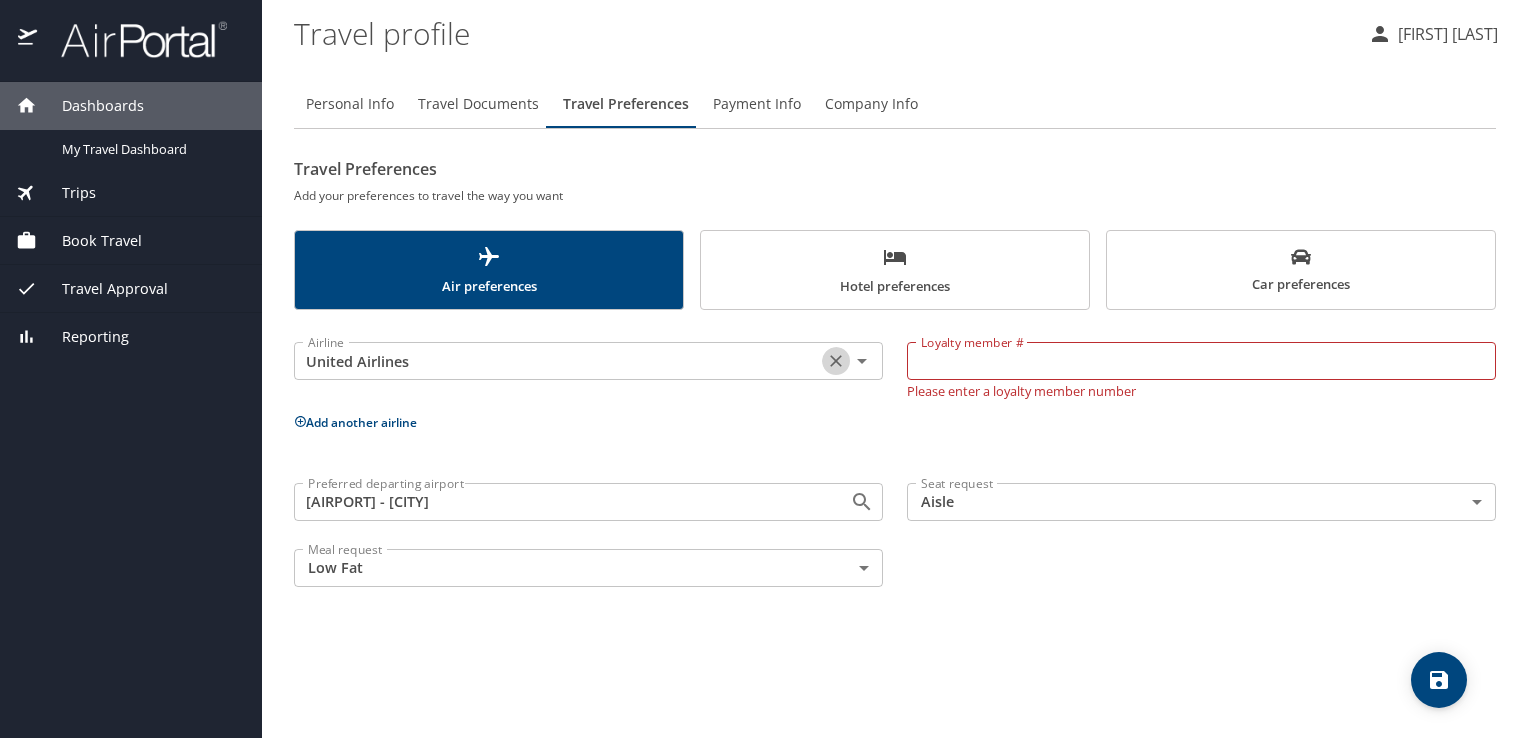 click 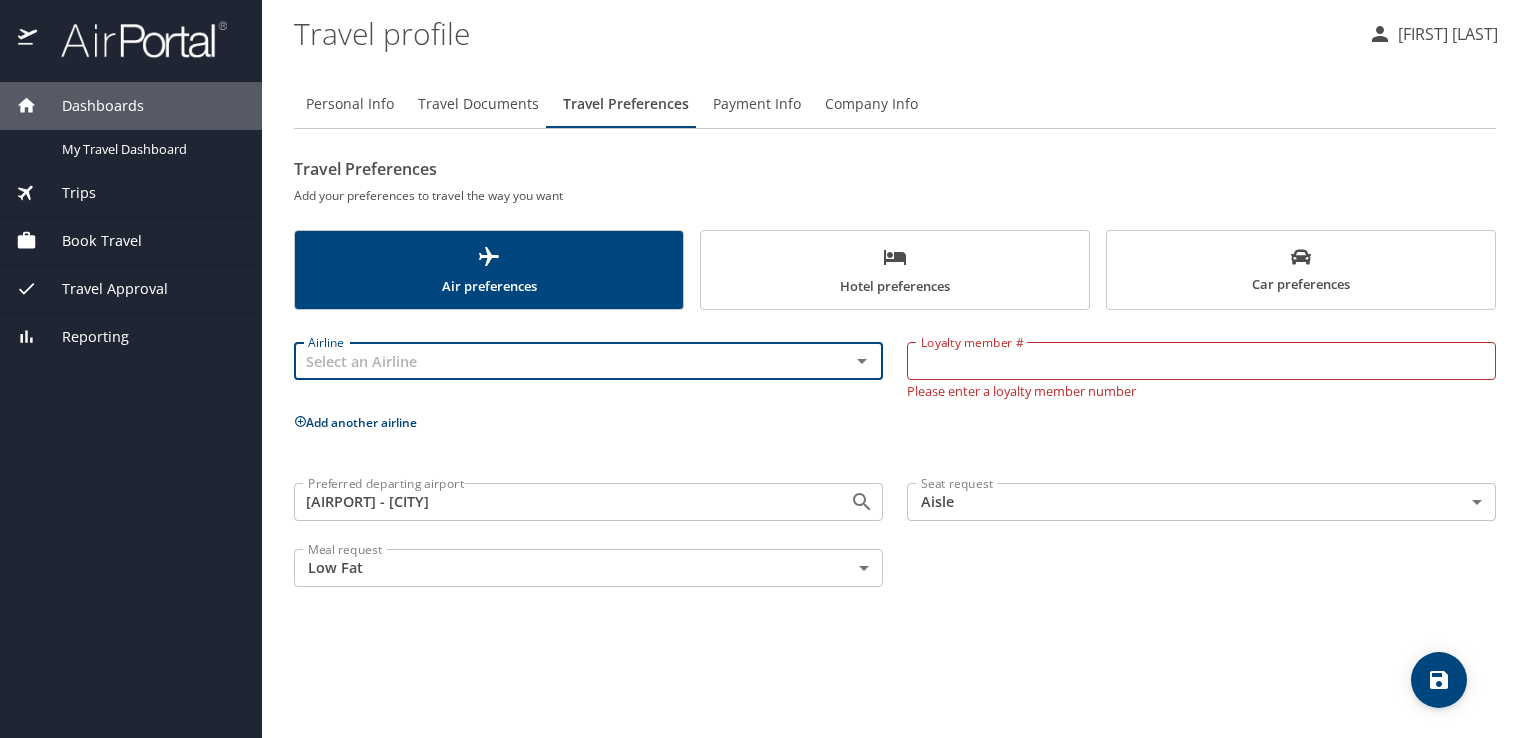 click on "Hotel preferences" at bounding box center (895, 271) 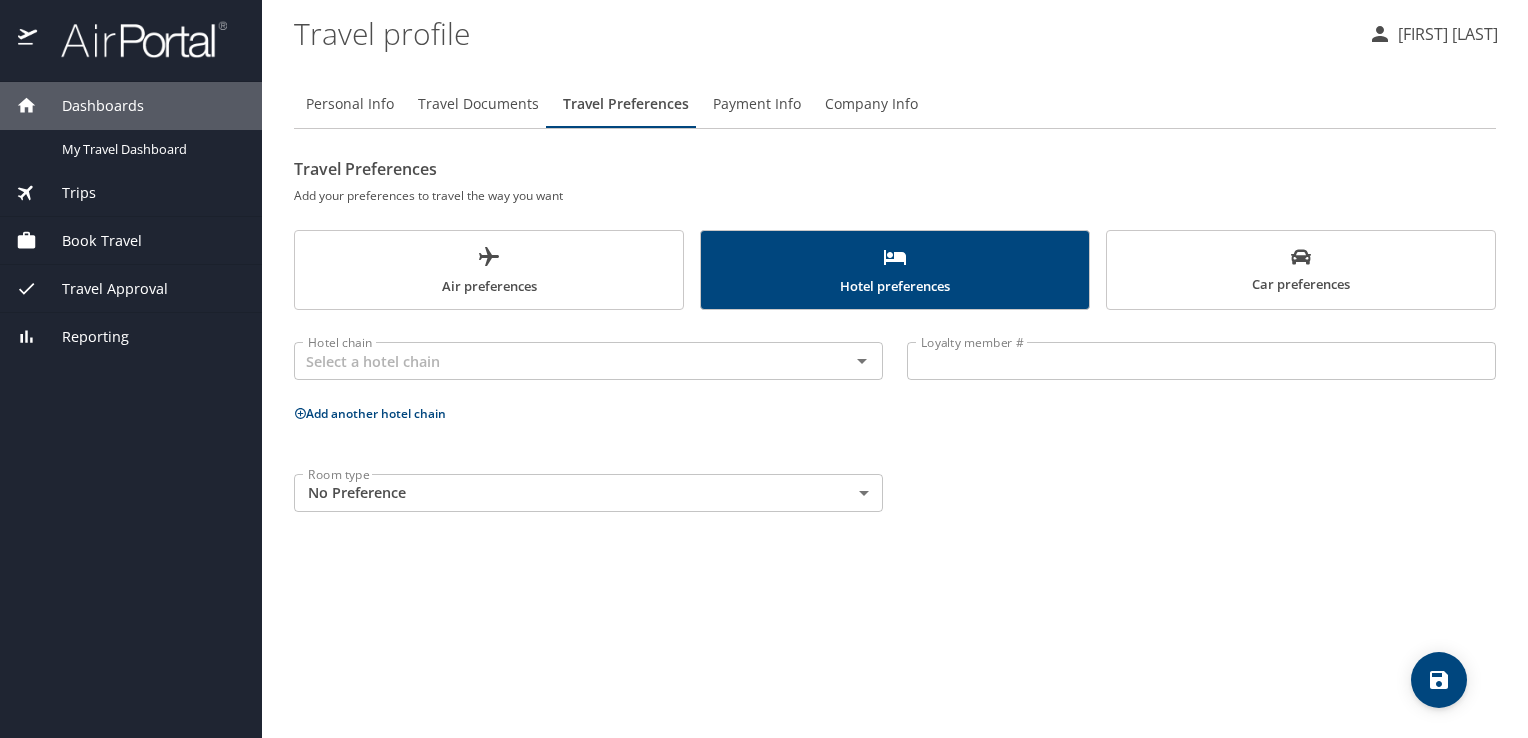 click on "Dashboards My Travel Dashboard Trips Current / Future Trips Past Trips Trips Missing Hotel Book Travel Request Agent Booking Approval Request (Beta) Book/Manage Online Trips Travel Approval Pending Trip Approvals Approved Trips Canceled Trips Approvals (Beta) Reporting Travel profile Gustavo Adolfo Vidales Ocadiz Personal Info Travel Documents Travel Preferences Payment Info Company Info Travel Preferences Add your preferences to travel the way you want Air preferences Hotel preferences Car preferences Hotel chain Hotel chain   Loyalty member # Loyalty member #  Add another hotel chain   Room type No Preference NotApplicable Room type My settings Travel agency contacts View travel profile Give feedback Sign out" at bounding box center [764, 369] 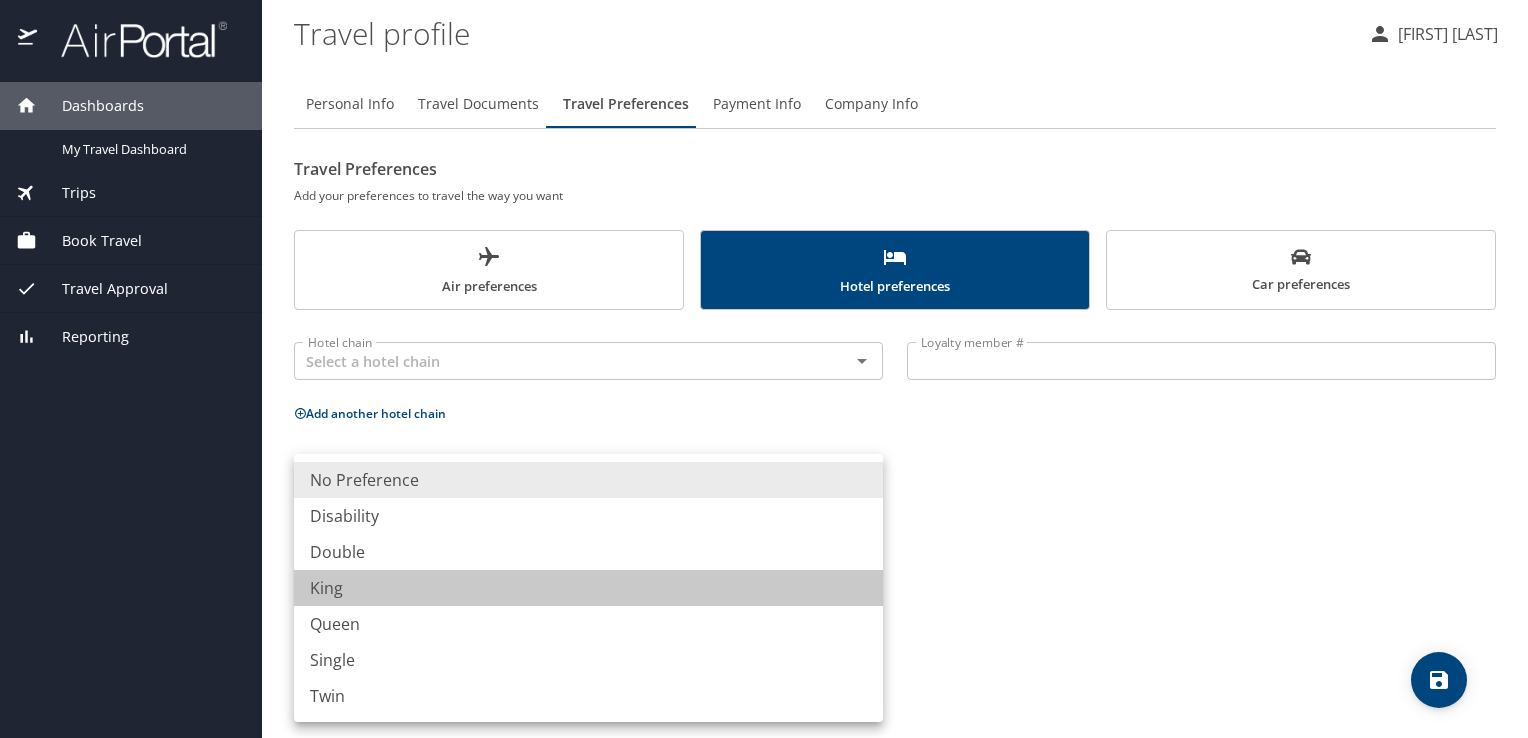 click on "King" at bounding box center (588, 588) 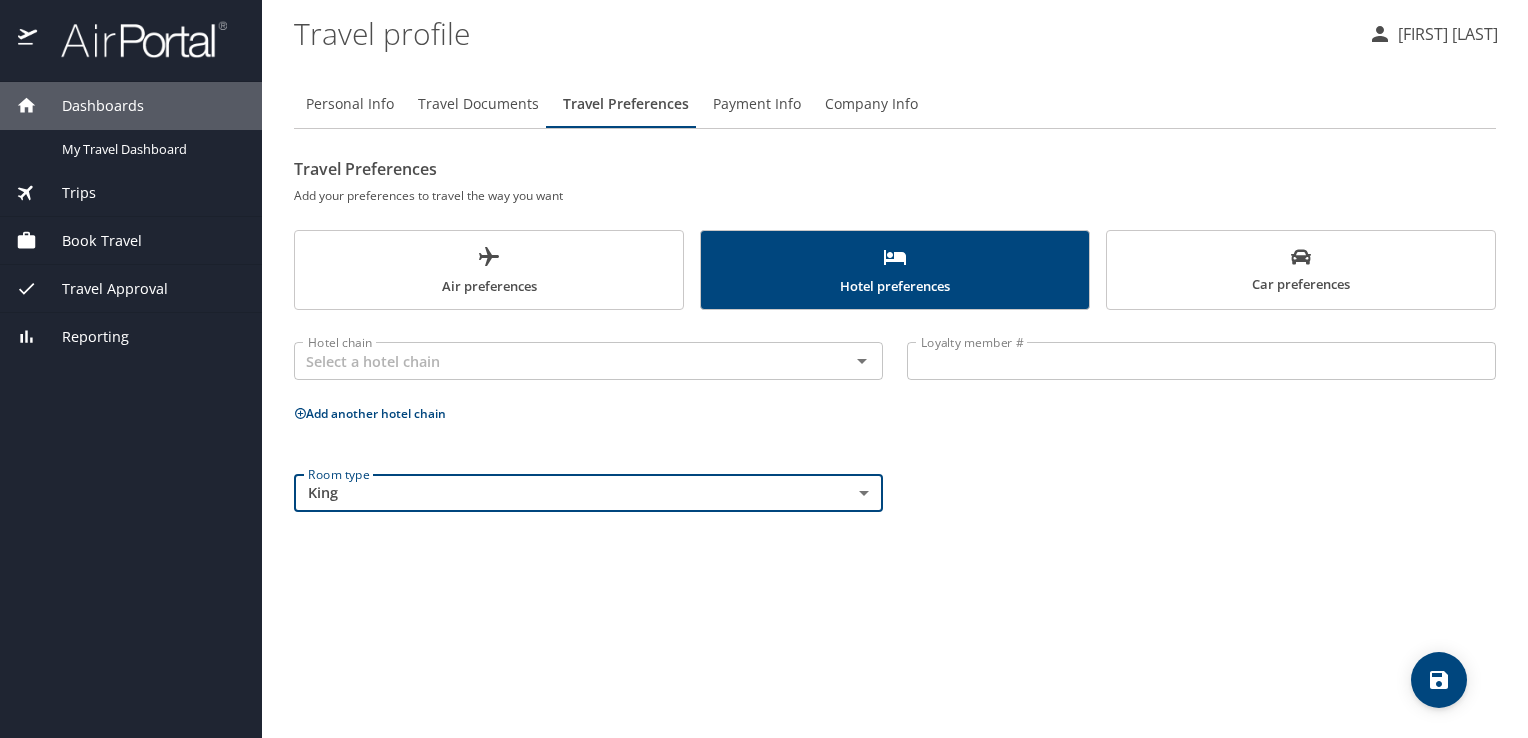 click on "Personal Info Travel Documents Travel Preferences Payment Info Company Info Travel Preferences Add your preferences to travel the way you want Air preferences Hotel preferences Car preferences Hotel chain Hotel chain   Loyalty member # Loyalty member #  Add another hotel chain   Room type King King Room type" at bounding box center [895, 401] 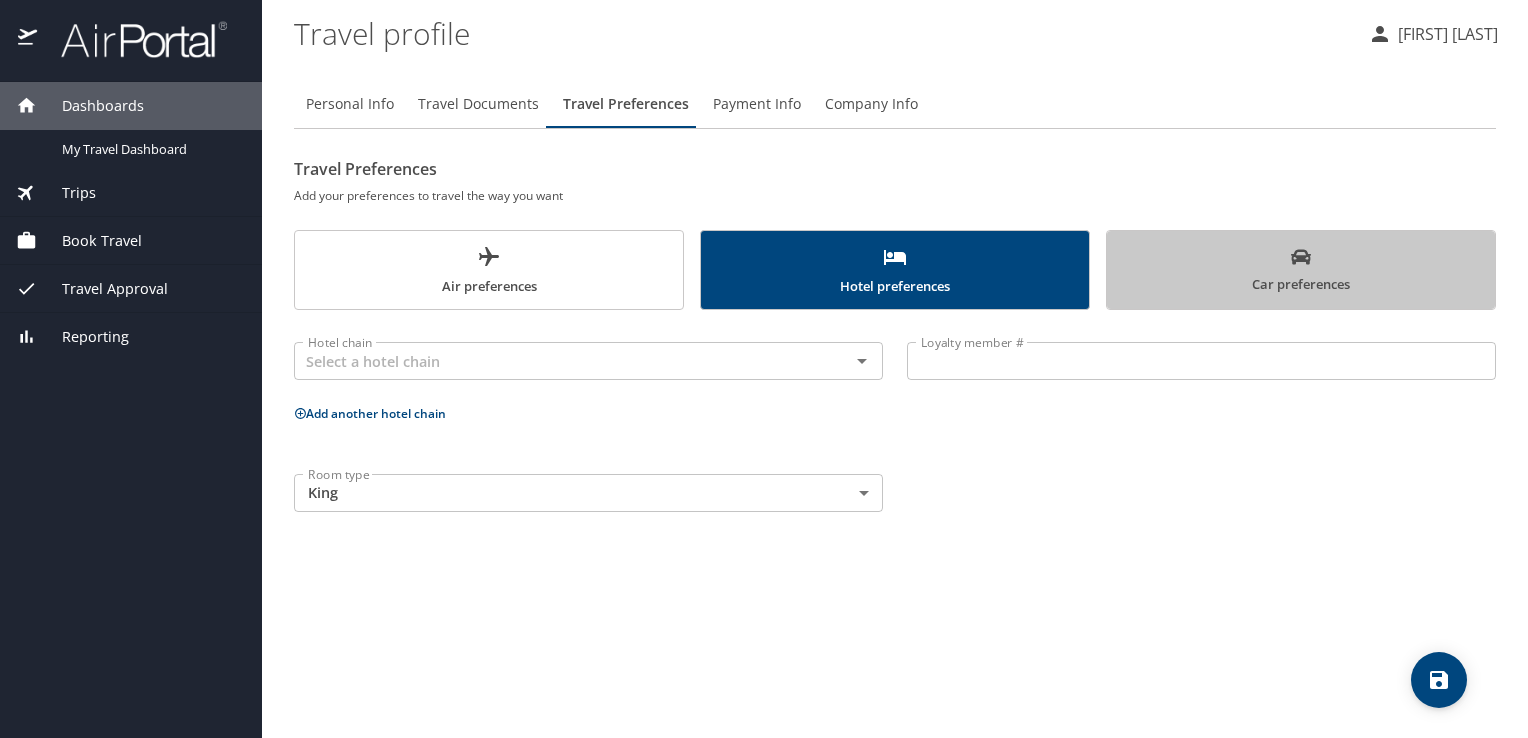 click on "Car preferences" at bounding box center (1301, 271) 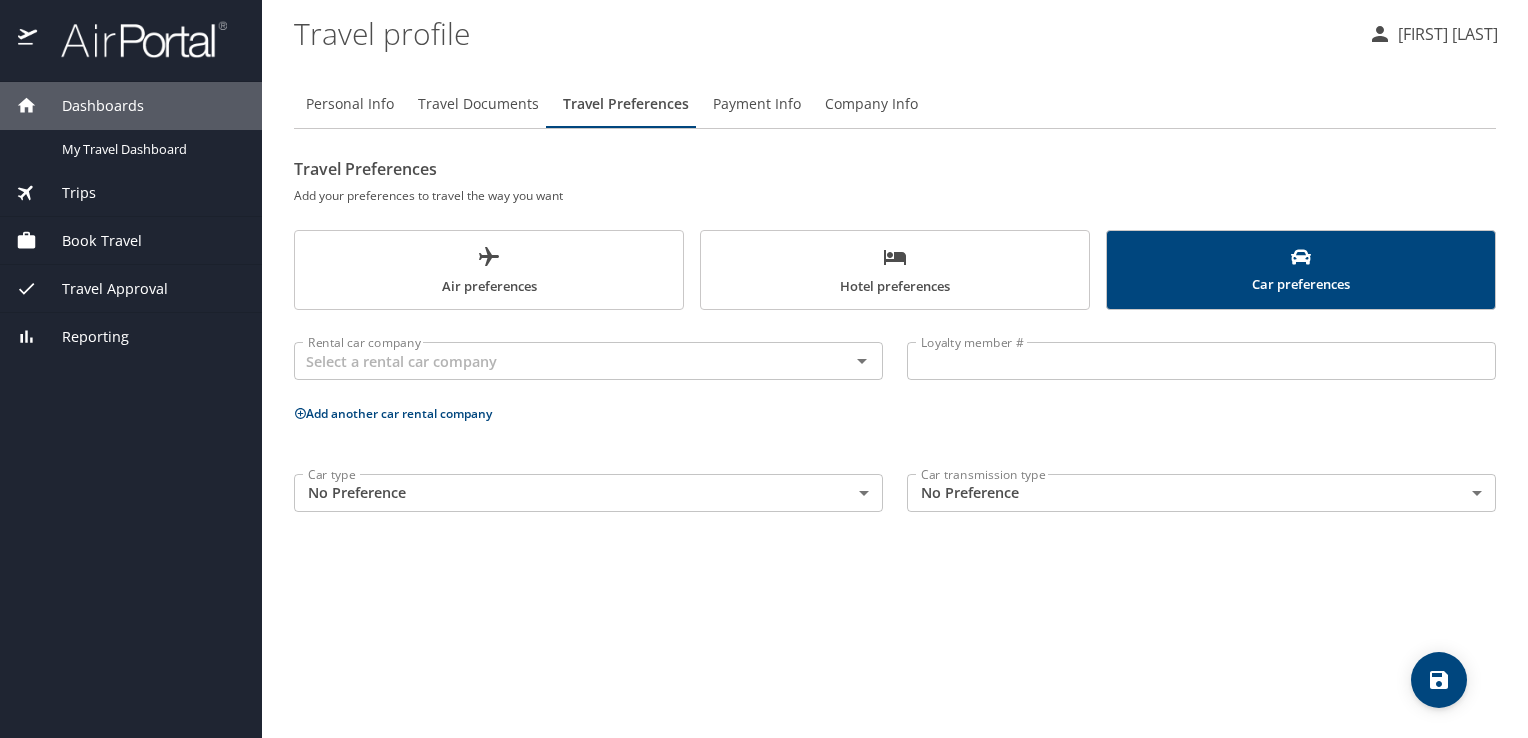 click on "Dashboards My Travel Dashboard Trips Current / Future Trips Past Trips Trips Missing Hotel Book Travel Request Agent Booking Approval Request (Beta) Book/Manage Online Trips Travel Approval Pending Trip Approvals Approved Trips Canceled Trips Approvals (Beta) Reporting Travel profile Gustavo Adolfo Vidales Ocadiz Personal Info Travel Documents Travel Preferences Payment Info Company Info Travel Preferences Add your preferences to travel the way you want Air preferences Hotel preferences Car preferences Rental car company Rental car company   Loyalty member # Loyalty member #  Add another car rental company   Car type No Preference NotApplicable Car type   Car transmission type No Preference NotApplicable Car transmission type My settings Travel agency contacts View travel profile Give feedback Sign out" at bounding box center (764, 369) 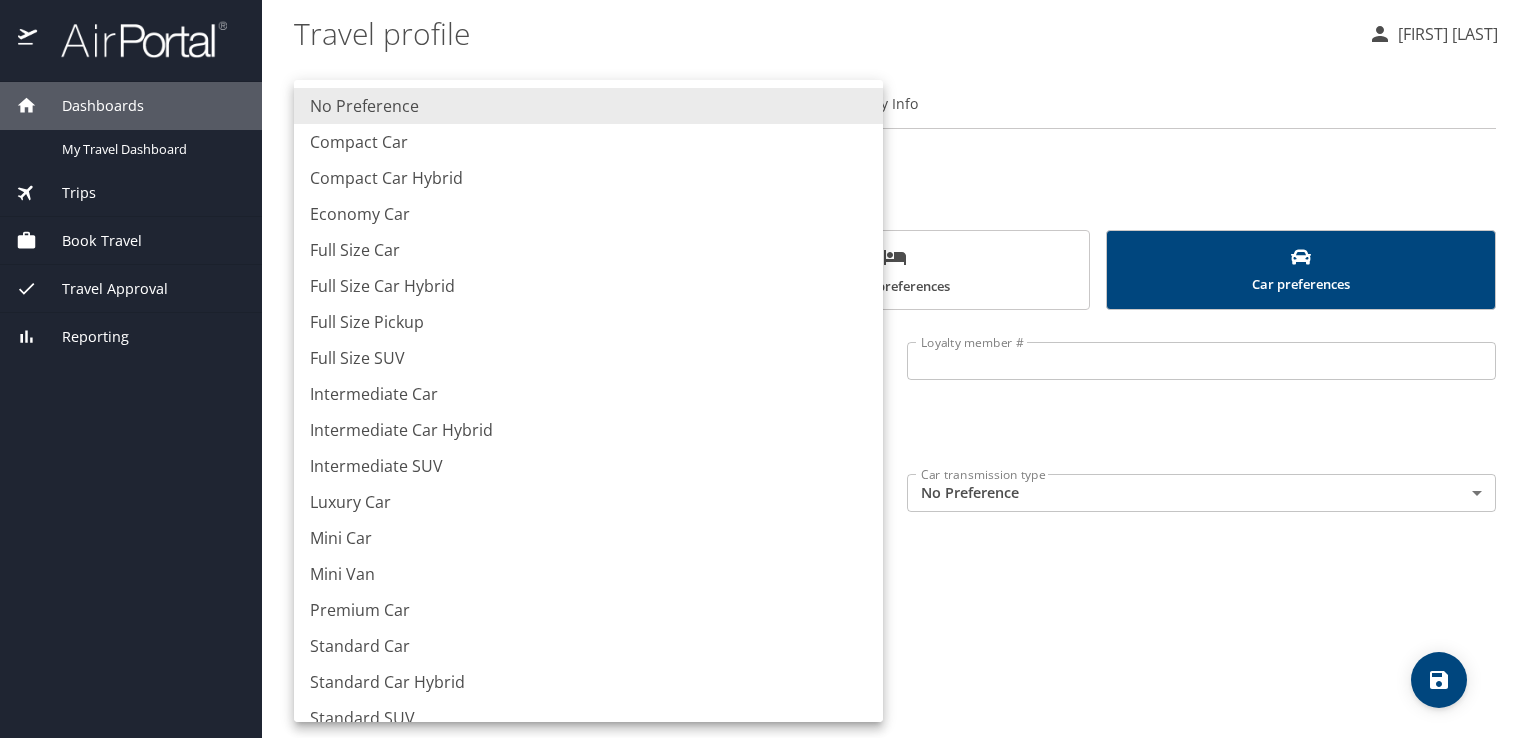 scroll, scrollTop: 21, scrollLeft: 0, axis: vertical 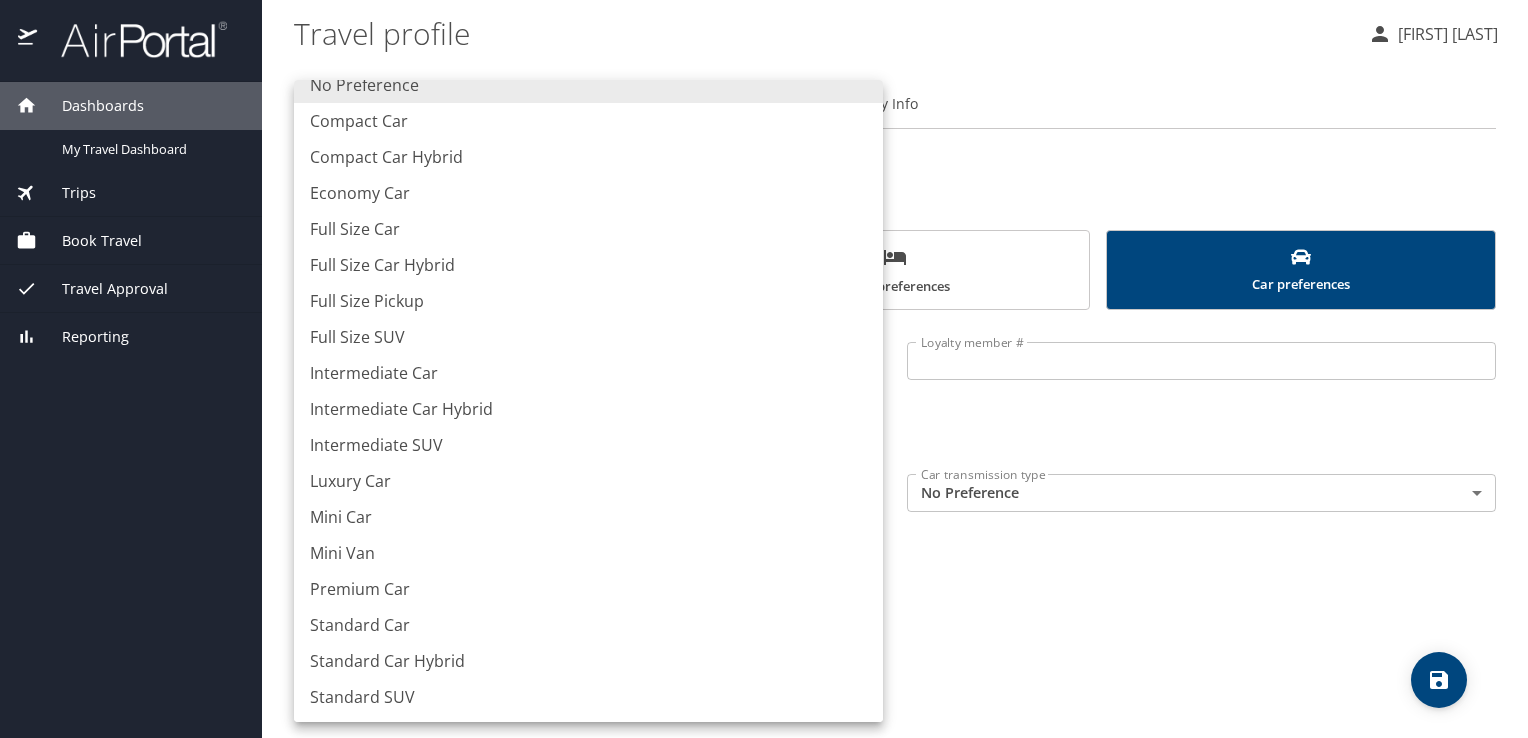 click on "Intermediate SUV" at bounding box center (588, 445) 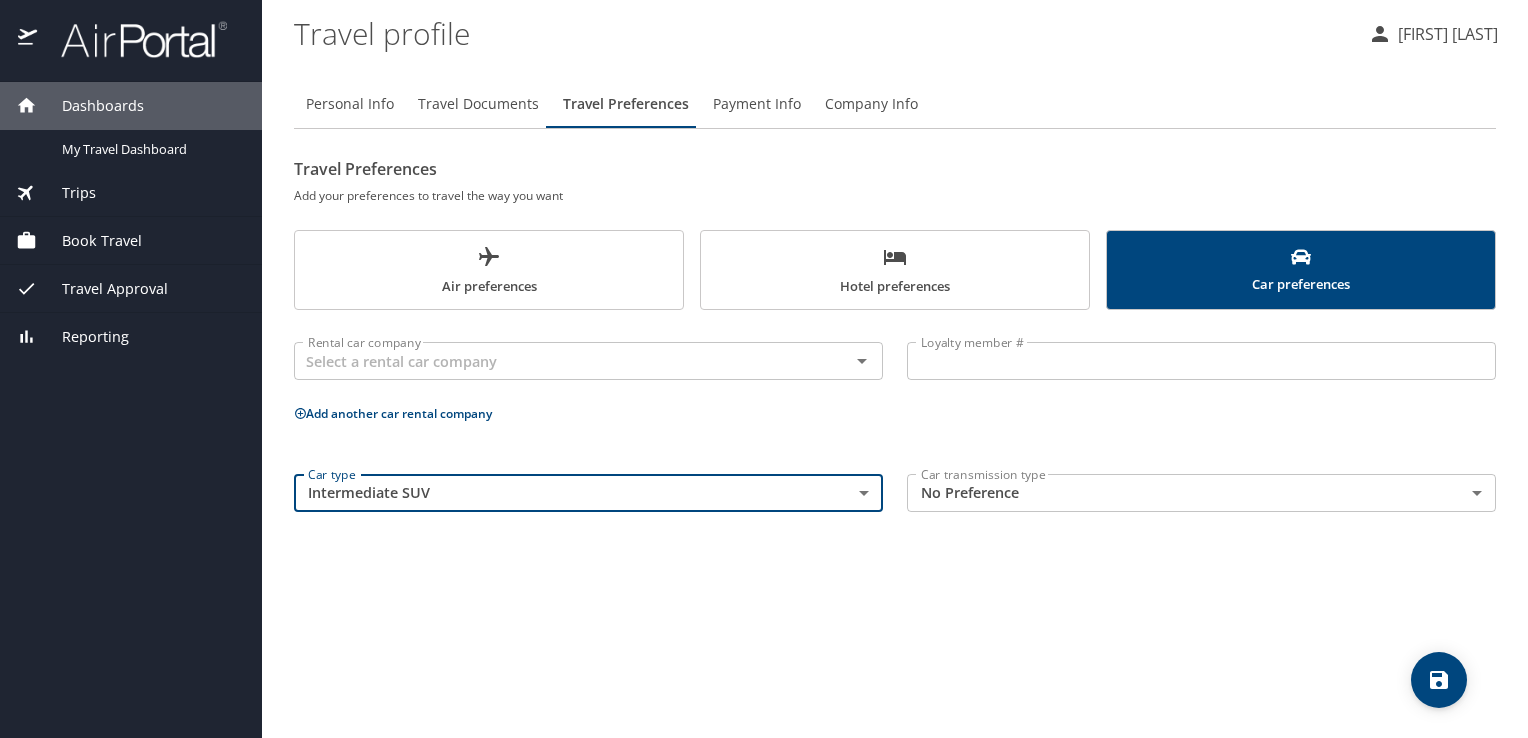 click on "Dashboards My Travel Dashboard Trips Current / Future Trips Past Trips Trips Missing Hotel Book Travel Request Agent Booking Approval Request (Beta) Book/Manage Online Trips Travel Approval Pending Trip Approvals Approved Trips Canceled Trips Approvals (Beta) Reporting Travel profile Gustavo Adolfo Vidales Ocadiz Personal Info Travel Documents Travel Preferences Payment Info Company Info Travel Preferences Add your preferences to travel the way you want Air preferences Hotel preferences Car preferences Rental car company Rental car company   Loyalty member # Loyalty member #  Add another car rental company   Car type Intermediate SUV IntermediateSUV Car type   Car transmission type No Preference NotApplicable Car transmission type My settings Travel agency contacts View travel profile Give feedback Sign out" at bounding box center (764, 369) 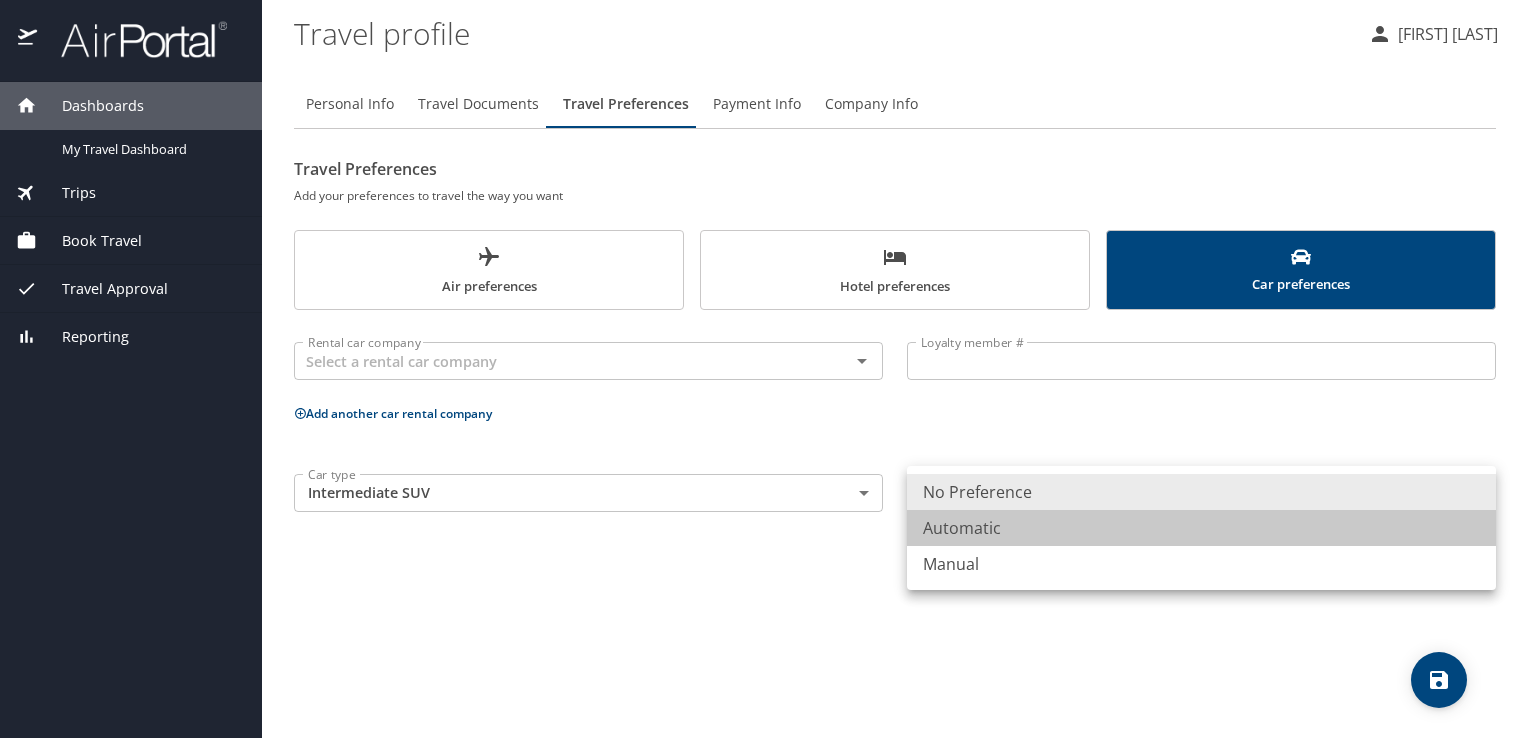 click on "Automatic" at bounding box center [1201, 528] 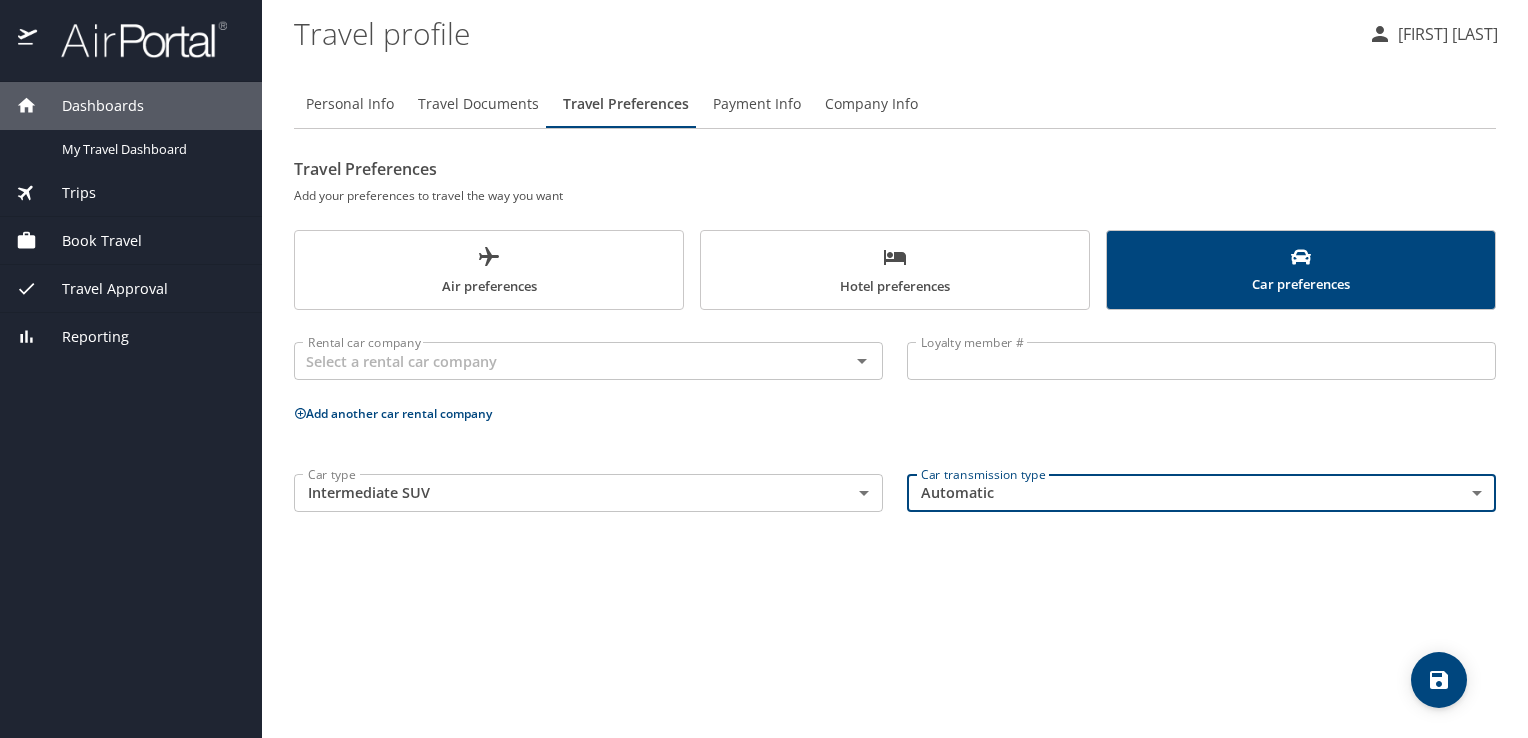 click on "Dashboards My Travel Dashboard Trips Current / Future Trips Past Trips Trips Missing Hotel Book Travel Request Agent Booking Approval Request (Beta) Book/Manage Online Trips Travel Approval Pending Trip Approvals Approved Trips Canceled Trips Approvals (Beta) Reporting Travel profile Gustavo Adolfo Vidales Ocadiz Personal Info Travel Documents Travel Preferences Payment Info Company Info Travel Preferences Add your preferences to travel the way you want Air preferences Hotel preferences Car preferences Rental car company Rental car company   Loyalty member # Loyalty member #  Add another car rental company   Car type Intermediate SUV IntermediateSUV Car type   Car transmission type Automatic Automatic Car transmission type My settings Travel agency contacts View travel profile Give feedback Sign out" at bounding box center (764, 369) 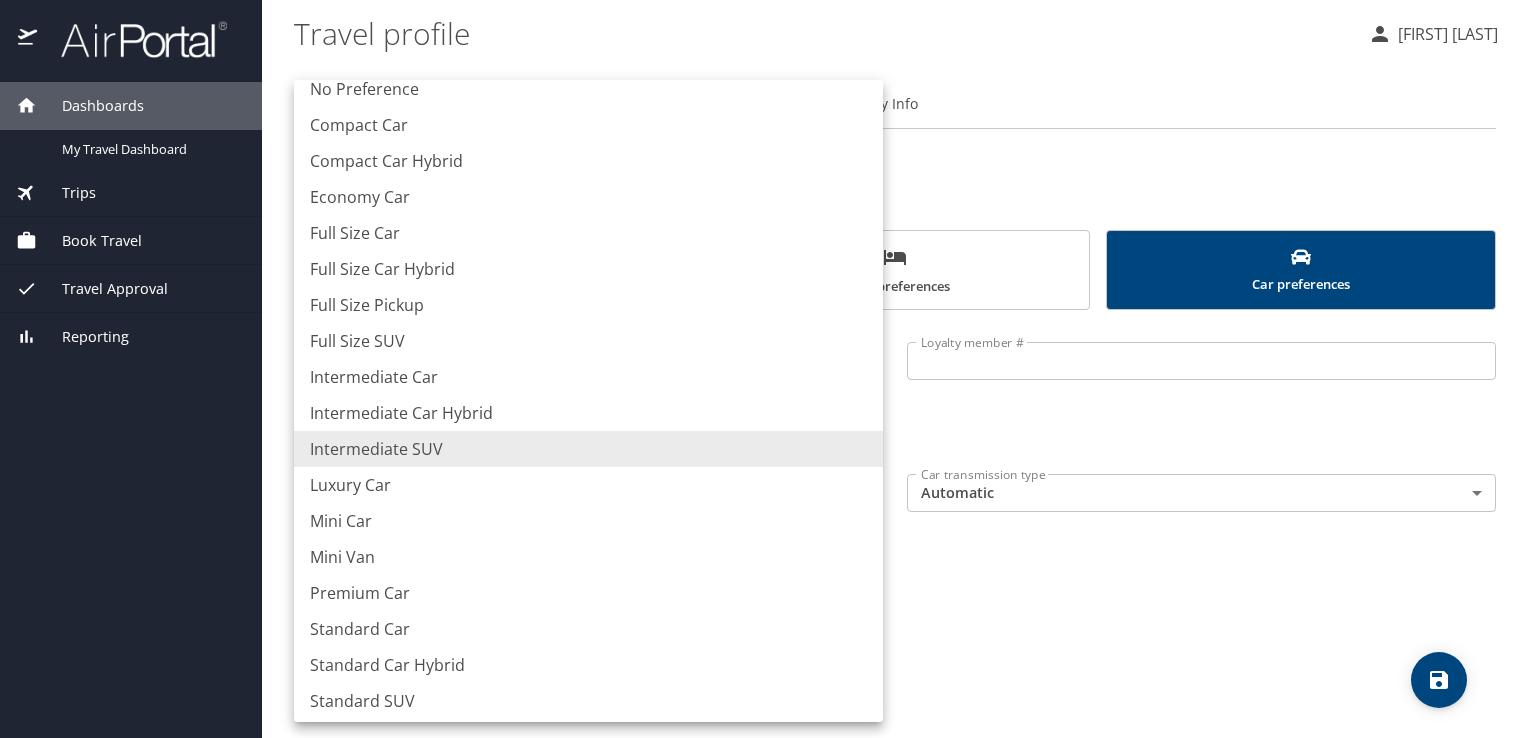scroll, scrollTop: 21, scrollLeft: 0, axis: vertical 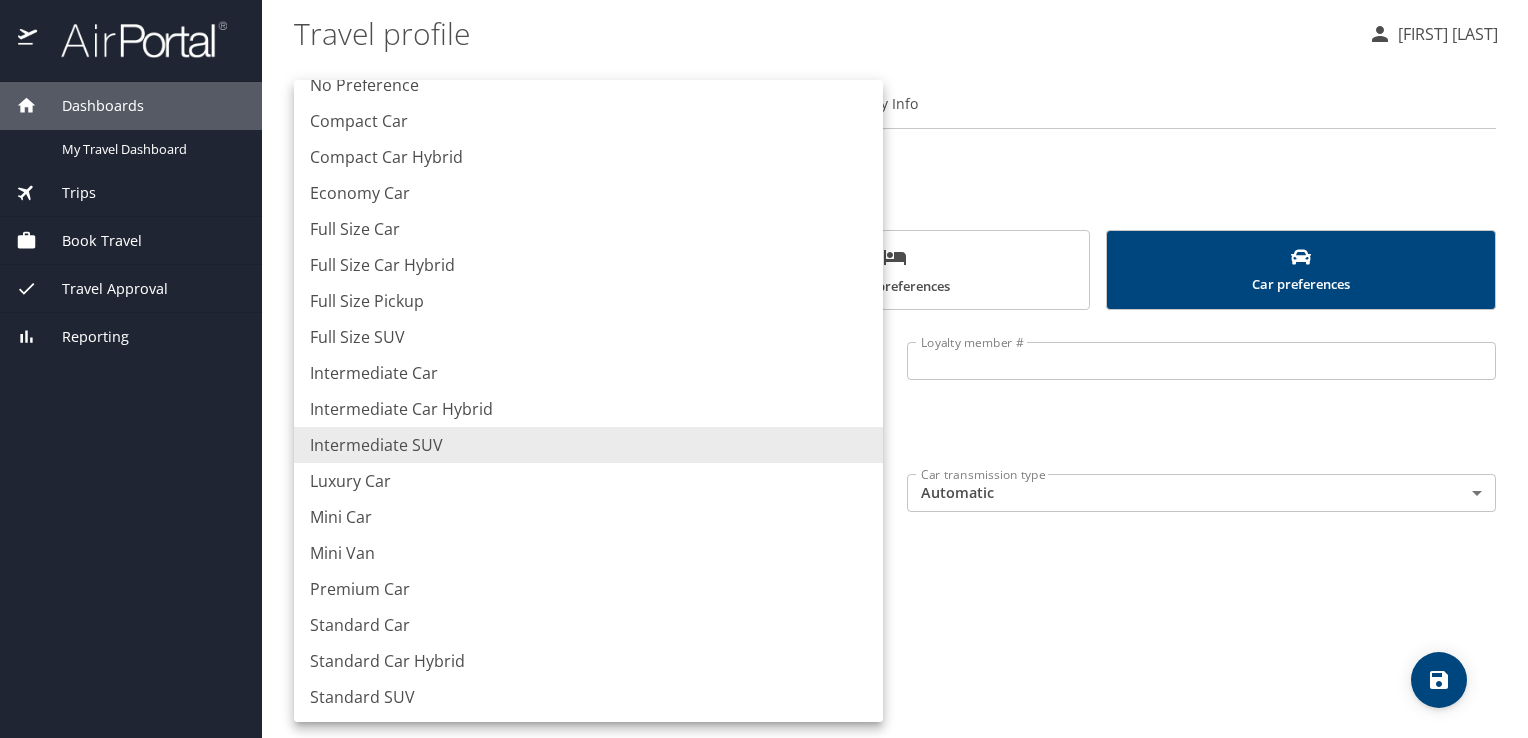 click on "Standard SUV" at bounding box center [588, 697] 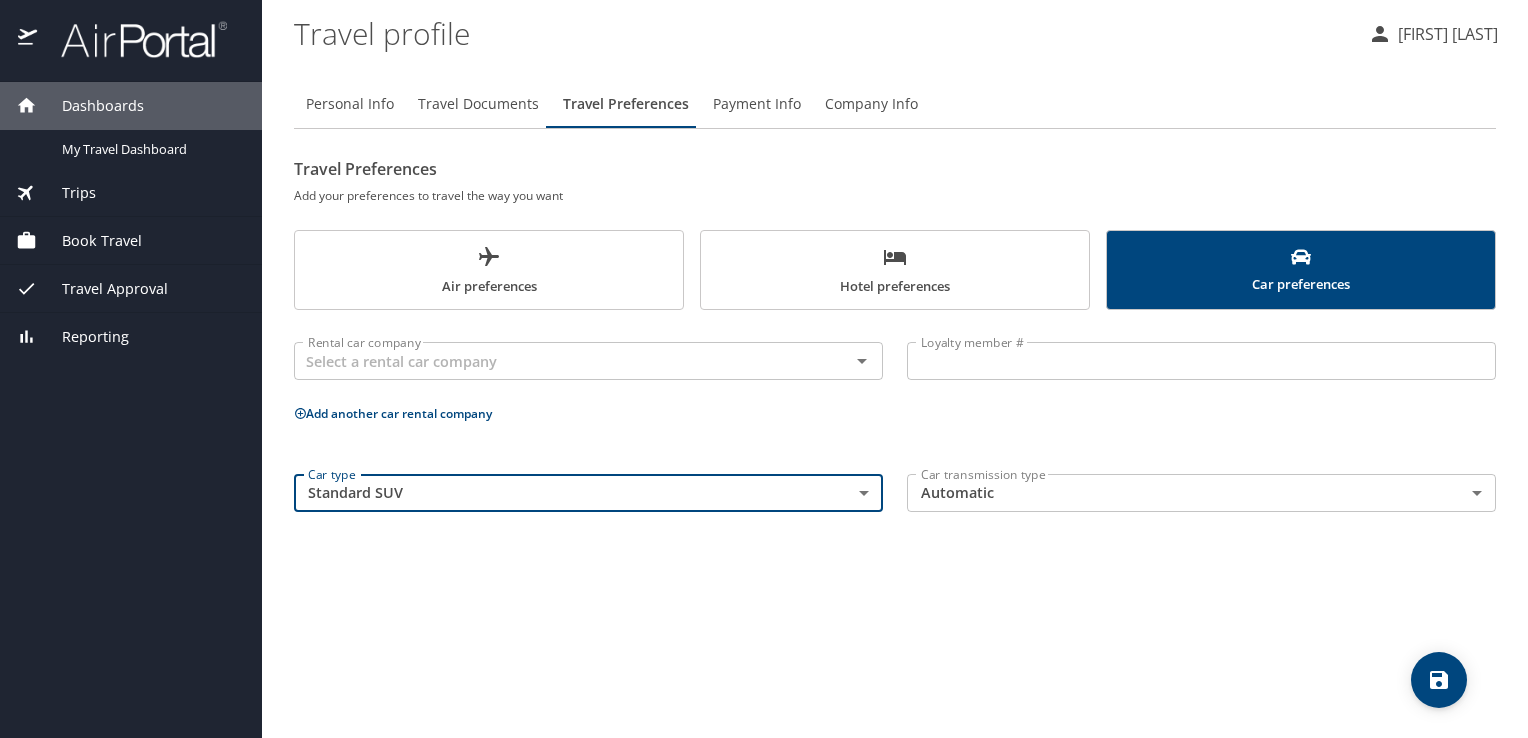 click on "Personal Info Travel Documents Travel Preferences Payment Info Company Info Travel Preferences Add your preferences to travel the way you want Air preferences Hotel preferences Car preferences Rental car company Rental car company   Loyalty member # Loyalty member #  Add another car rental company   Car type Standard SUV StandardSUV Car type   Car transmission type Automatic Automatic Car transmission type" at bounding box center (895, 401) 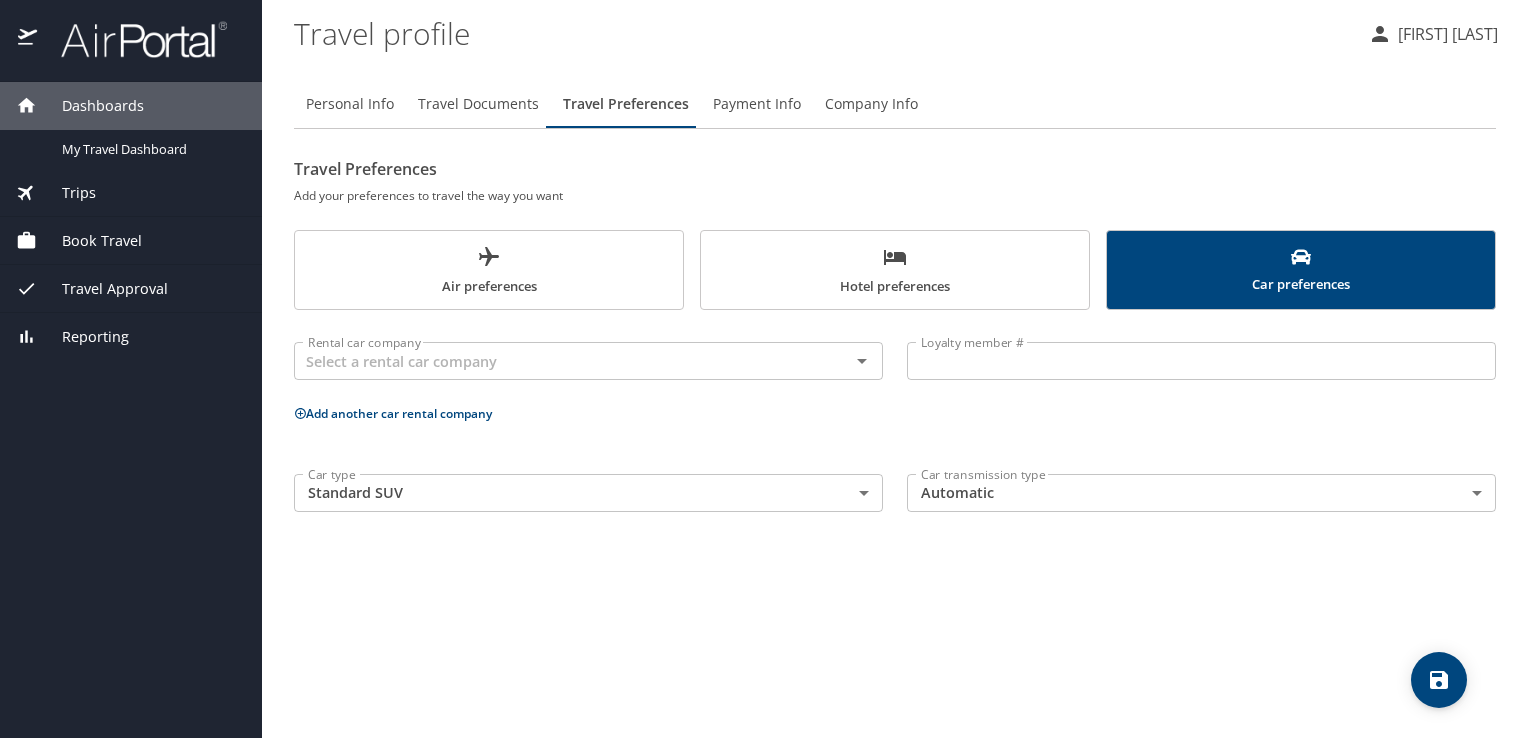 click on "Air preferences" at bounding box center (489, 271) 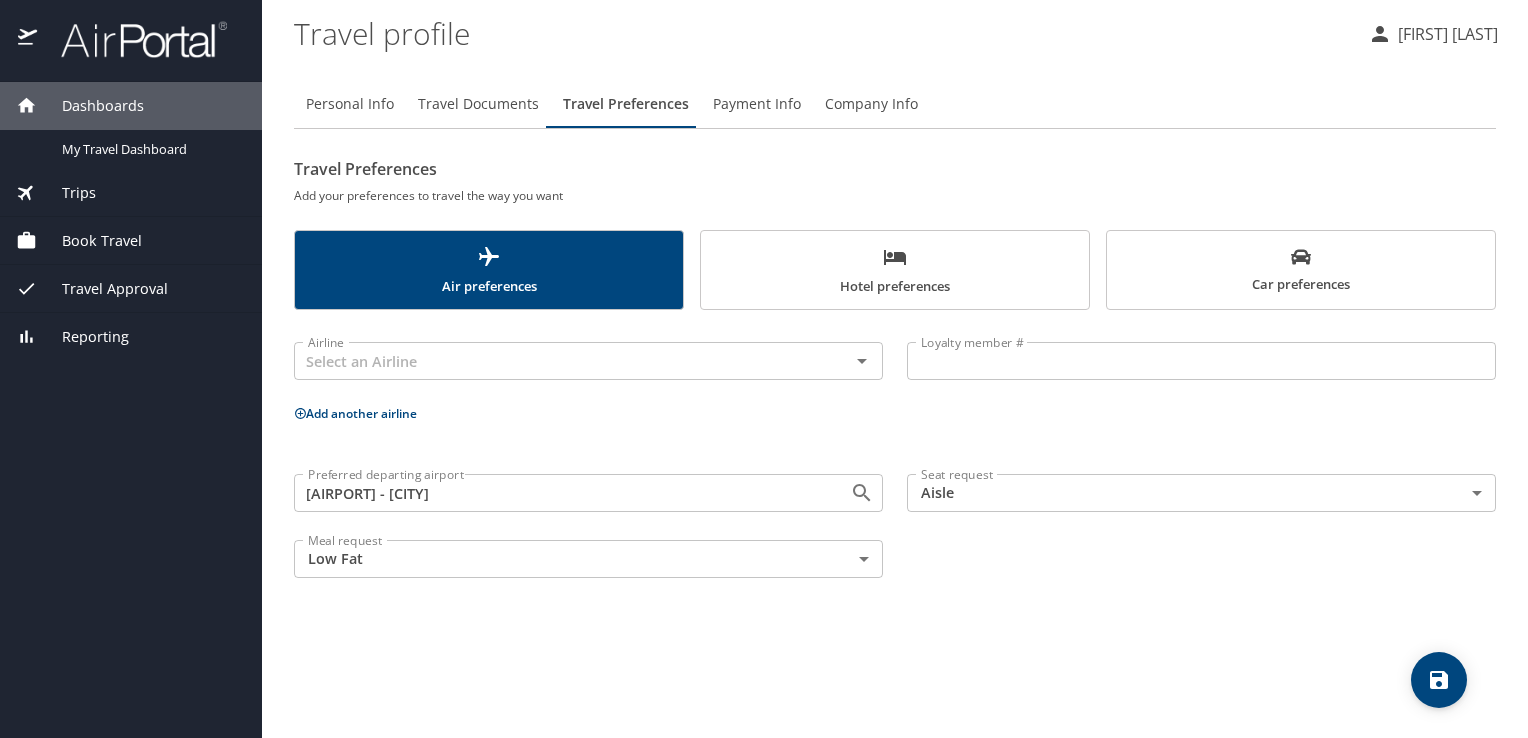 click on "Car preferences" at bounding box center [1301, 271] 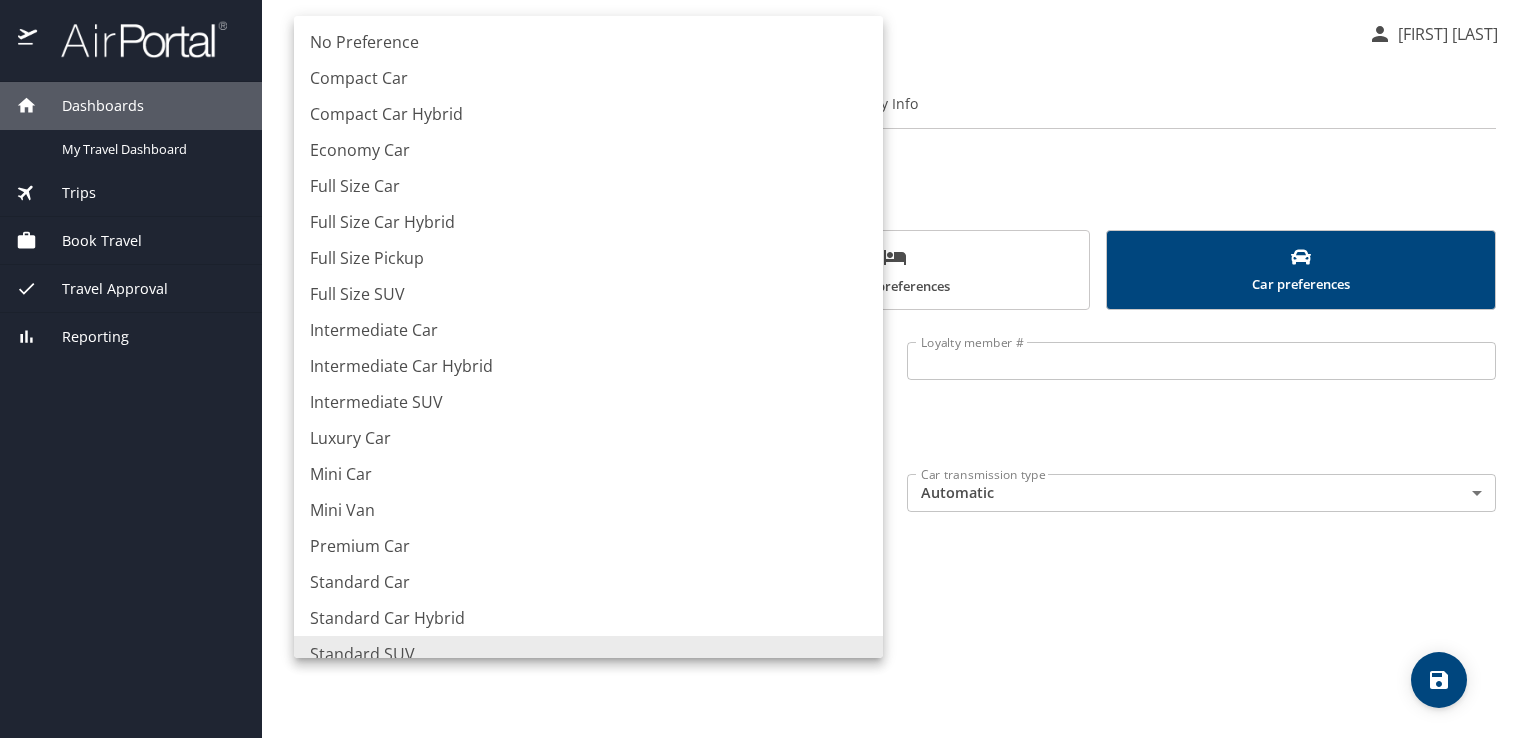 click on "Dashboards My Travel Dashboard Trips Current / Future Trips Past Trips Trips Missing Hotel Book Travel Request Agent Booking Approval Request (Beta) Book/Manage Online Trips Travel Approval Pending Trip Approvals Approved Trips Canceled Trips Approvals (Beta) Reporting Travel profile Gustavo Adolfo Vidales Ocadiz Personal Info Travel Documents Travel Preferences Payment Info Company Info Travel Preferences Add your preferences to travel the way you want Air preferences Hotel preferences Car preferences Rental car company Rental car company   Loyalty member # Loyalty member #  Add another car rental company   Car type Standard SUV StandardSUV Car type   Car transmission type Automatic Automatic Car transmission type My settings Travel agency contacts View travel profile Give feedback Sign out No Preference Compact Car Compact Car Hybrid Economy Car Full Size Car Full Size Car Hybrid Full Size Pickup Full Size SUV Intermediate Car Intermediate Car Hybrid Intermediate SUV Luxury Car Mini Car Mini Van Premium Car" at bounding box center (764, 369) 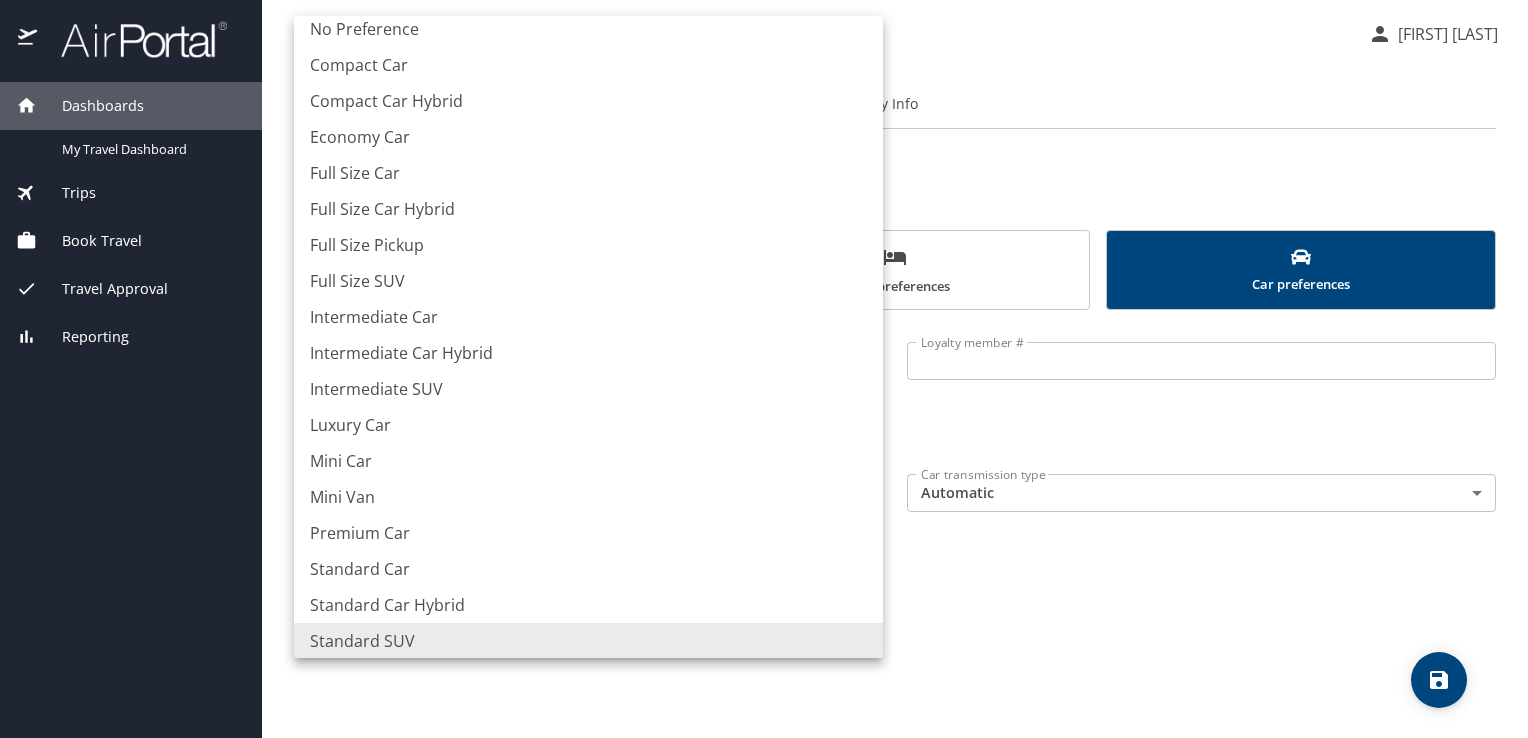 click on "Intermediate SUV" at bounding box center [588, 389] 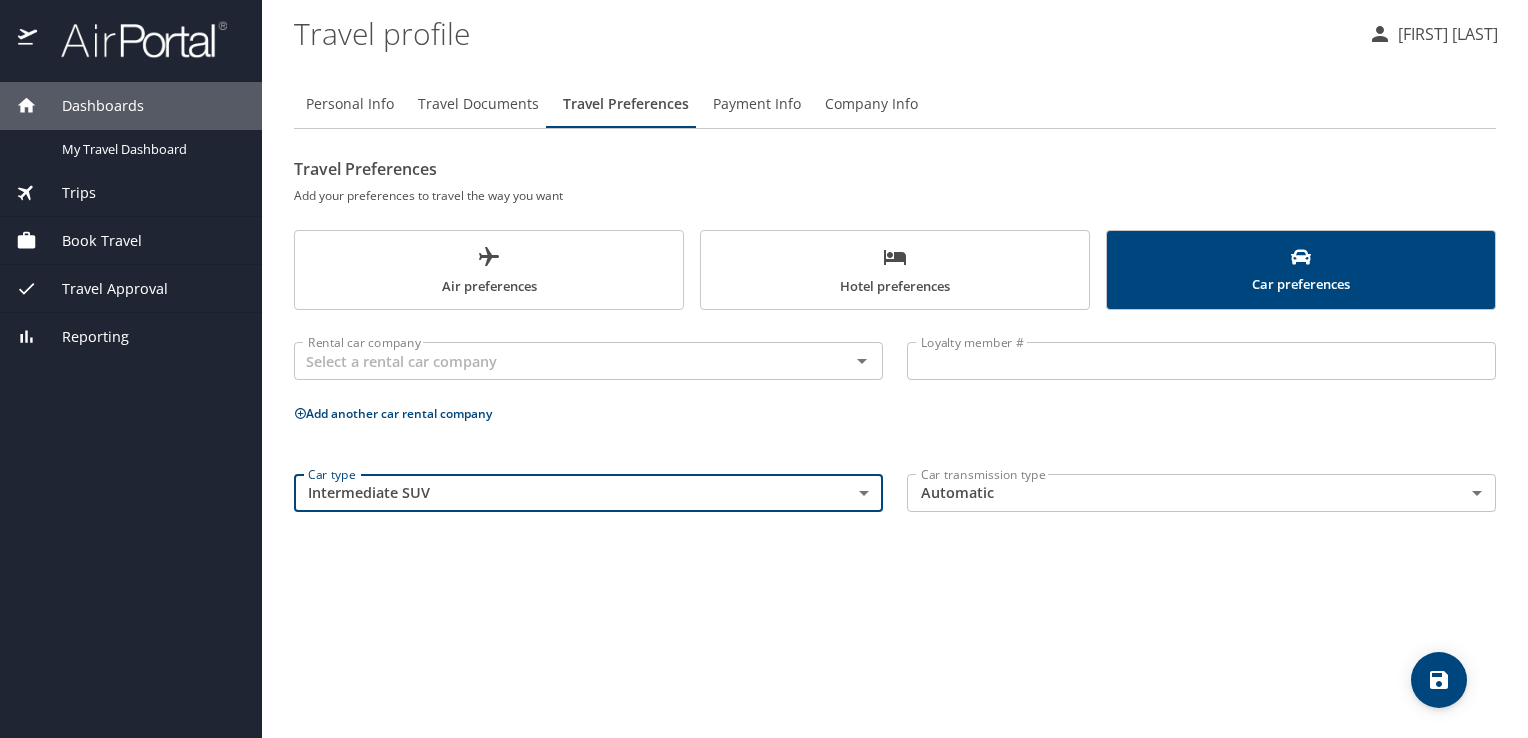 click on "Dashboards My Travel Dashboard Trips Current / Future Trips Past Trips Trips Missing Hotel Book Travel Request Agent Booking Approval Request (Beta) Book/Manage Online Trips Travel Approval Pending Trip Approvals Approved Trips Canceled Trips Approvals (Beta) Reporting Travel profile Gustavo Adolfo Vidales Ocadiz Personal Info Travel Documents Travel Preferences Payment Info Company Info Travel Preferences Add your preferences to travel the way you want Air preferences Hotel preferences Car preferences Rental car company Rental car company   Loyalty member # Loyalty member #  Add another car rental company   Car type Intermediate SUV IntermediateSUV Car type   Car transmission type Automatic Automatic Car transmission type My settings Travel agency contacts View travel profile Give feedback Sign out" at bounding box center (764, 369) 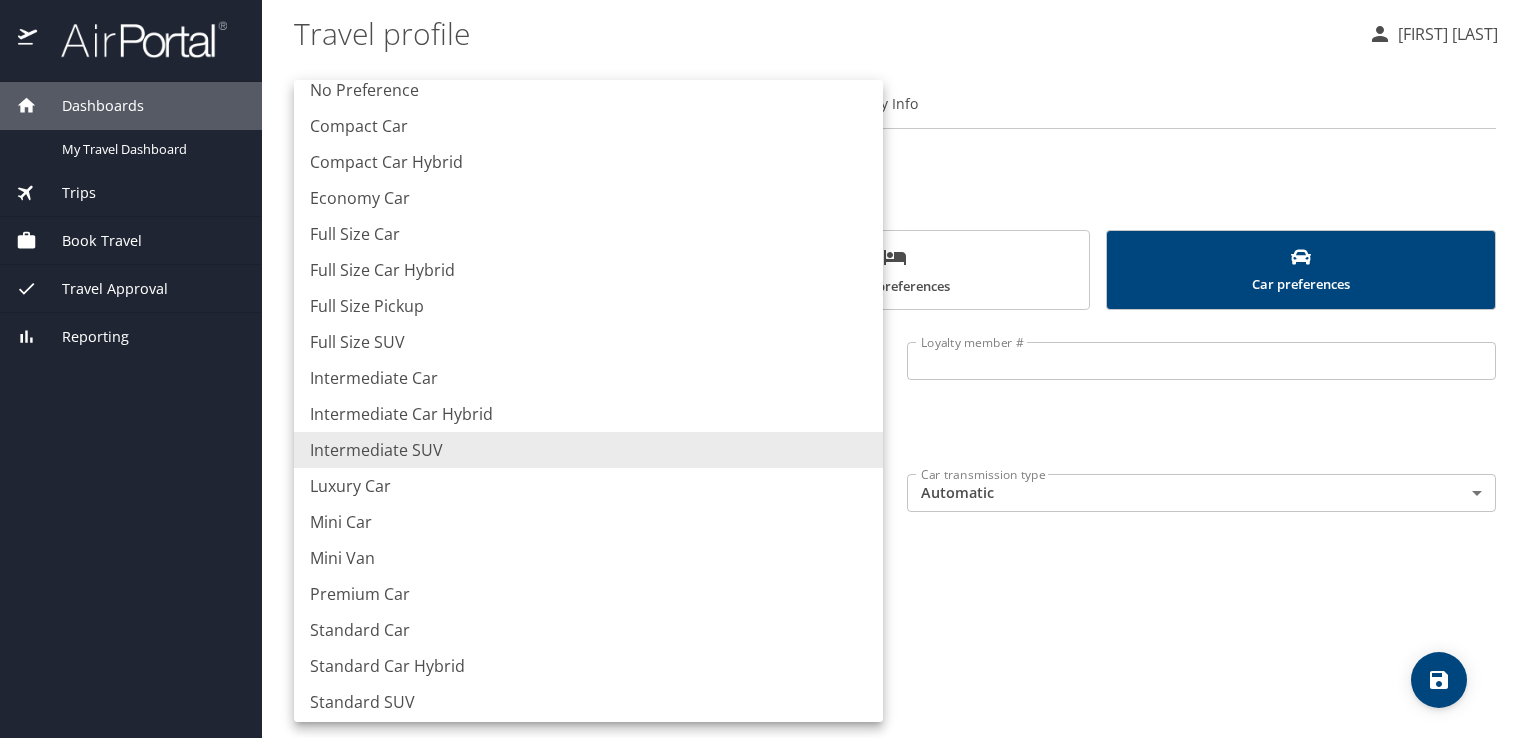 scroll, scrollTop: 21, scrollLeft: 0, axis: vertical 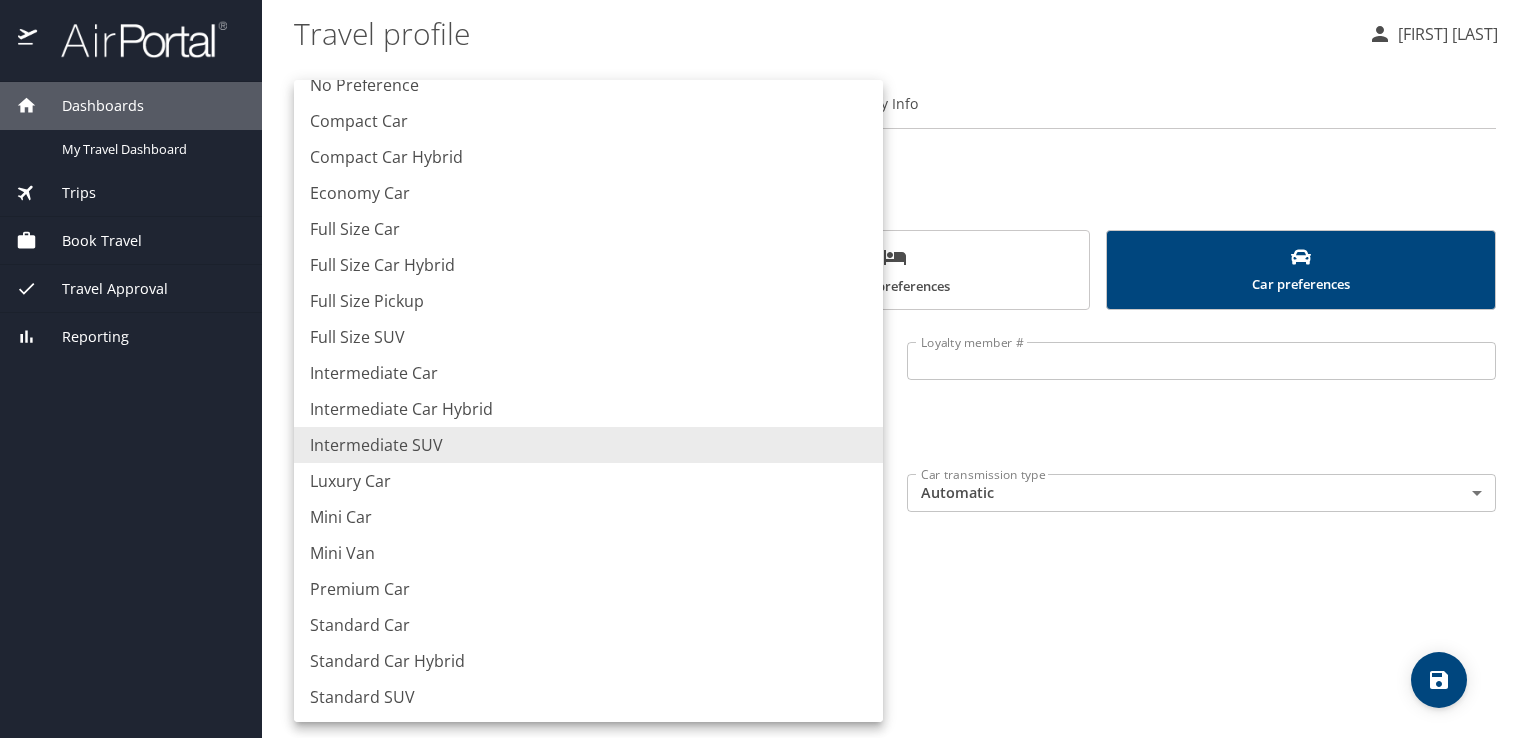 click on "Standard SUV" at bounding box center (588, 697) 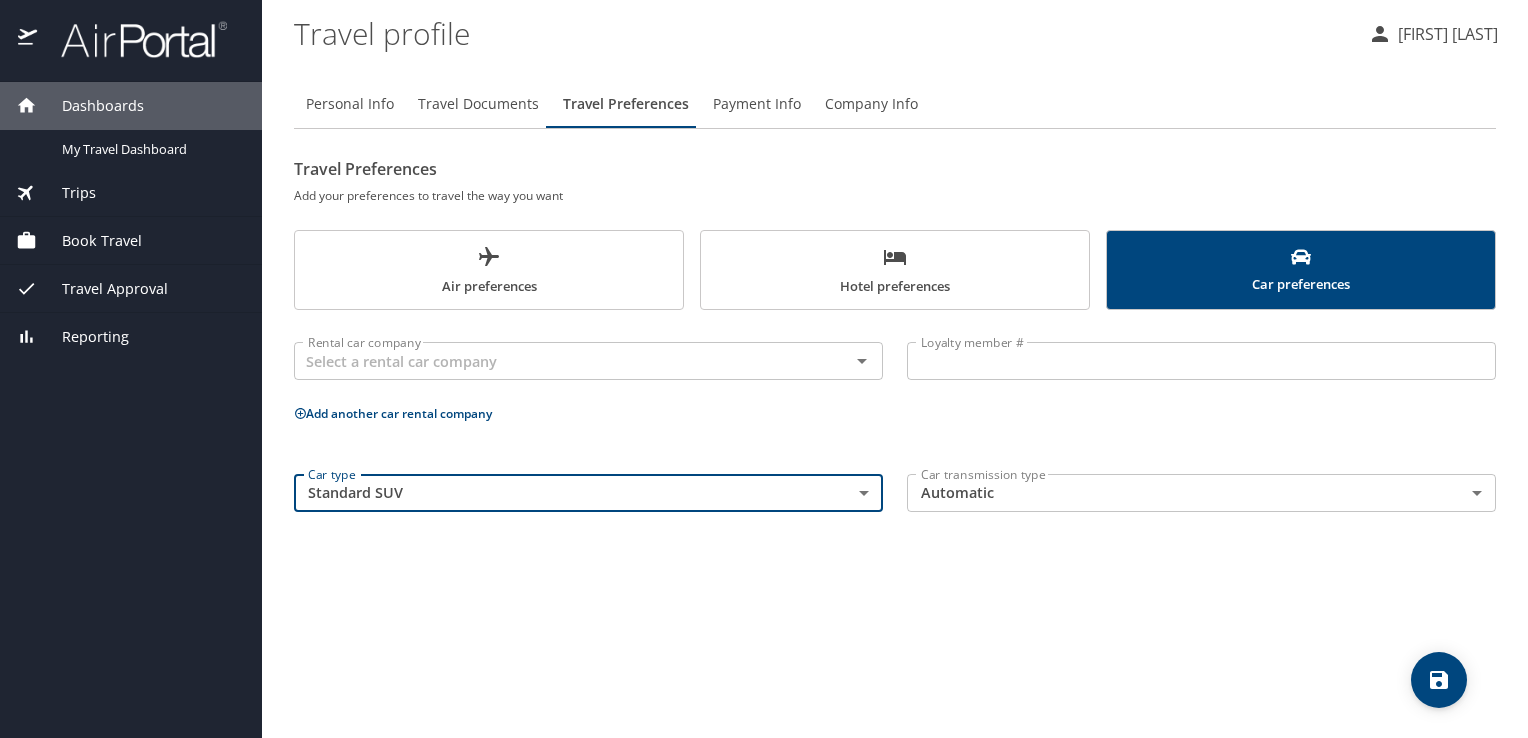 click on "Personal Info Travel Documents Travel Preferences Payment Info Company Info Travel Preferences Add your preferences to travel the way you want Air preferences Hotel preferences Car preferences Rental car company Rental car company   Loyalty member # Loyalty member #  Add another car rental company   Car type Standard SUV StandardSUV Car type   Car transmission type Automatic Automatic Car transmission type" at bounding box center (895, 401) 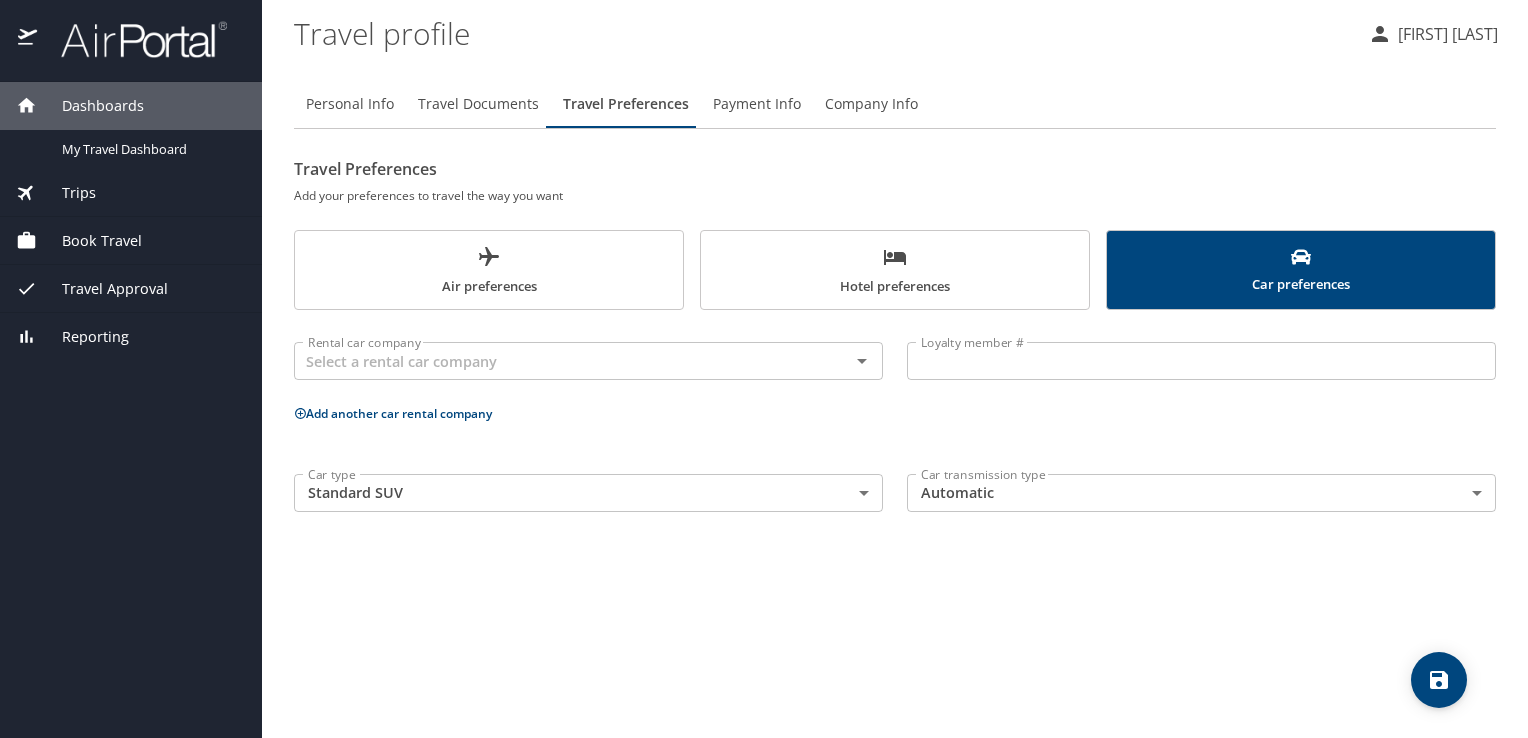 click on "Payment Info" at bounding box center (757, 104) 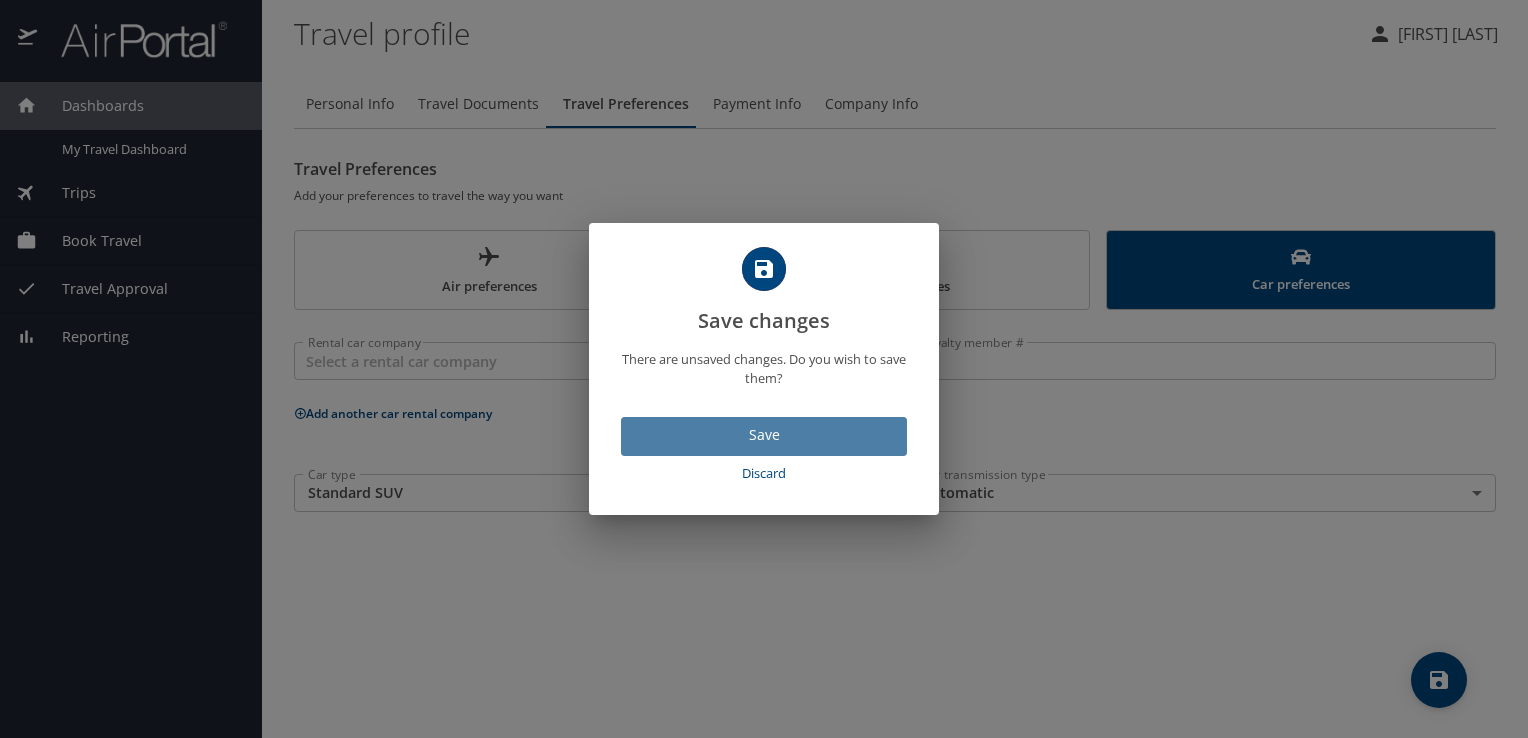 click on "Save" at bounding box center [764, 435] 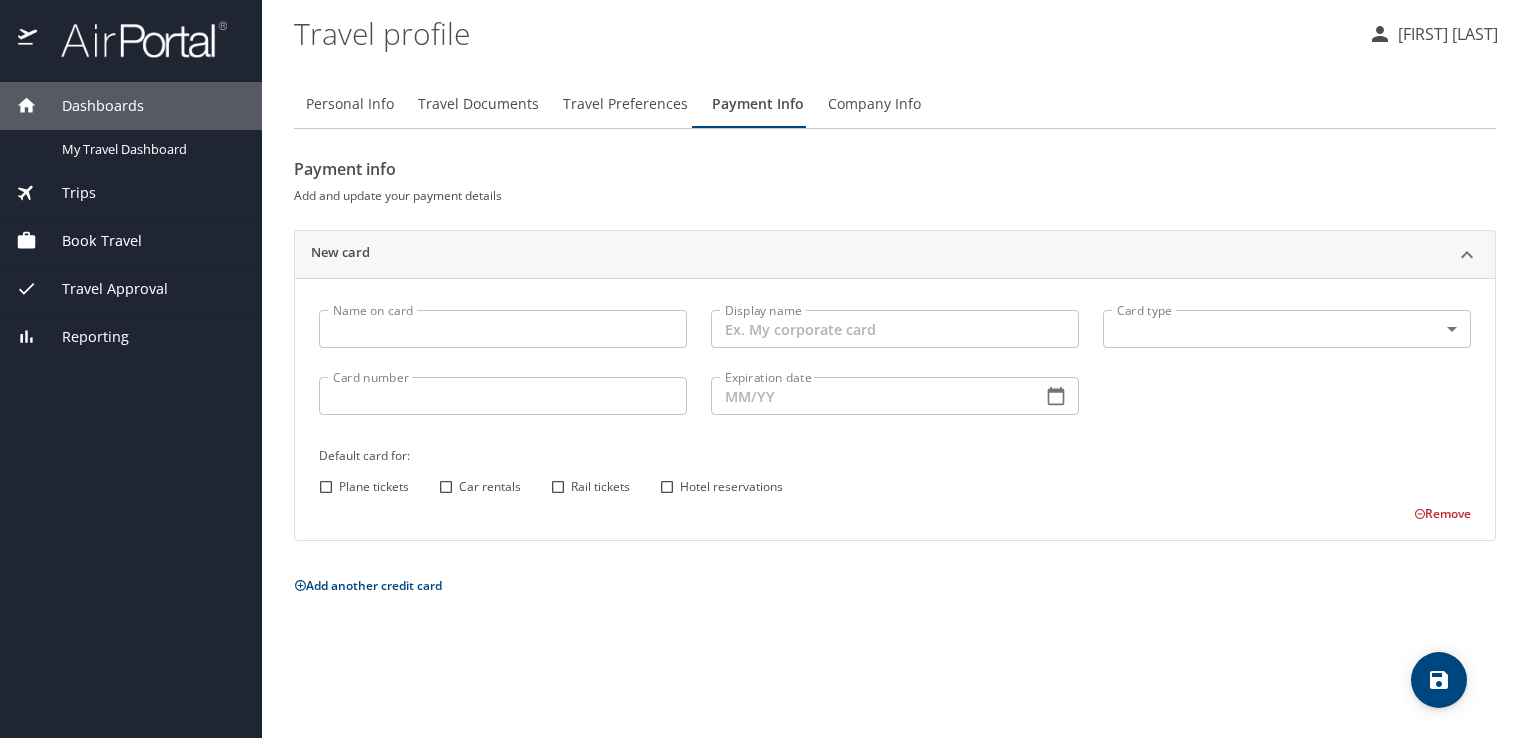 click on "Company Info" at bounding box center [874, 104] 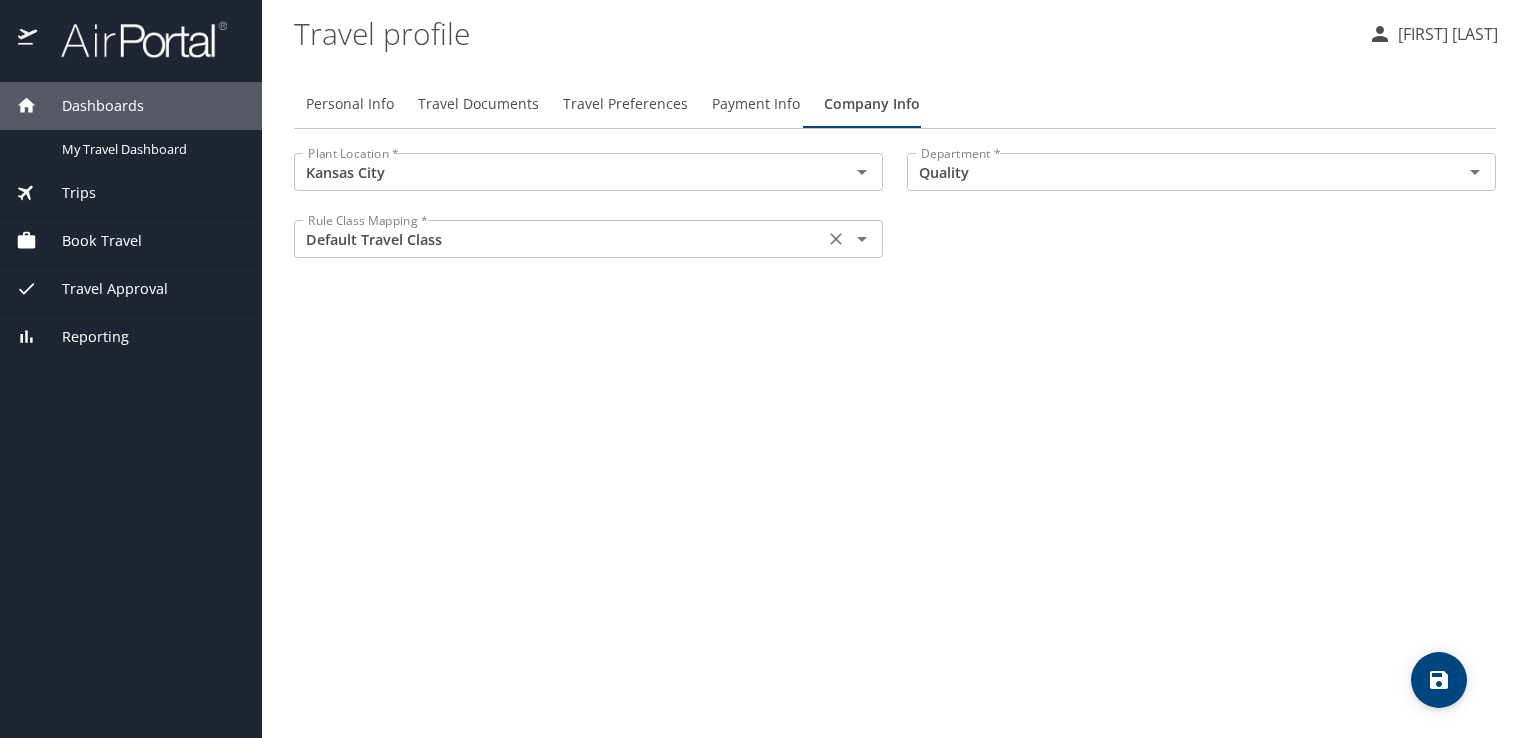 click 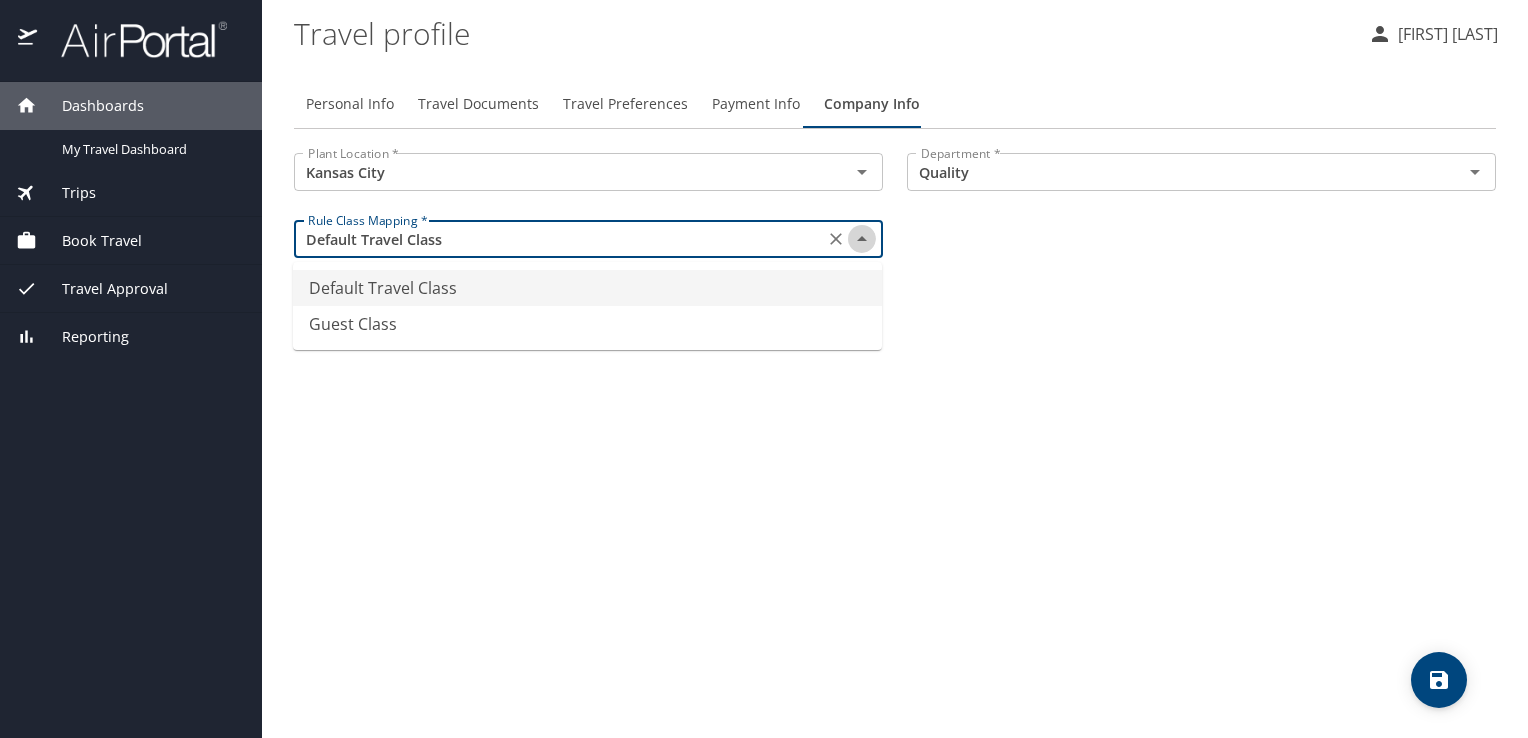 click 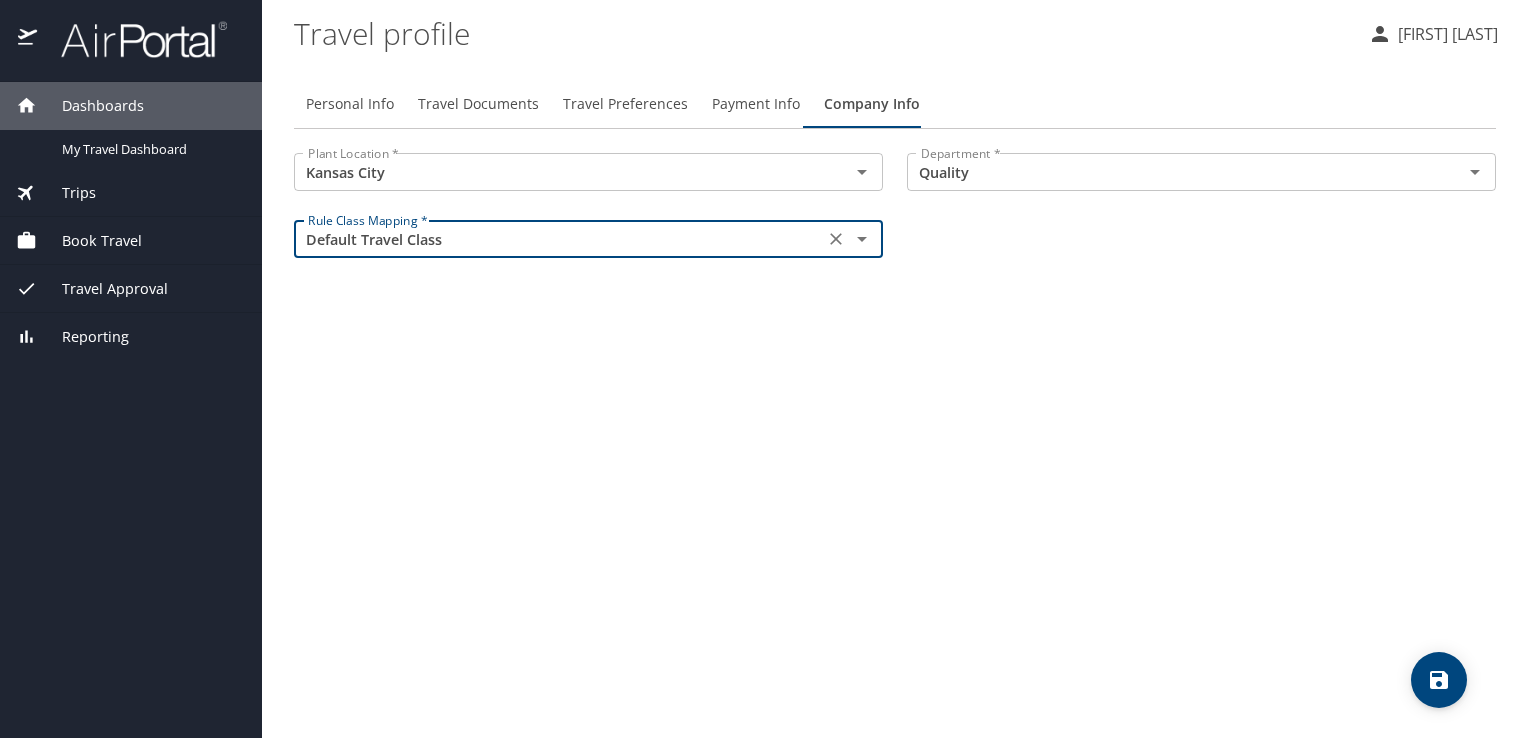 click at bounding box center (1439, 680) 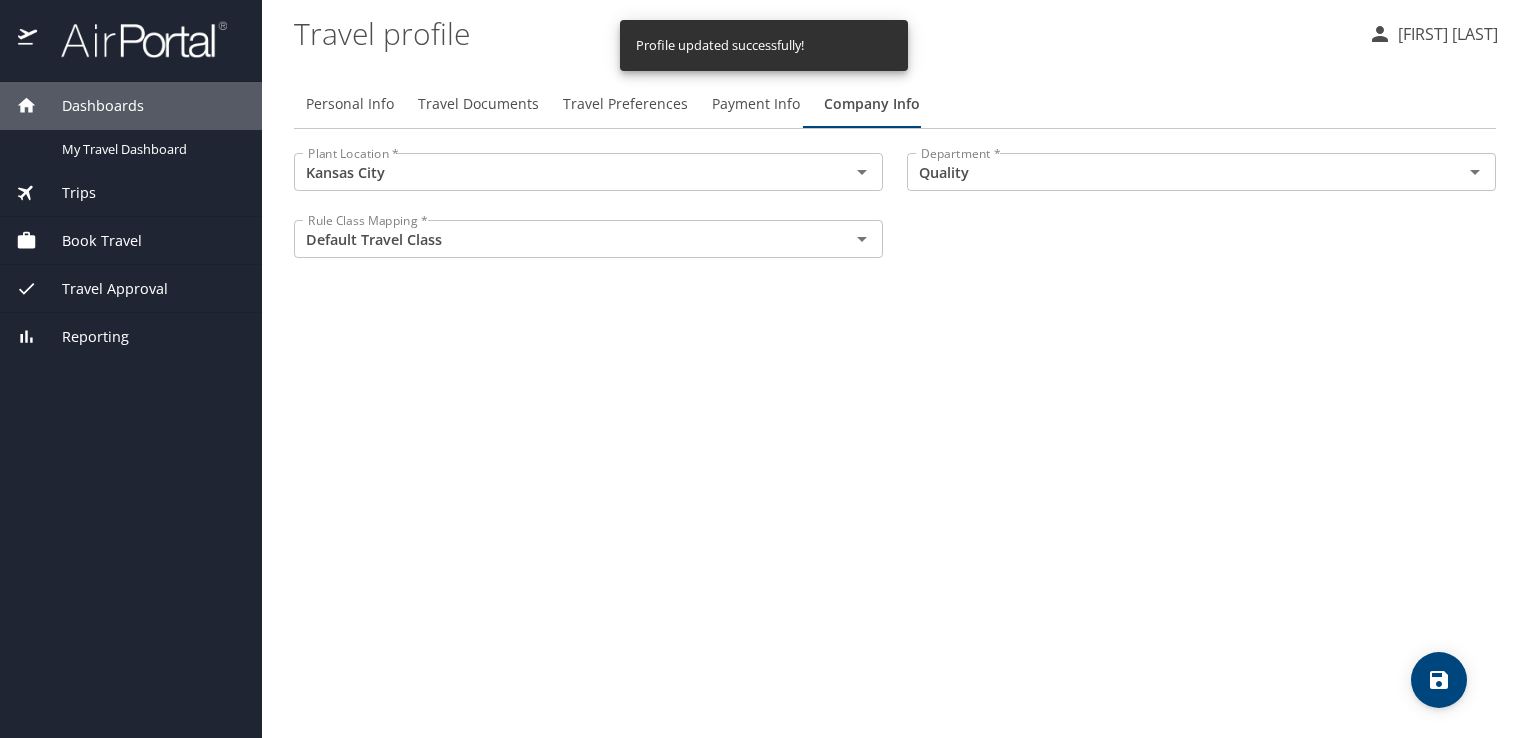 click on "Trips" at bounding box center [66, 193] 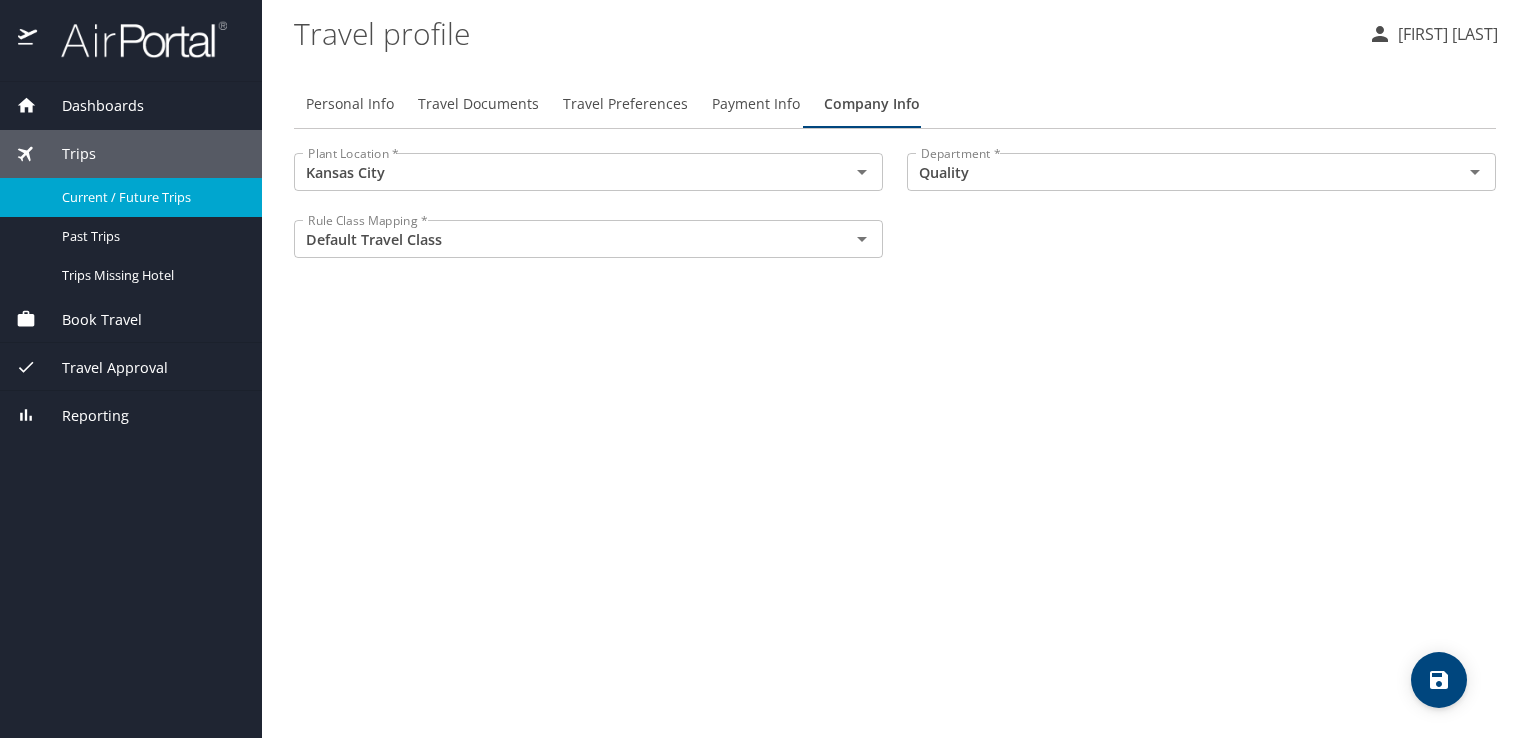 click on "Current / Future Trips" at bounding box center (150, 197) 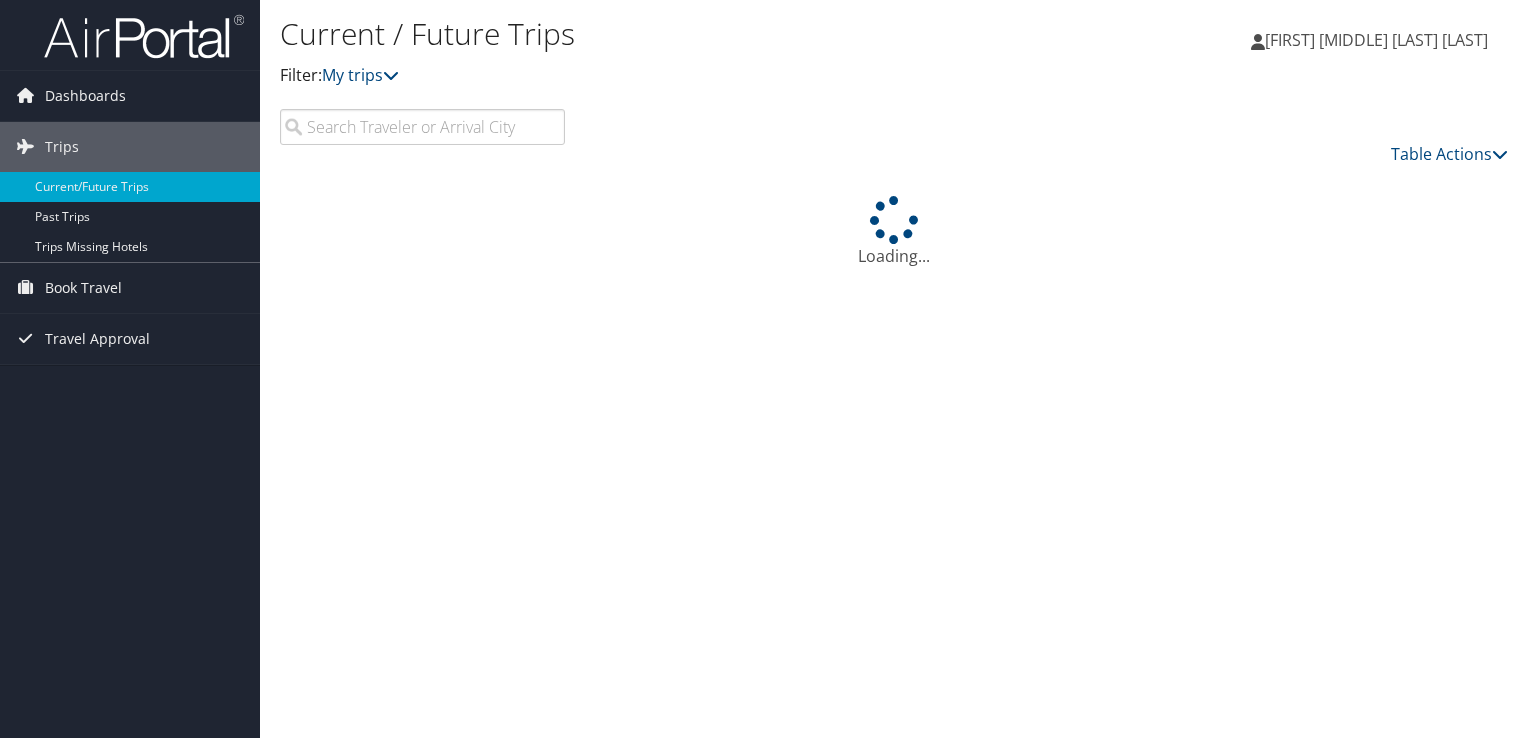 scroll, scrollTop: 0, scrollLeft: 0, axis: both 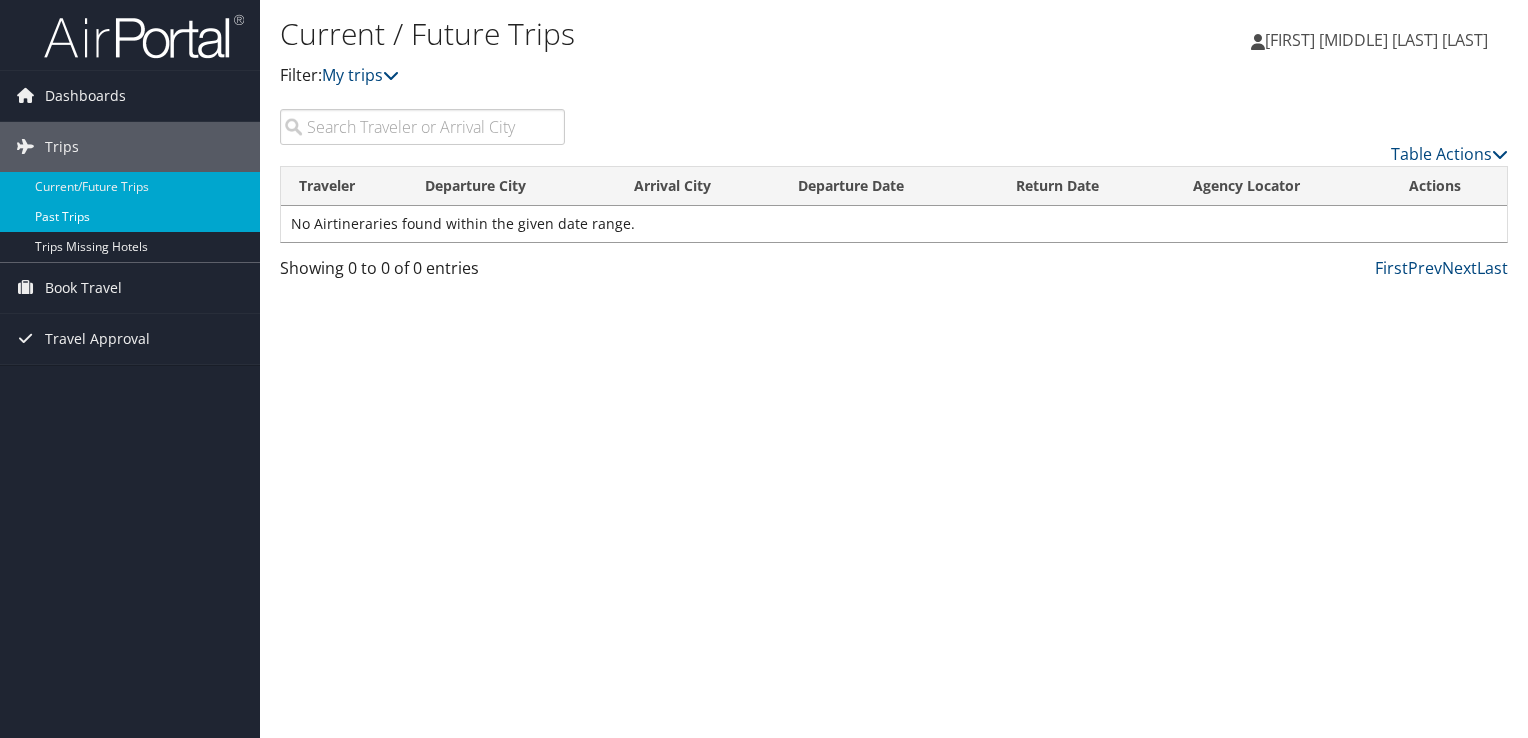click on "Past Trips" at bounding box center (130, 217) 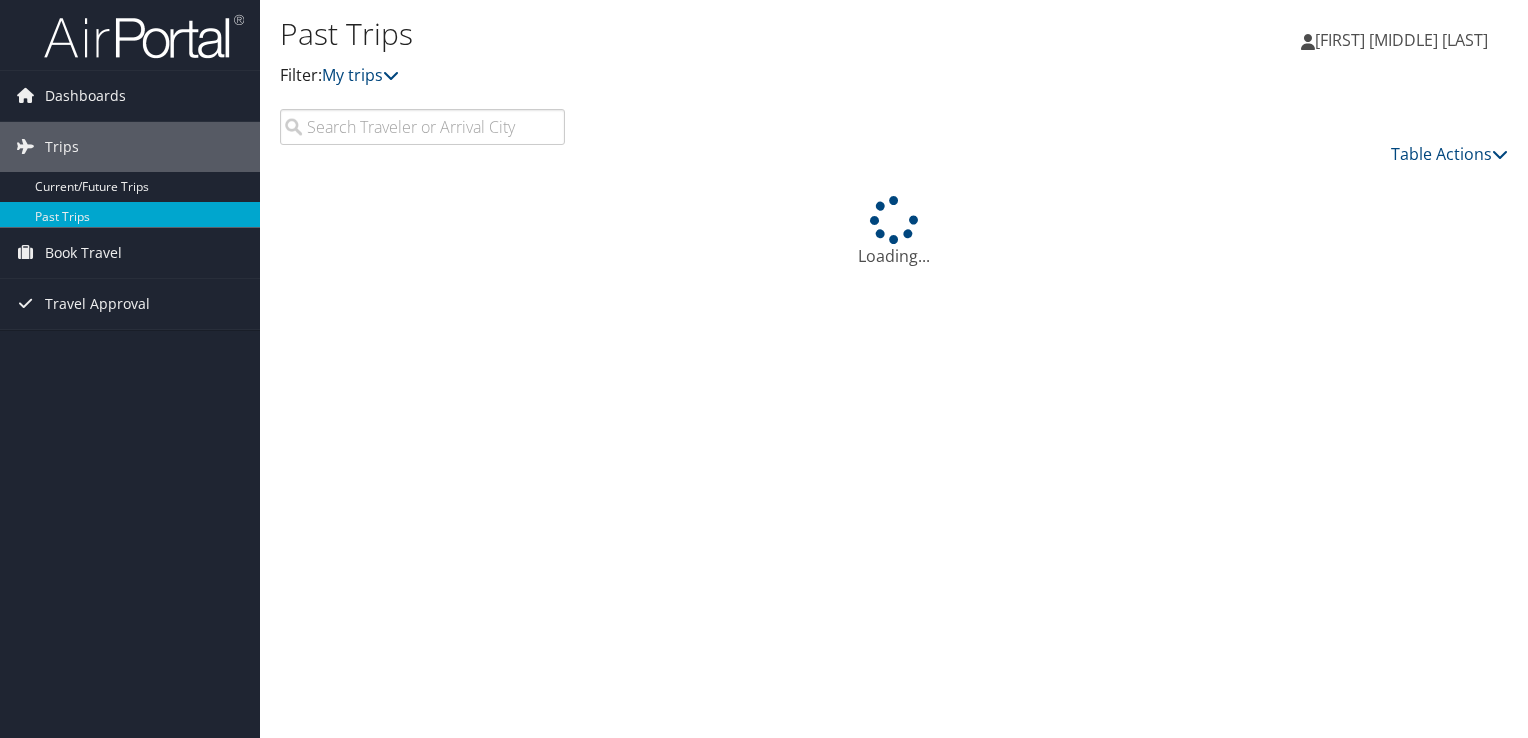 scroll, scrollTop: 0, scrollLeft: 0, axis: both 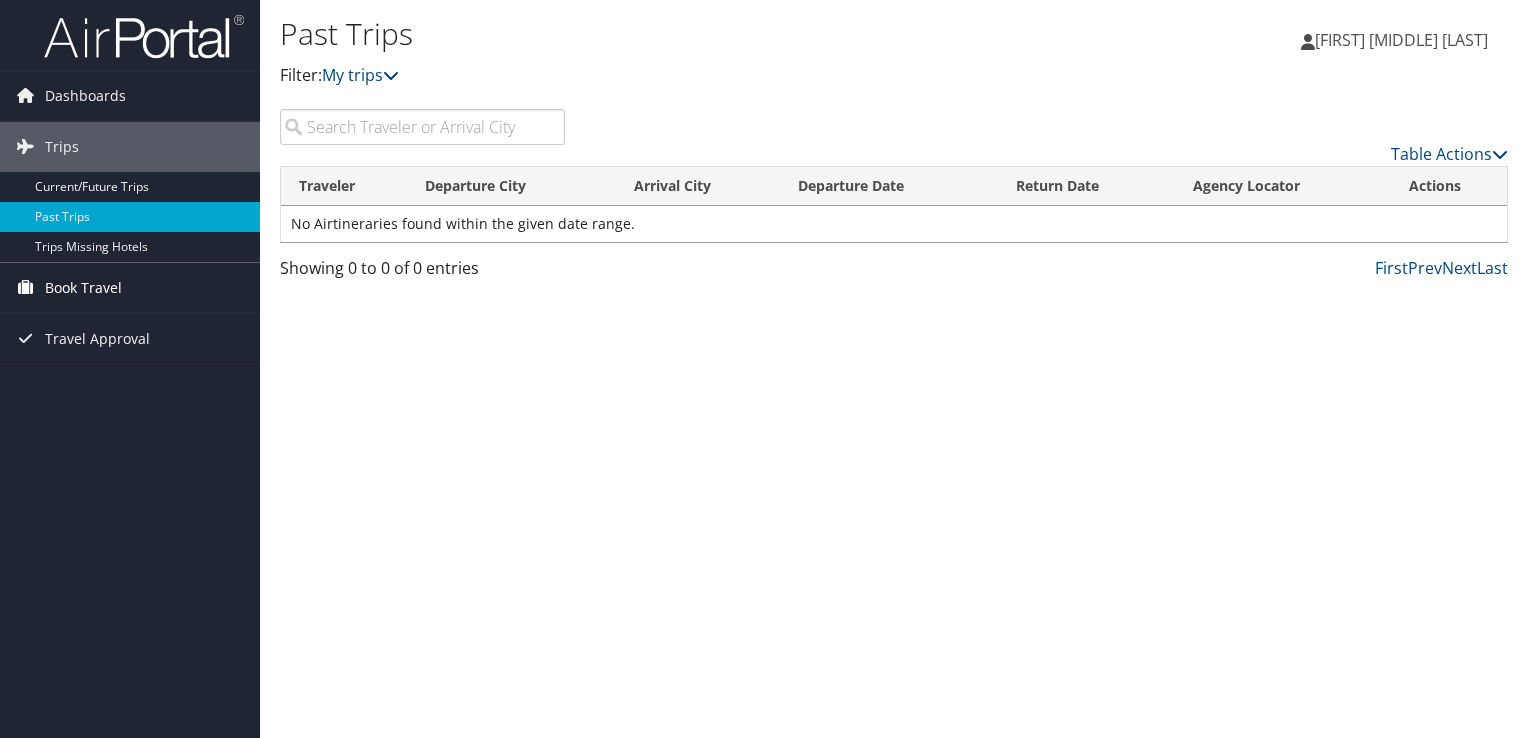 click on "Book Travel" at bounding box center [130, 288] 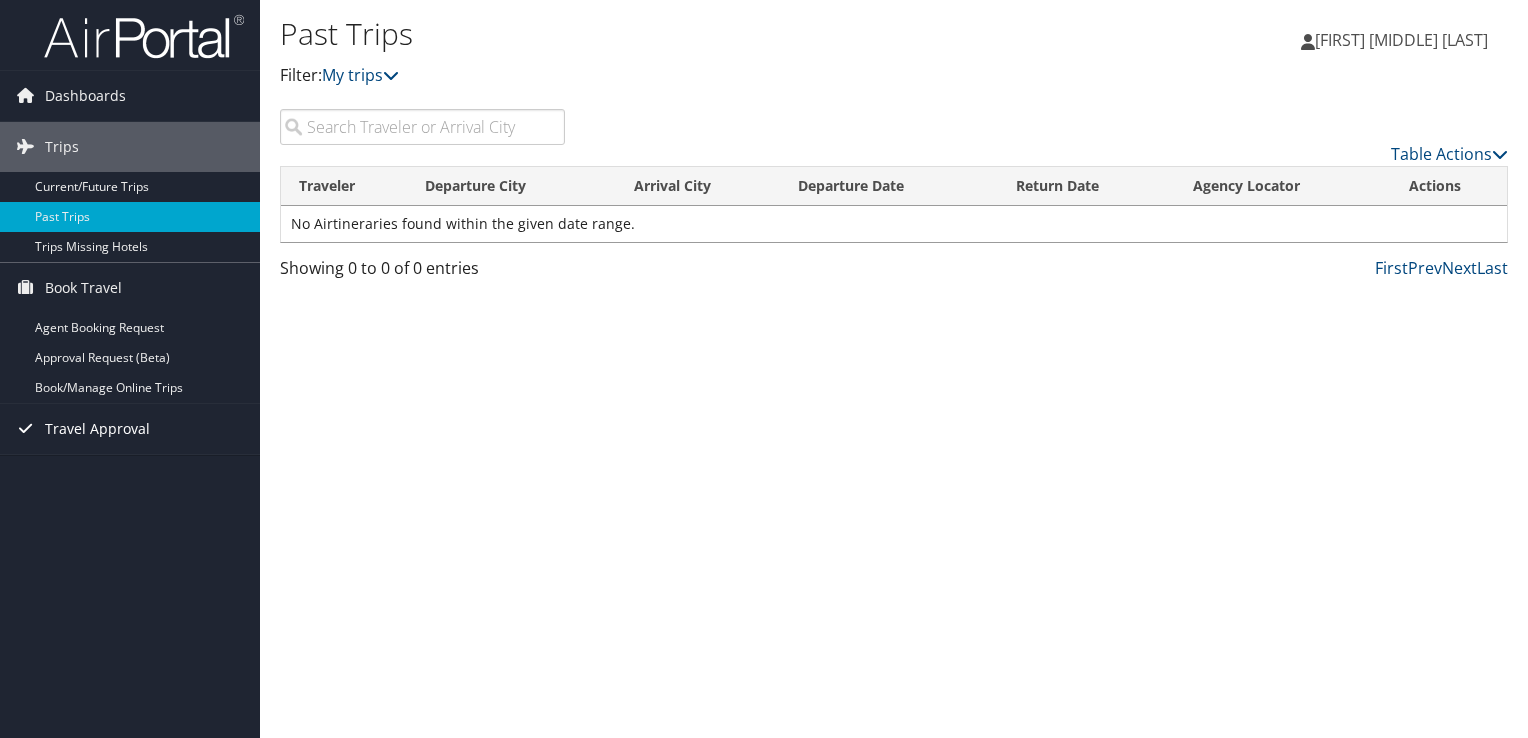 click on "Travel Approval" at bounding box center [97, 429] 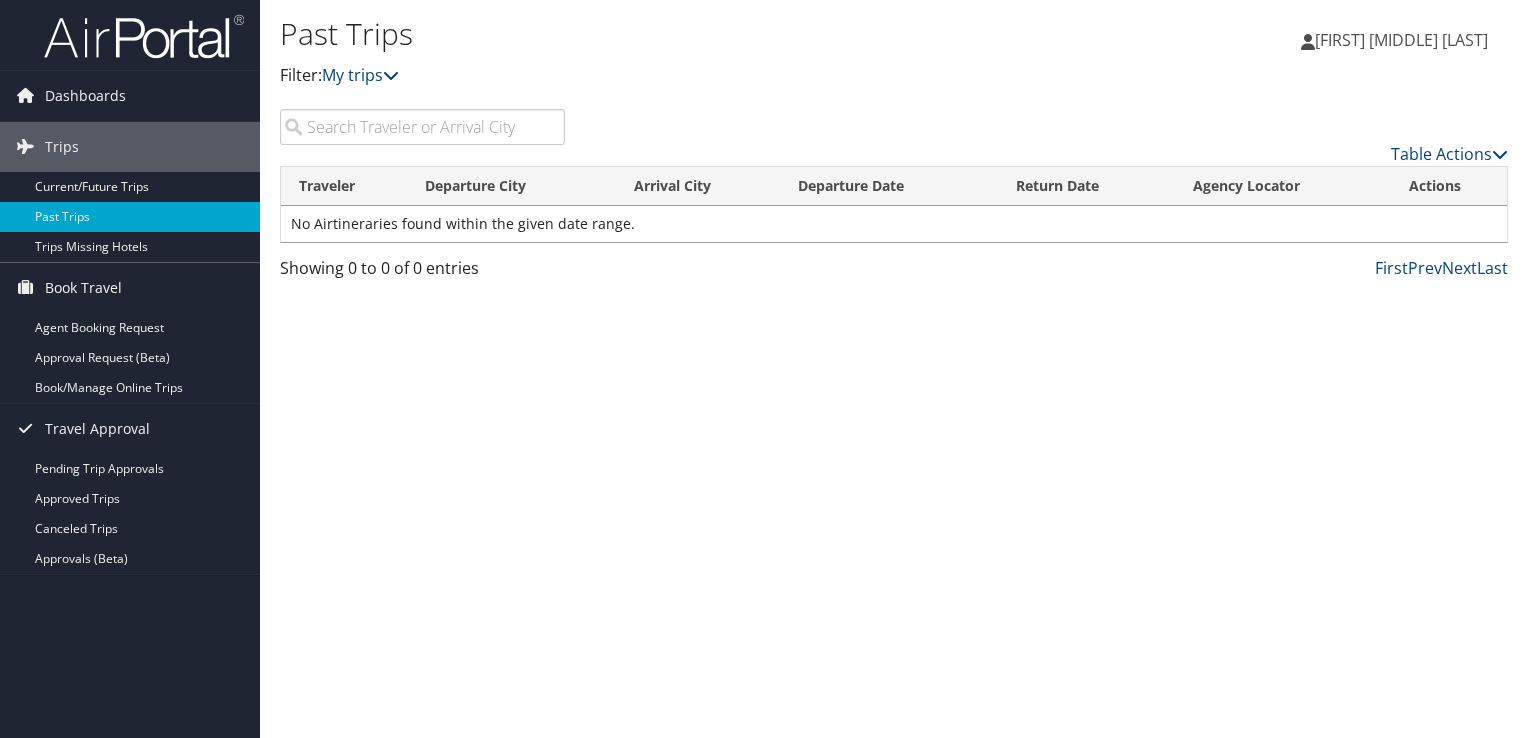 click on "Past Trips
Filter:
My trips
Gustavo Adolfo Vidales Ocadiz
Gustavo Adolfo Vidales Ocadiz
My Settings
Travel Agency Contacts View Travel Profile" at bounding box center [894, 369] 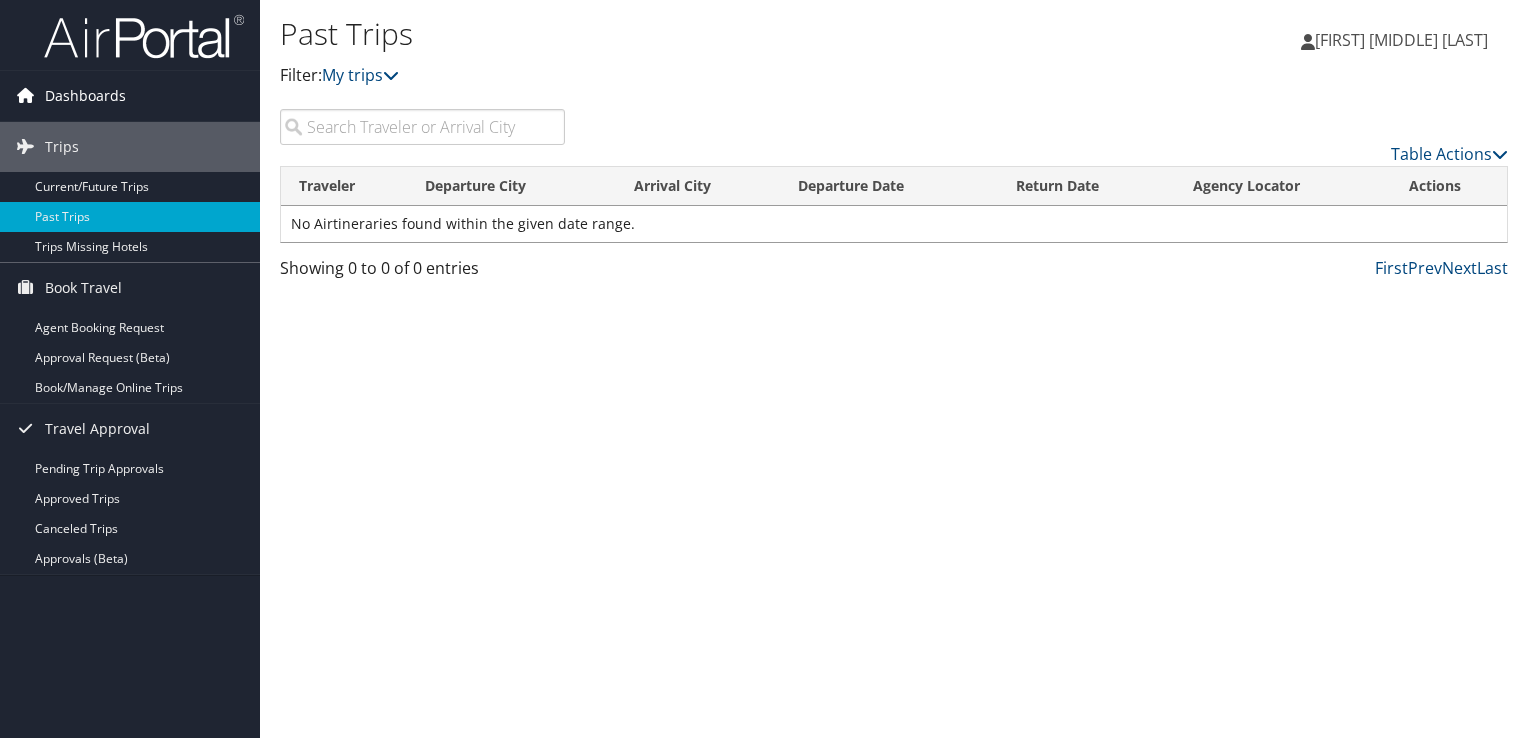 click on "Dashboards" at bounding box center (85, 96) 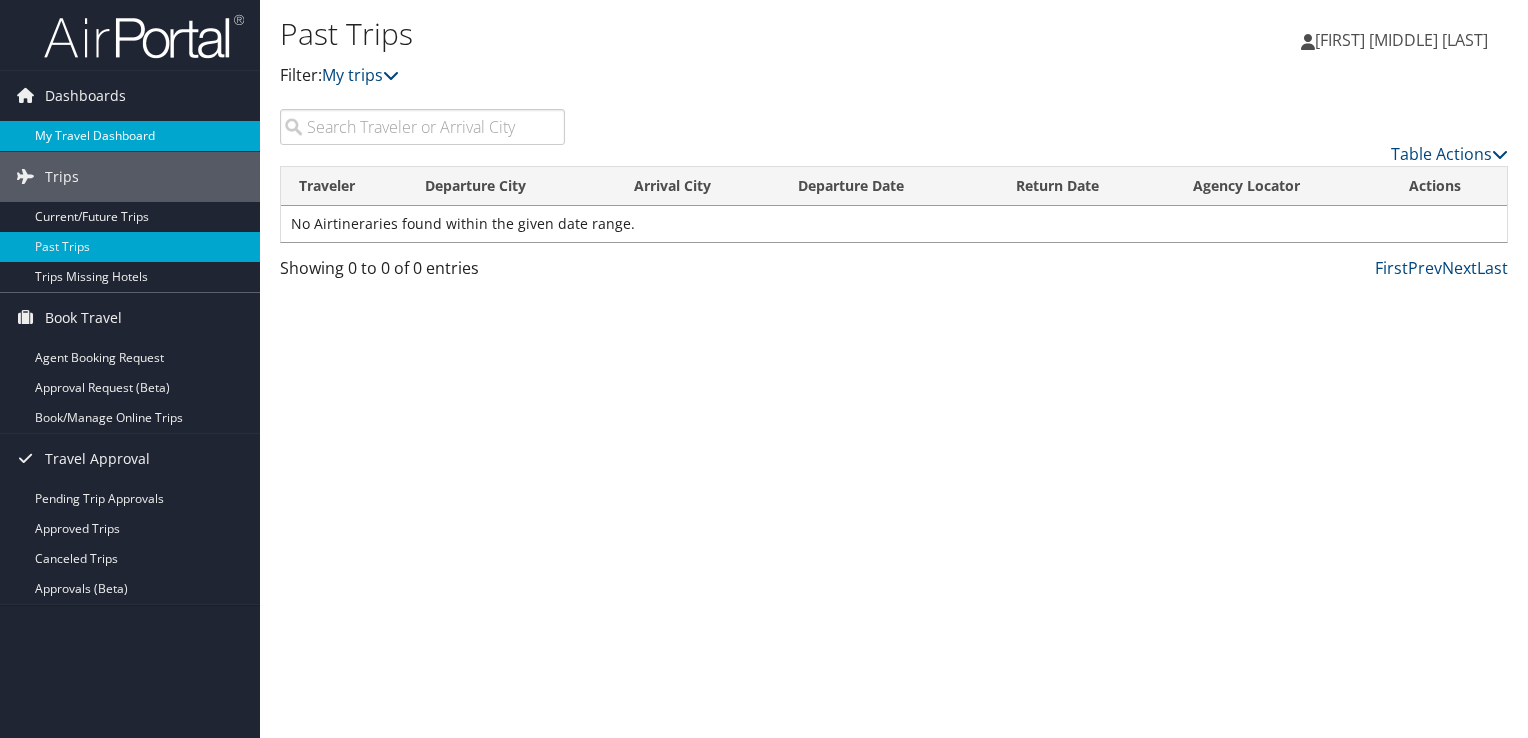 click on "My Travel Dashboard" at bounding box center [130, 136] 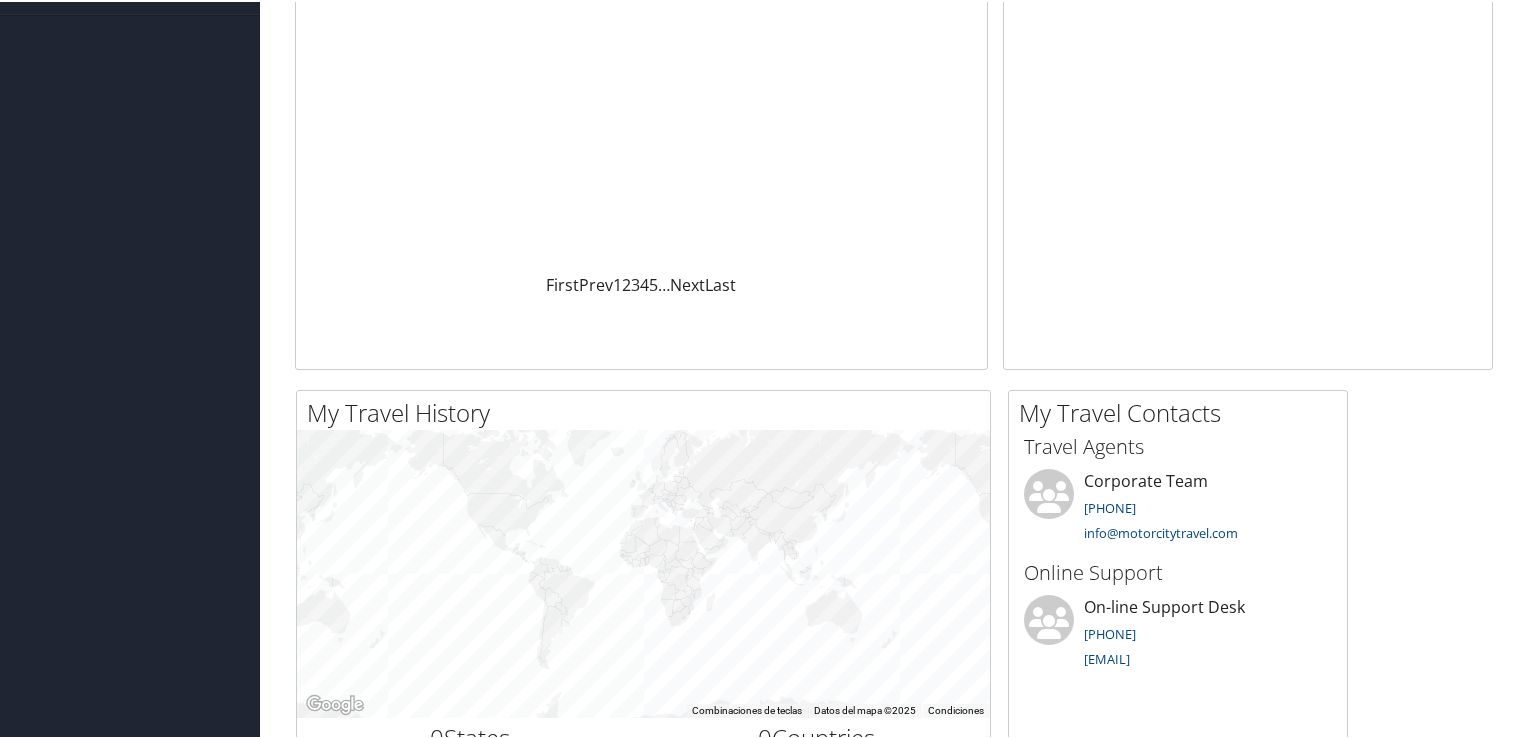 scroll, scrollTop: 0, scrollLeft: 0, axis: both 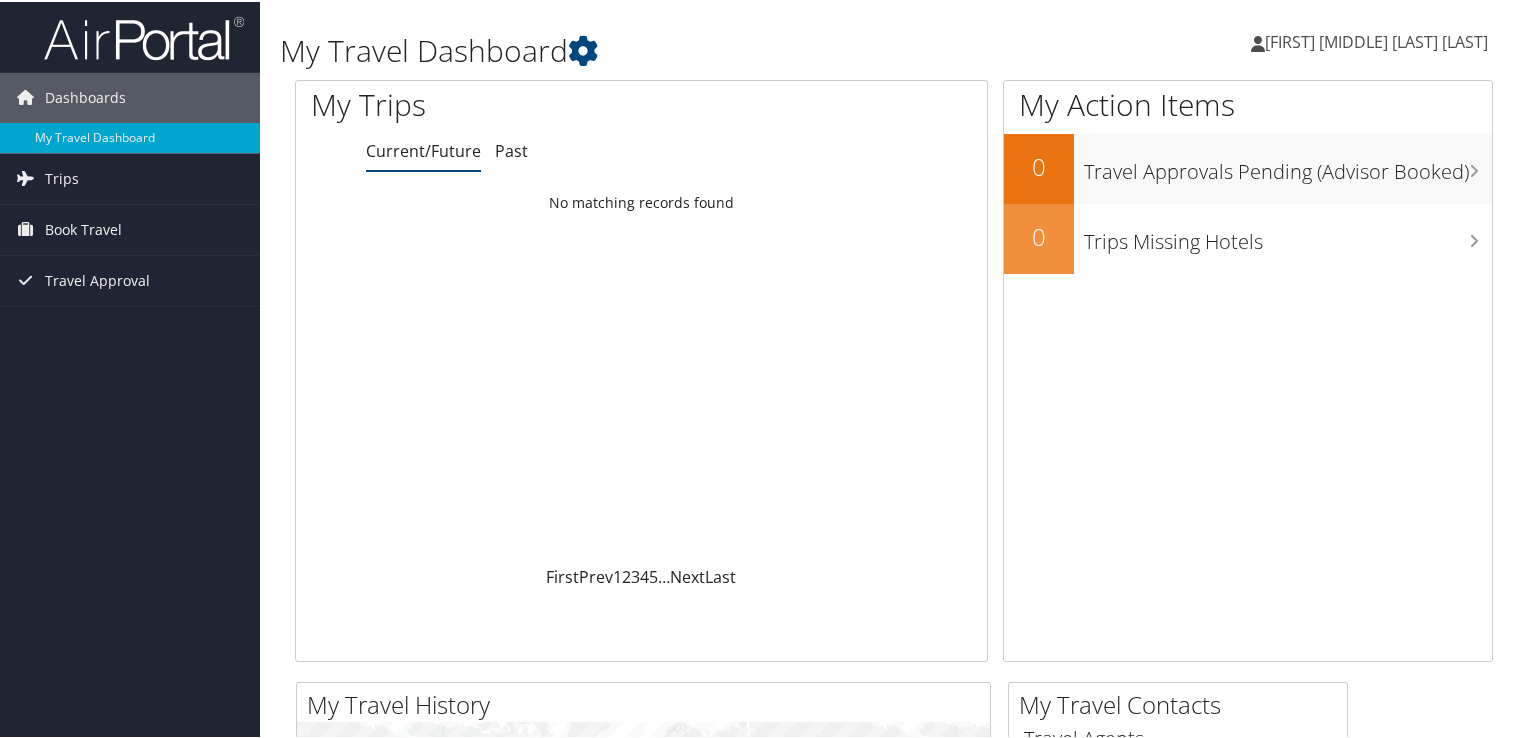click on "[FIRST] [MIDDLE] [LAST] [LAST]" at bounding box center (1376, 40) 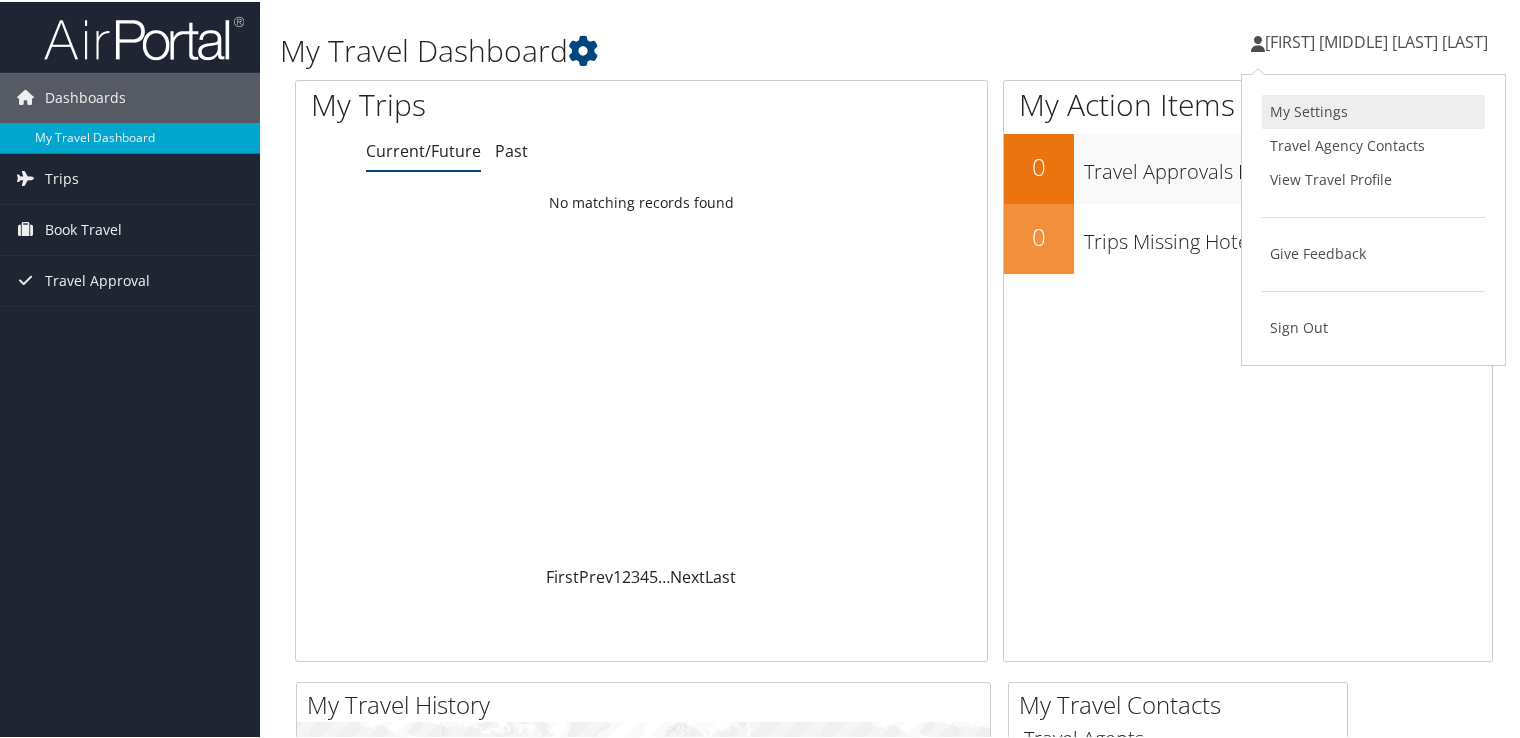 click on "My Settings" at bounding box center [1373, 110] 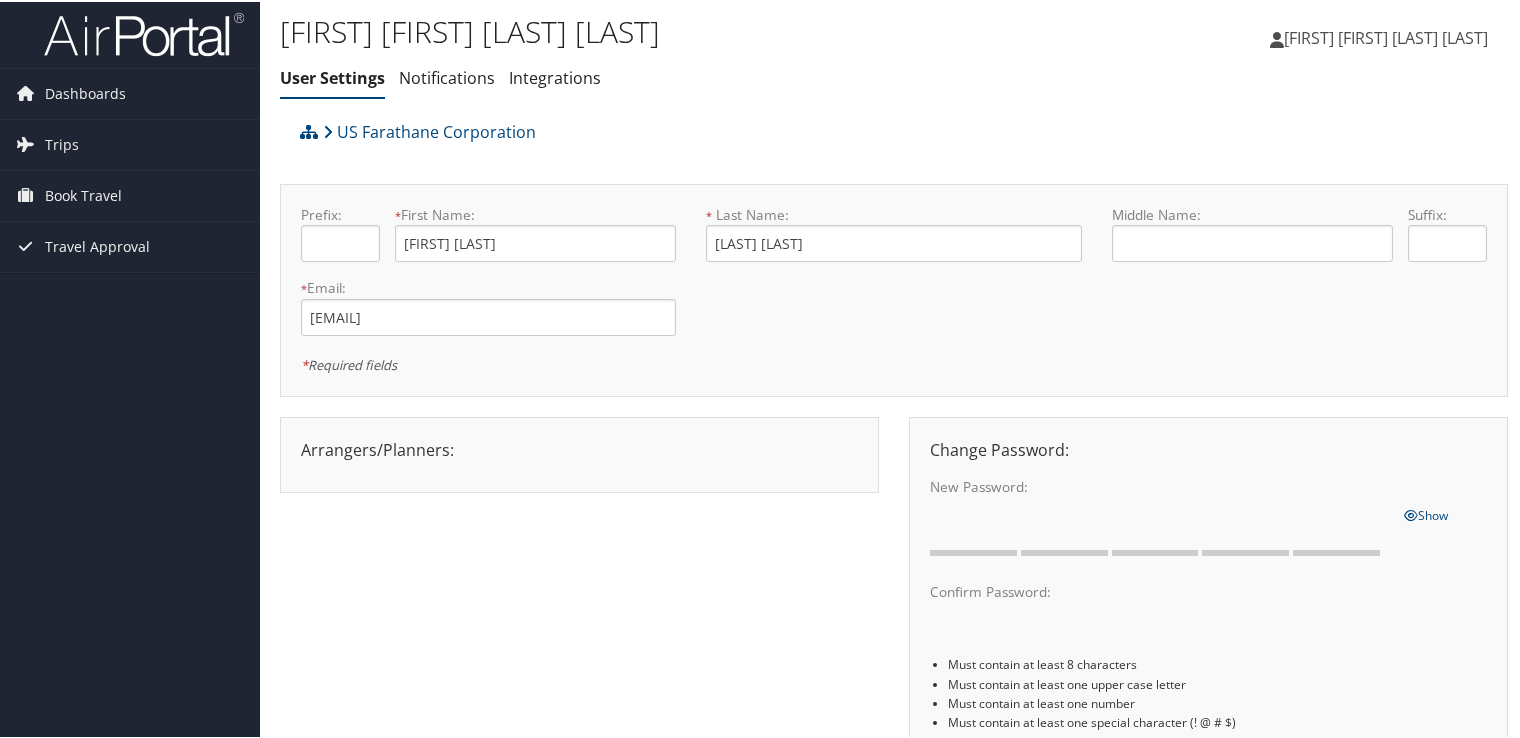 scroll, scrollTop: 0, scrollLeft: 0, axis: both 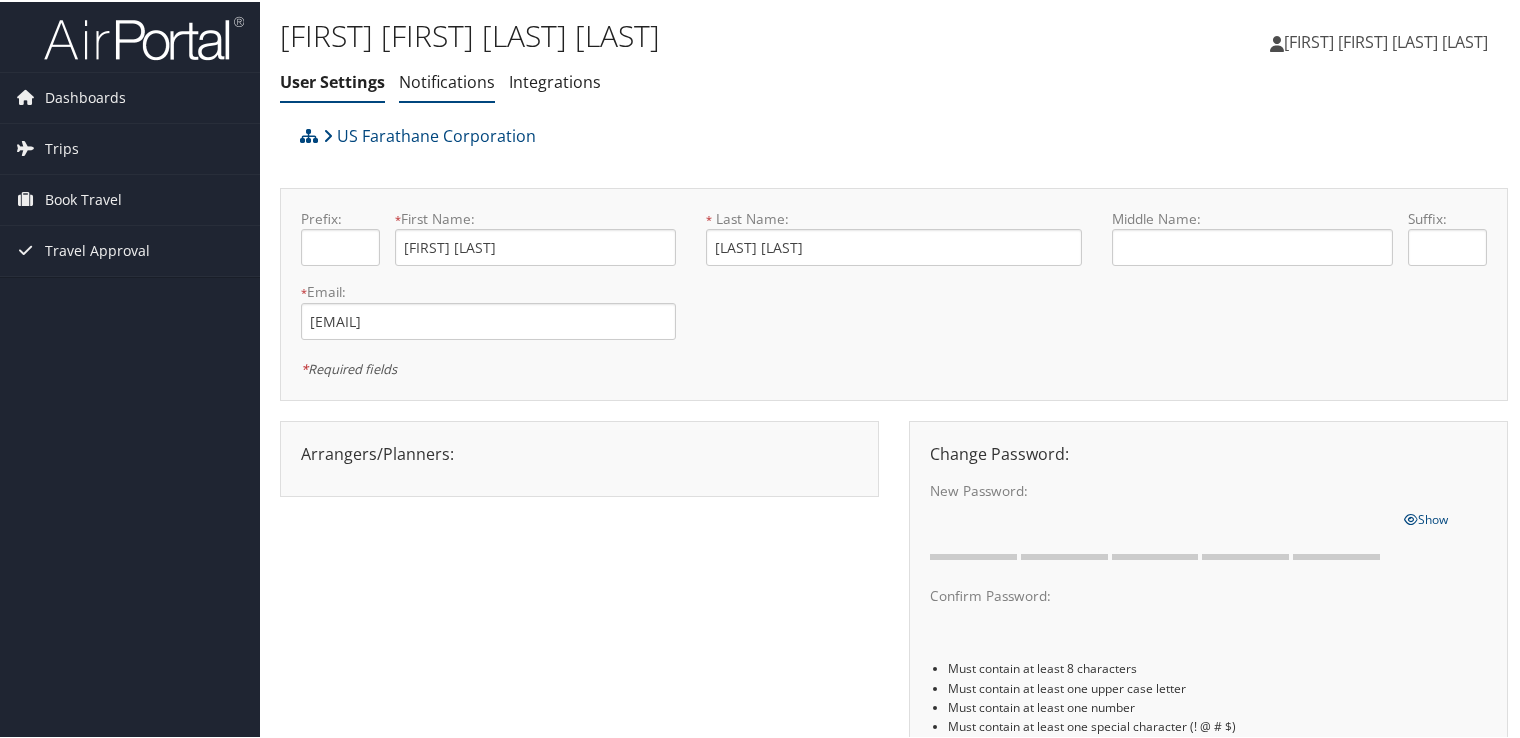 click on "Notifications" at bounding box center [447, 80] 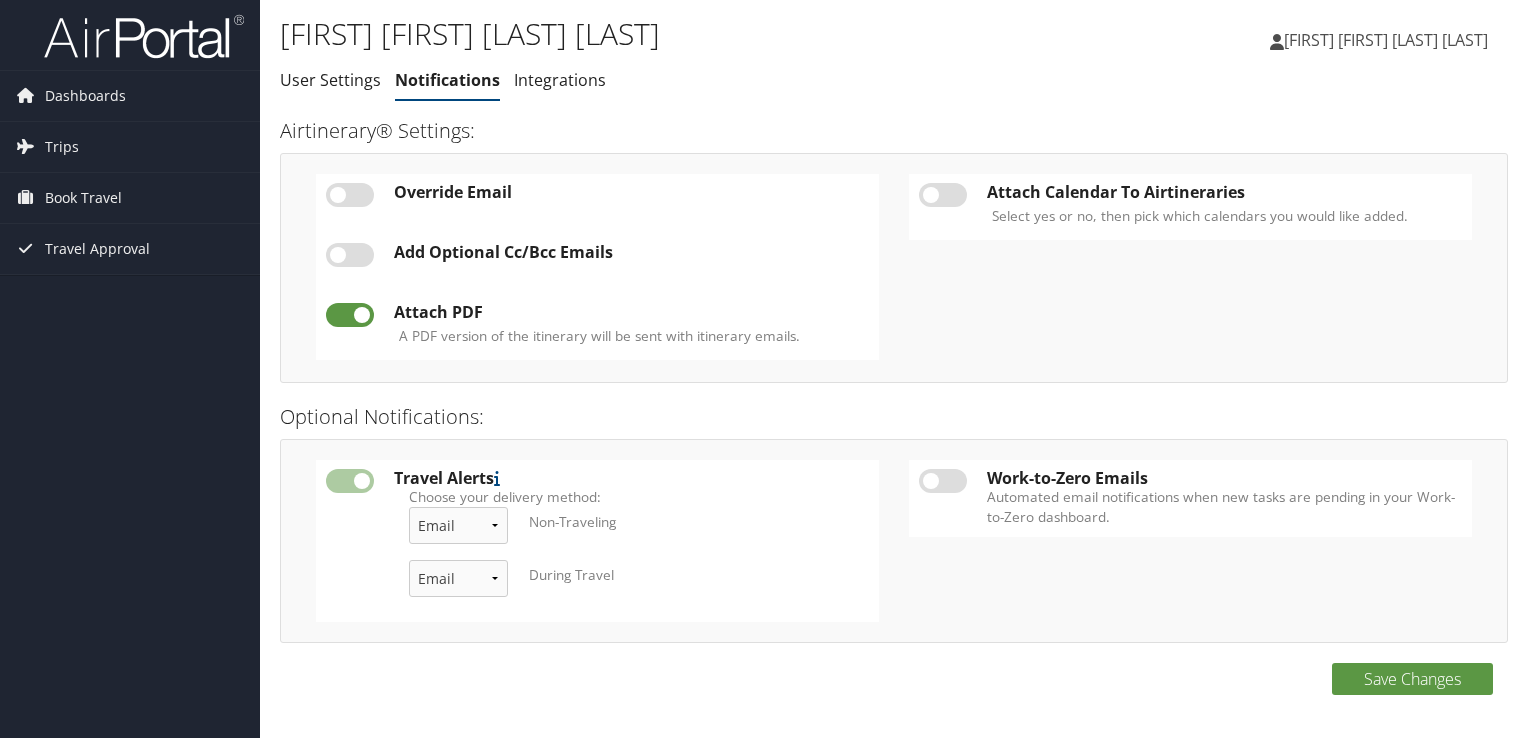 scroll, scrollTop: 0, scrollLeft: 0, axis: both 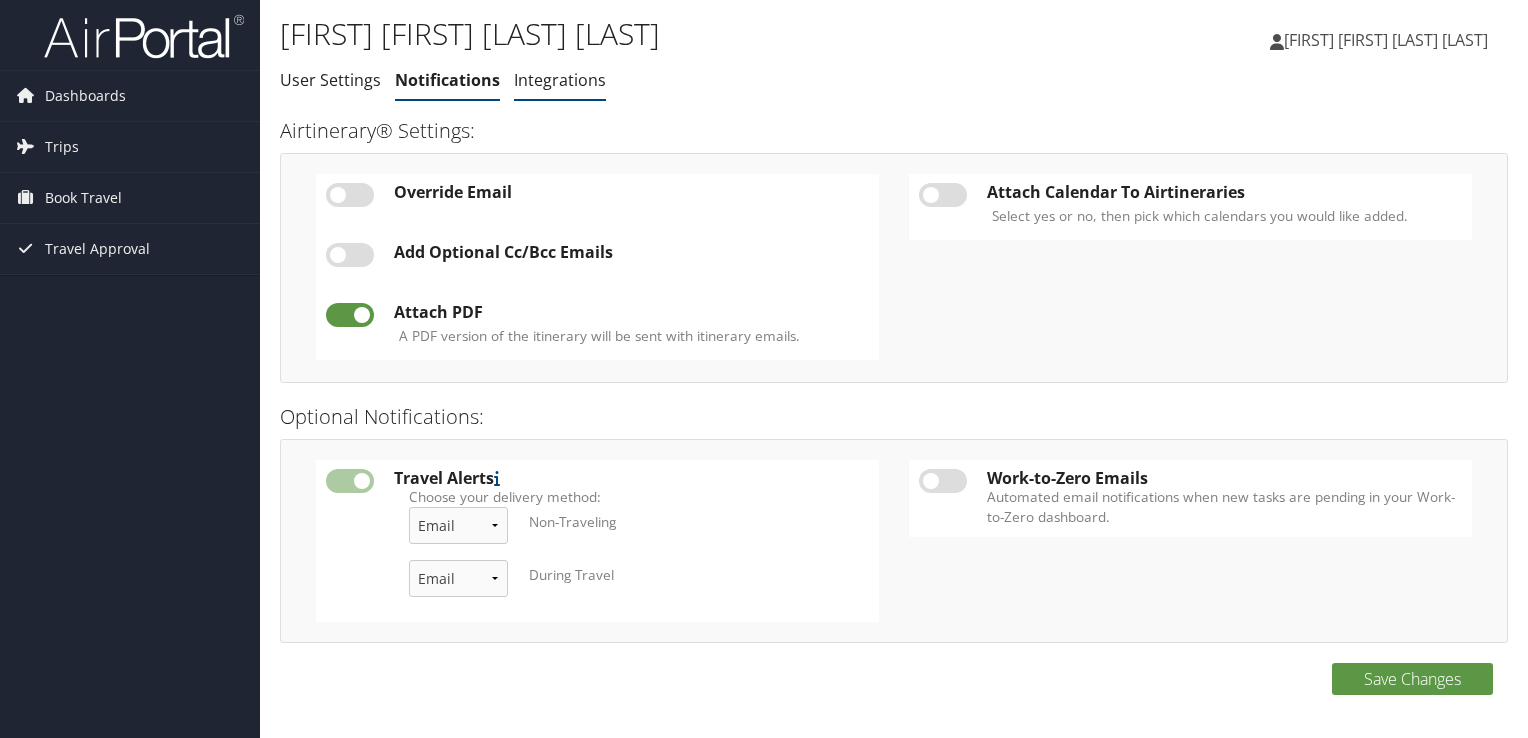 click on "Integrations" at bounding box center (560, 80) 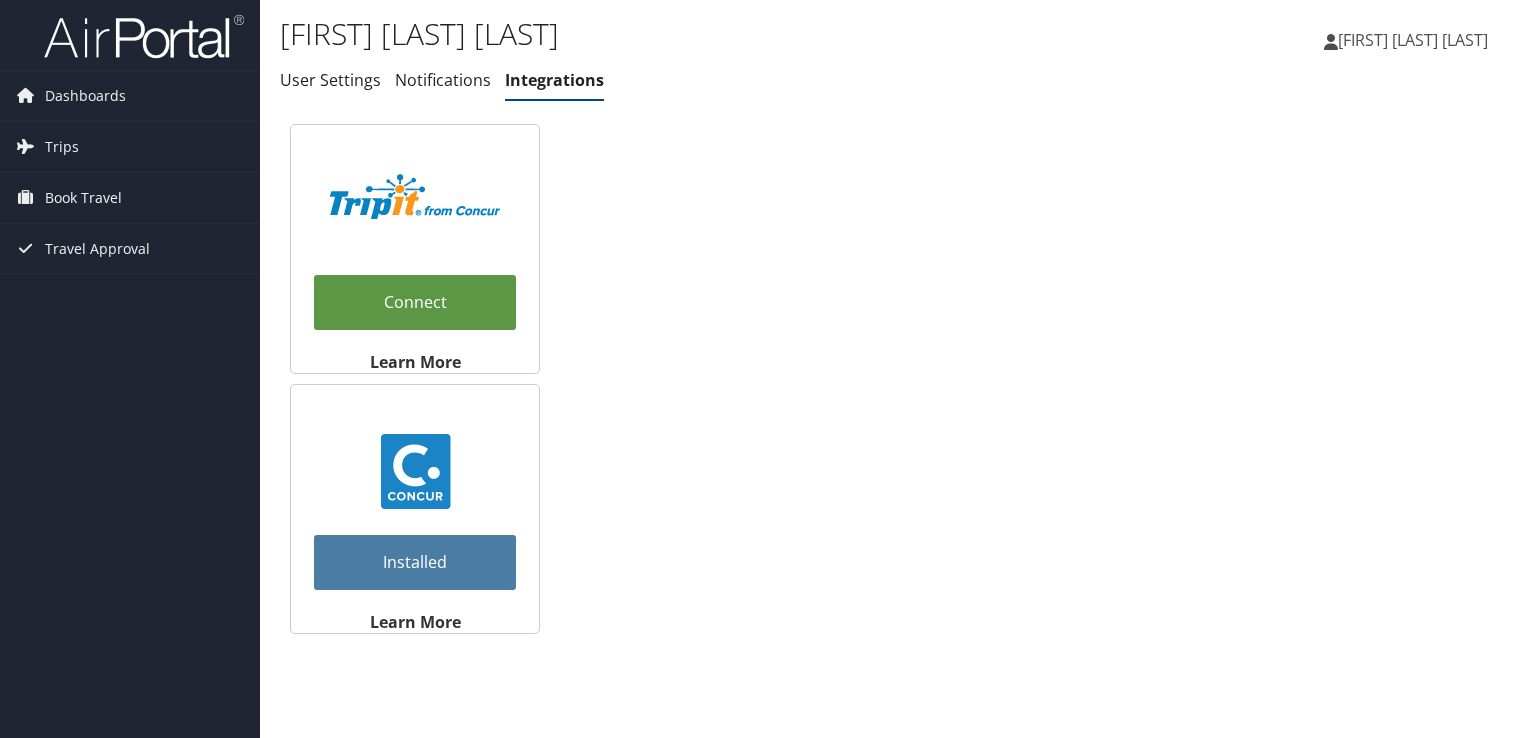 scroll, scrollTop: 0, scrollLeft: 0, axis: both 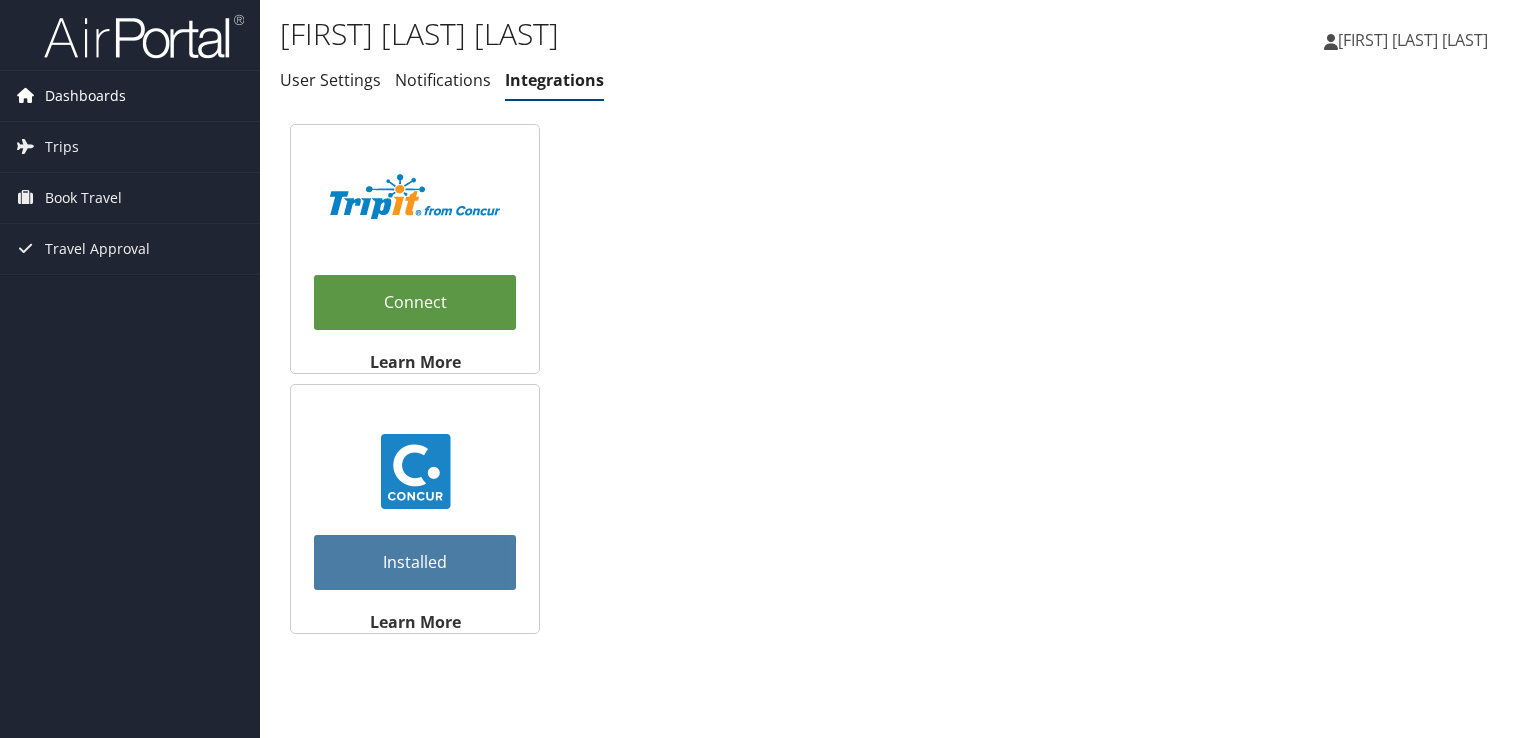 click on "Dashboards" at bounding box center [85, 96] 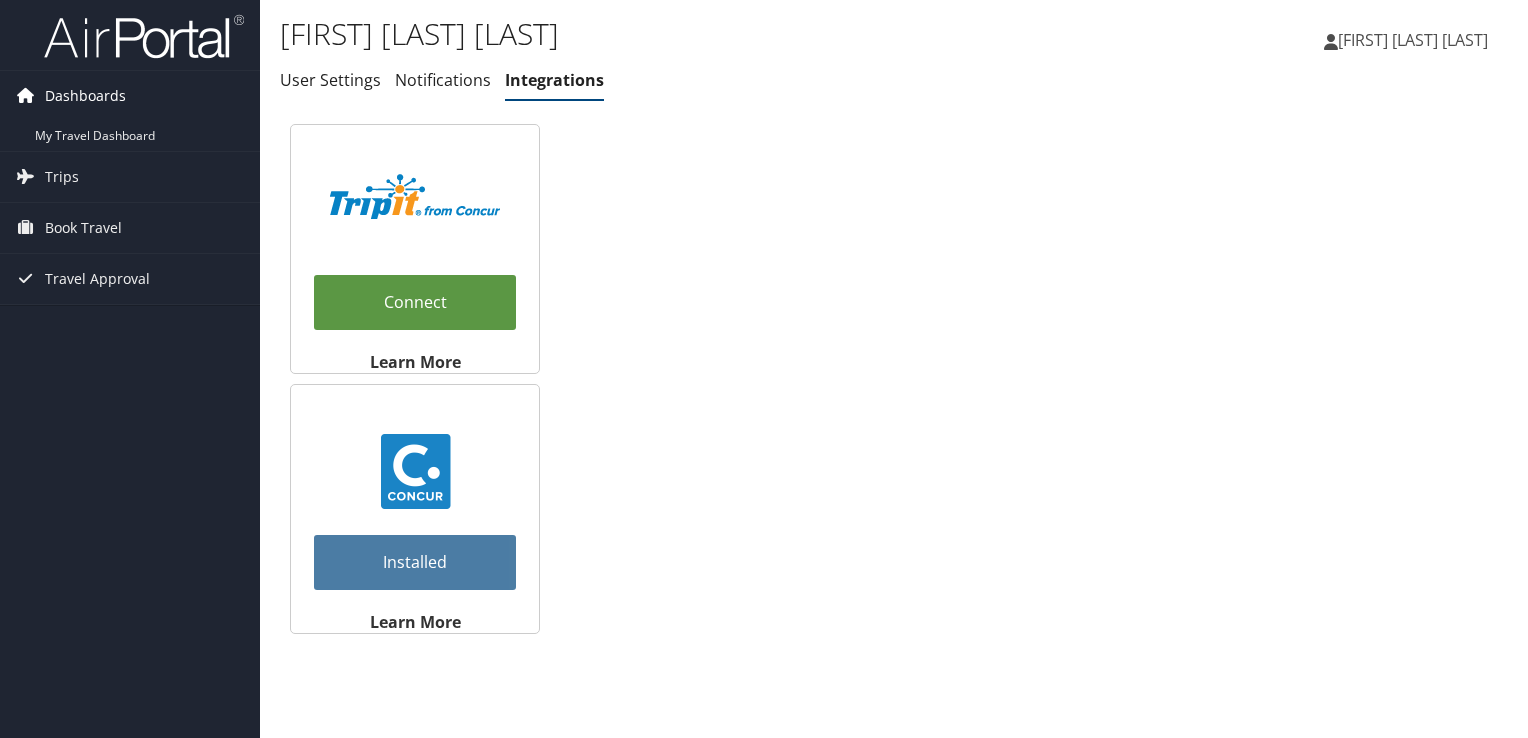 click on "Dashboards" at bounding box center (85, 96) 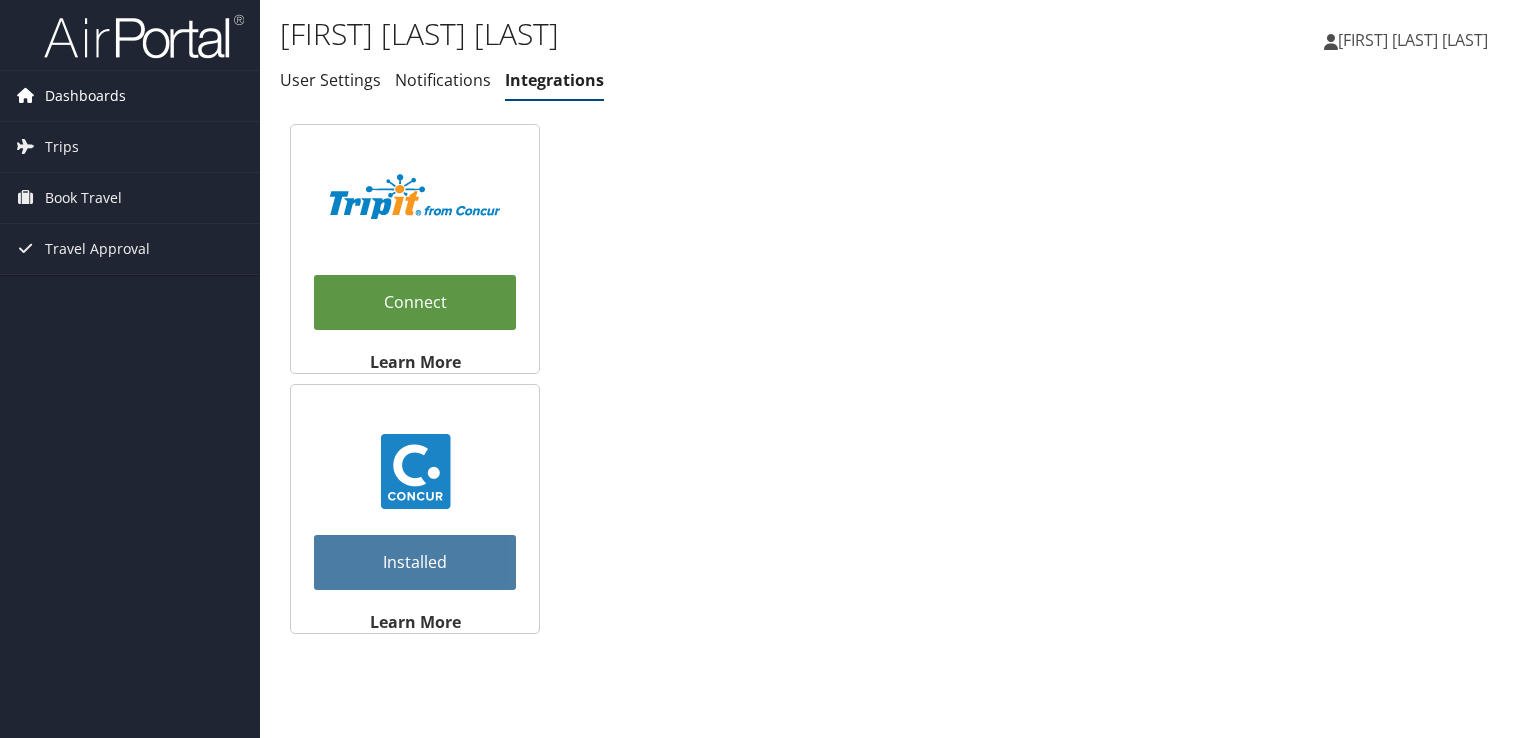click on "Dashboards" at bounding box center (85, 96) 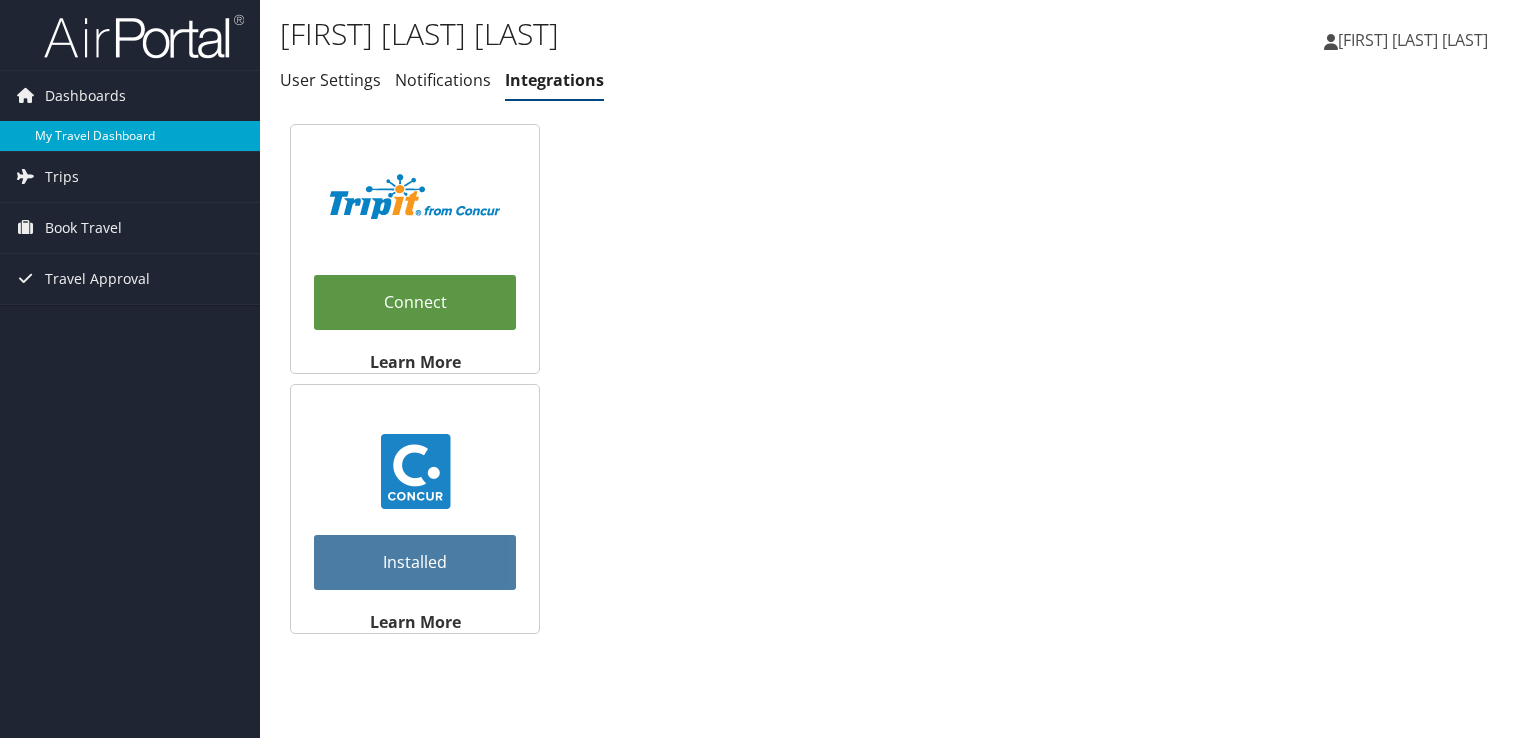 click on "My Travel Dashboard" at bounding box center [130, 136] 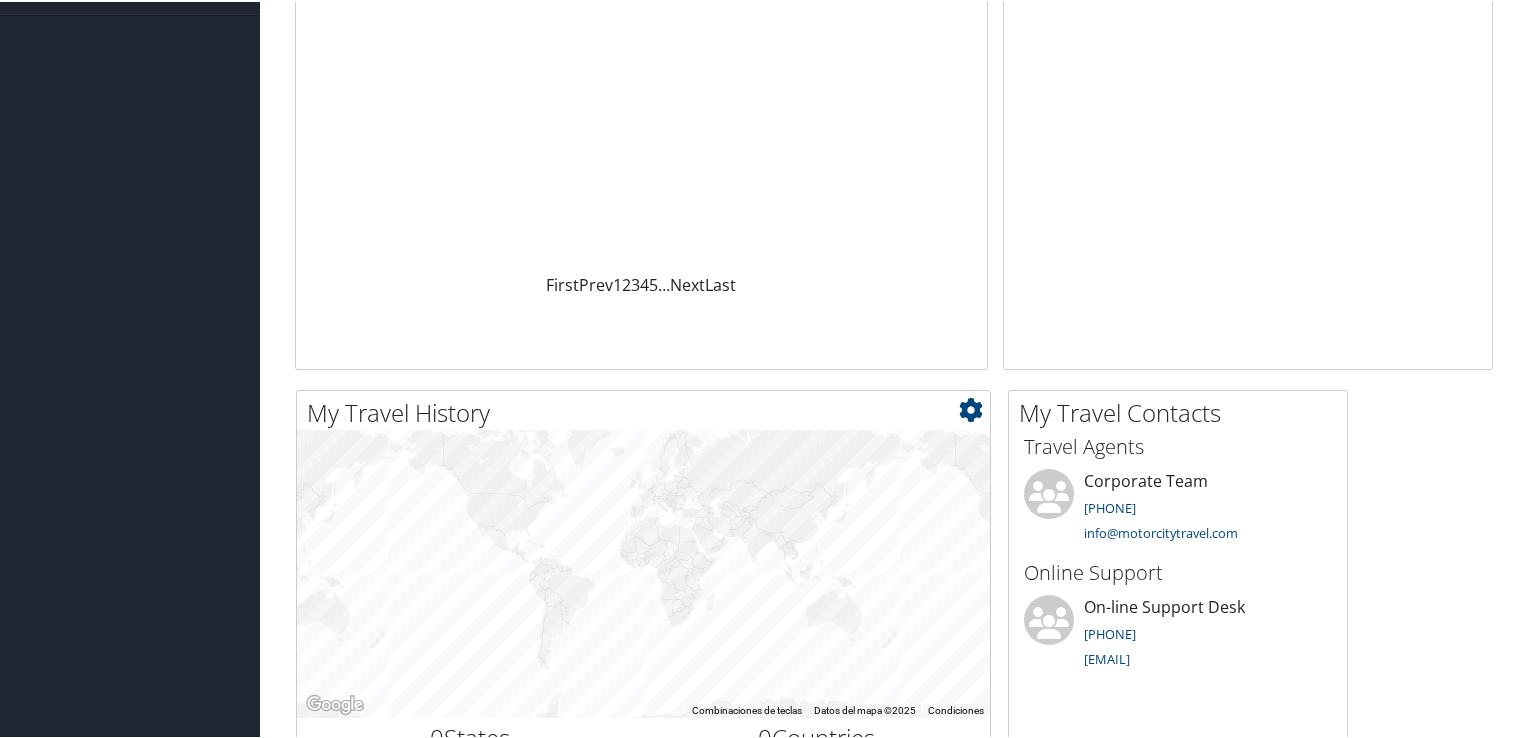 scroll, scrollTop: 0, scrollLeft: 0, axis: both 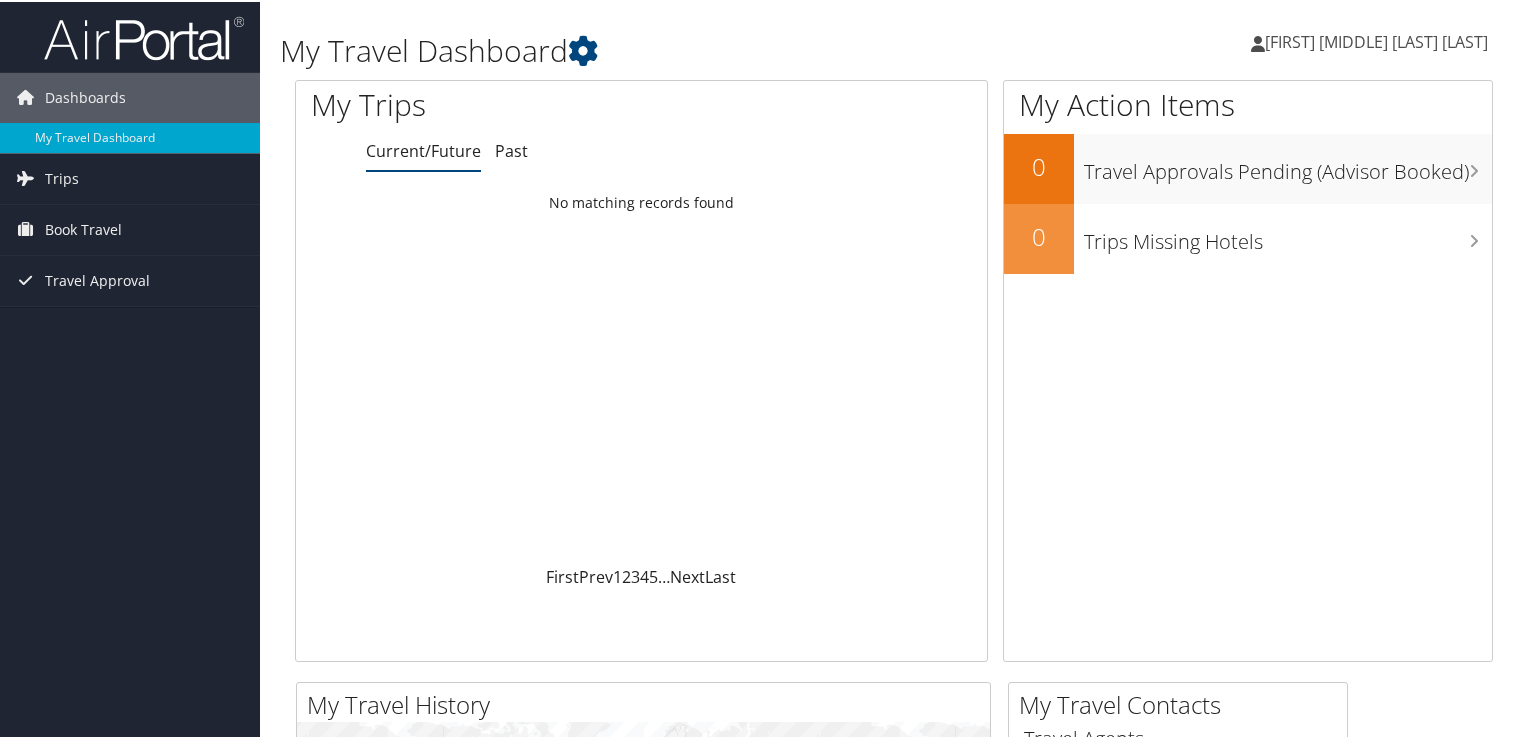 click on "[FIRST] [MIDDLE] [LAST] [LAST]" at bounding box center (1376, 40) 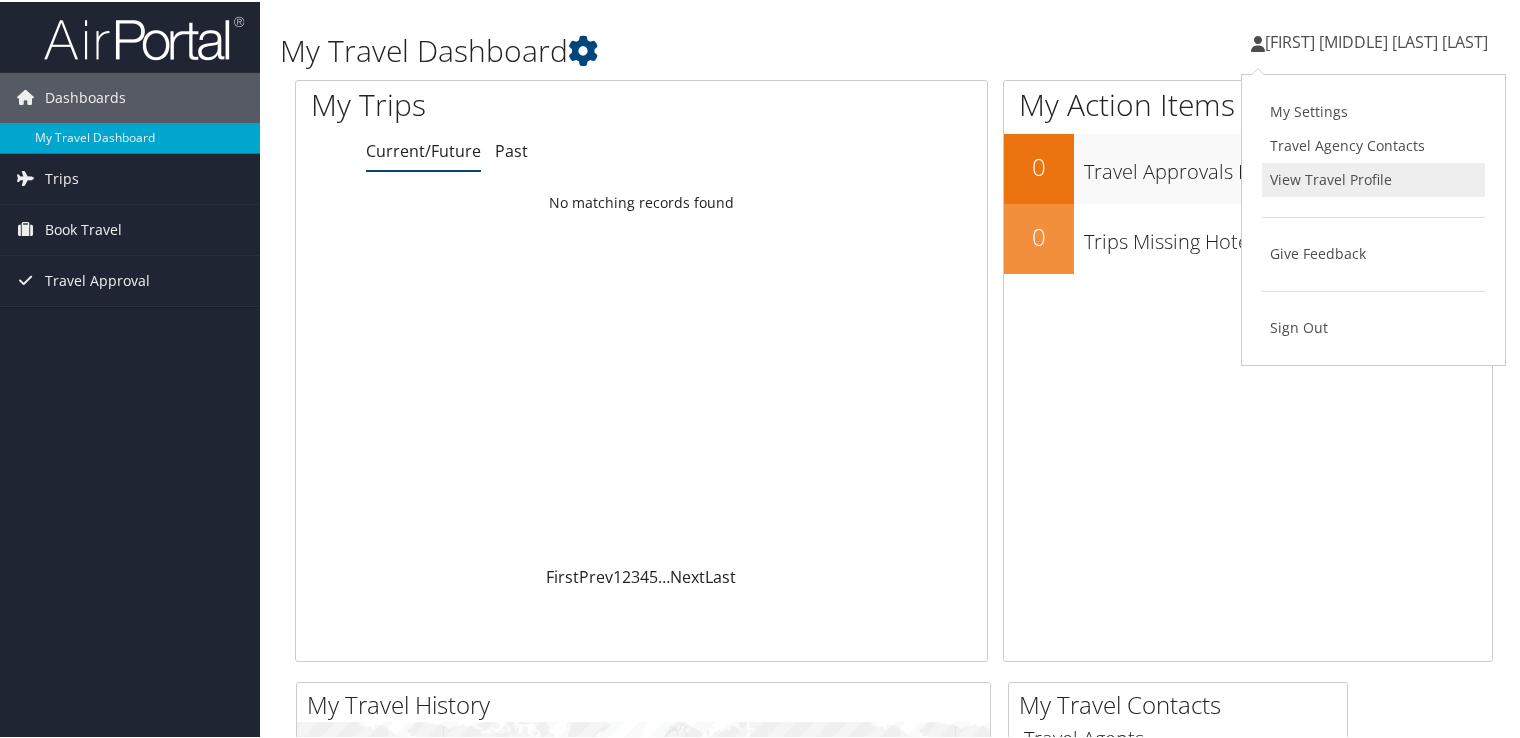 click on "View Travel Profile" at bounding box center (1373, 178) 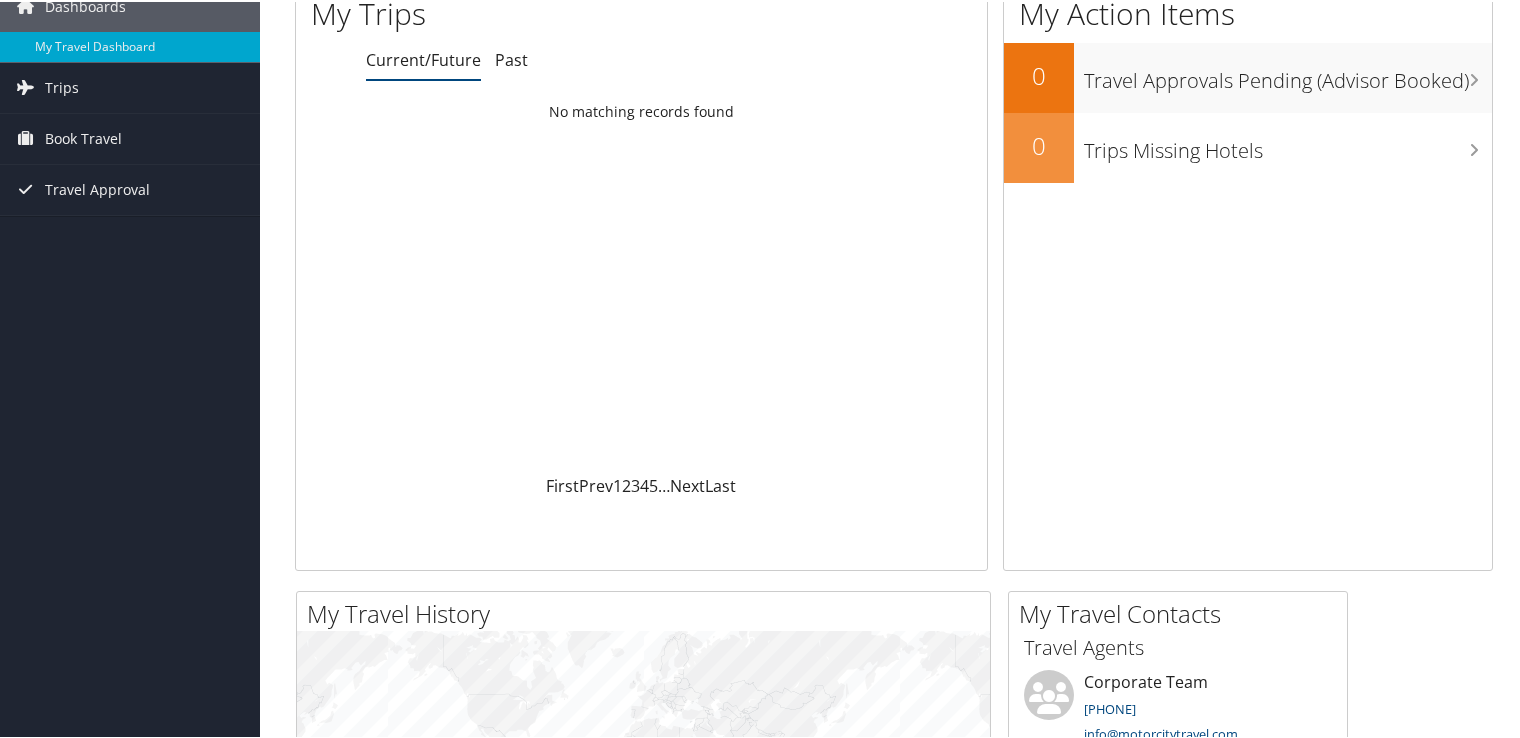 scroll, scrollTop: 0, scrollLeft: 0, axis: both 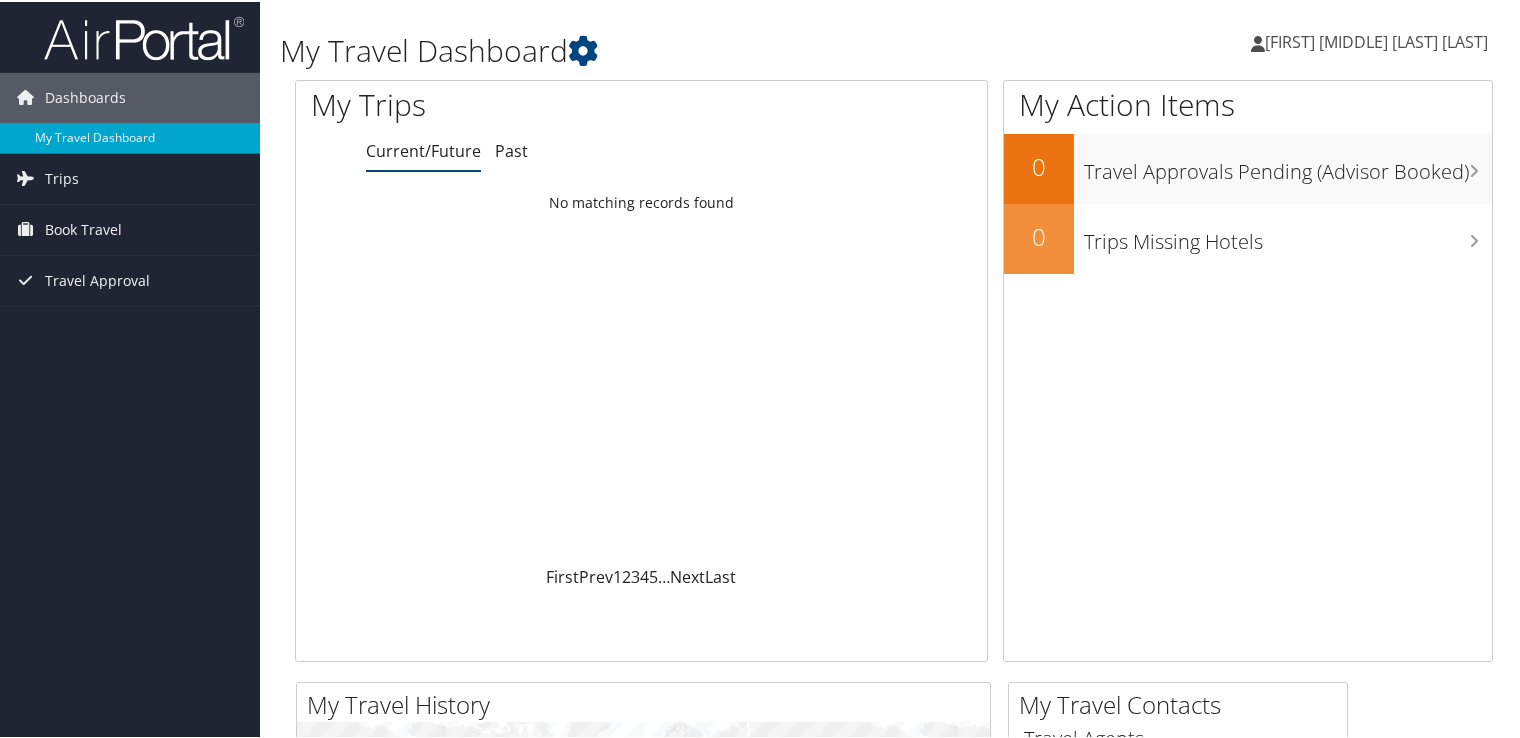 click at bounding box center (144, 36) 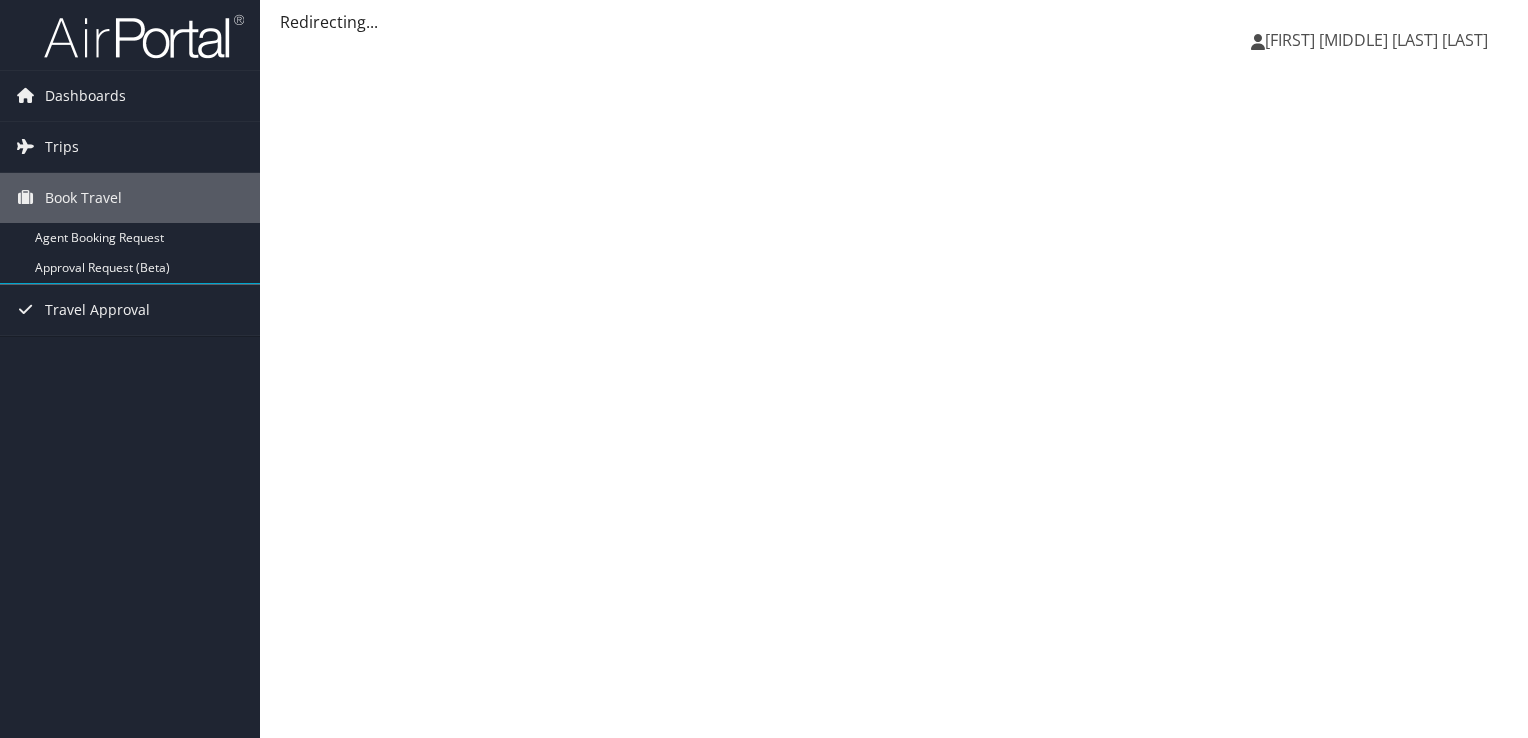 scroll, scrollTop: 0, scrollLeft: 0, axis: both 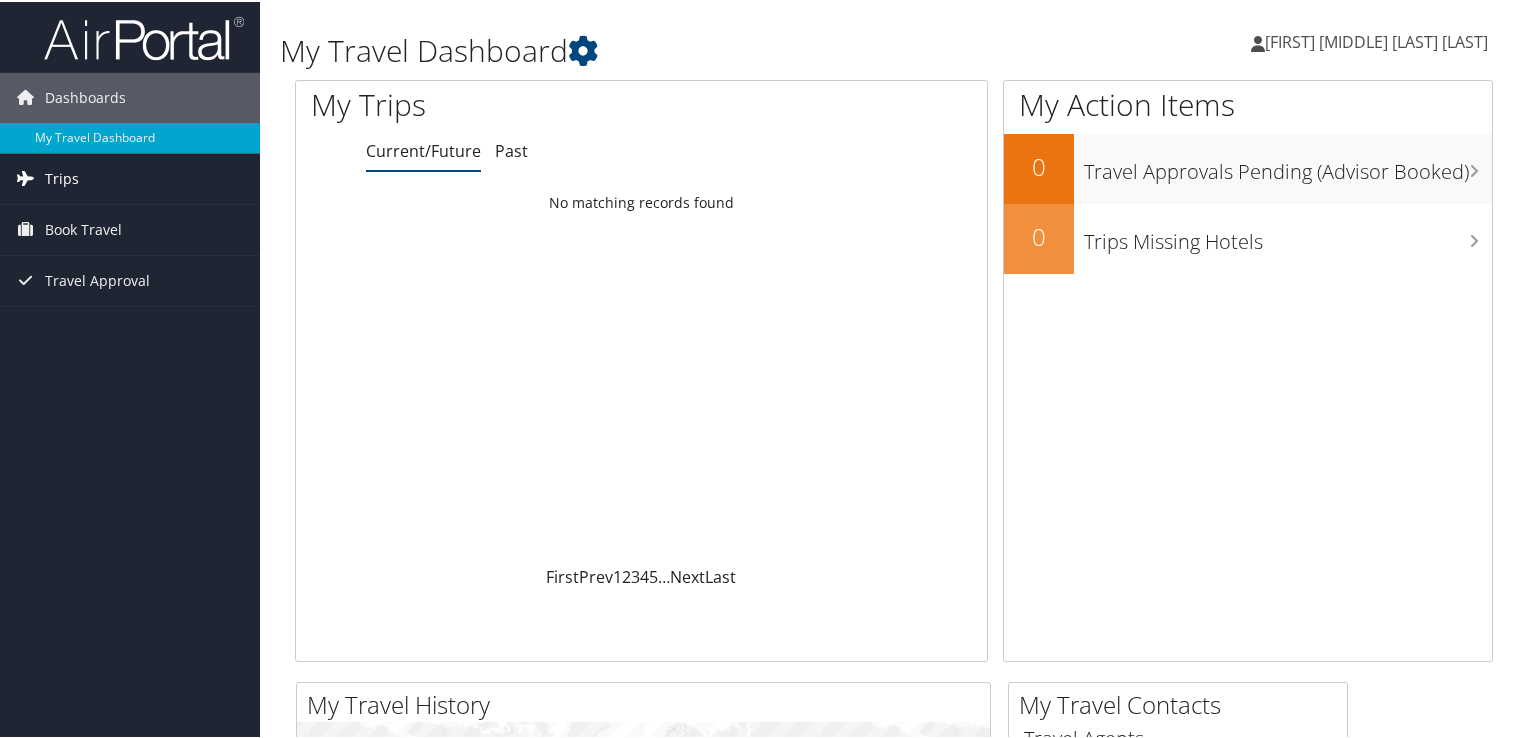 click on "Trips" at bounding box center [130, 177] 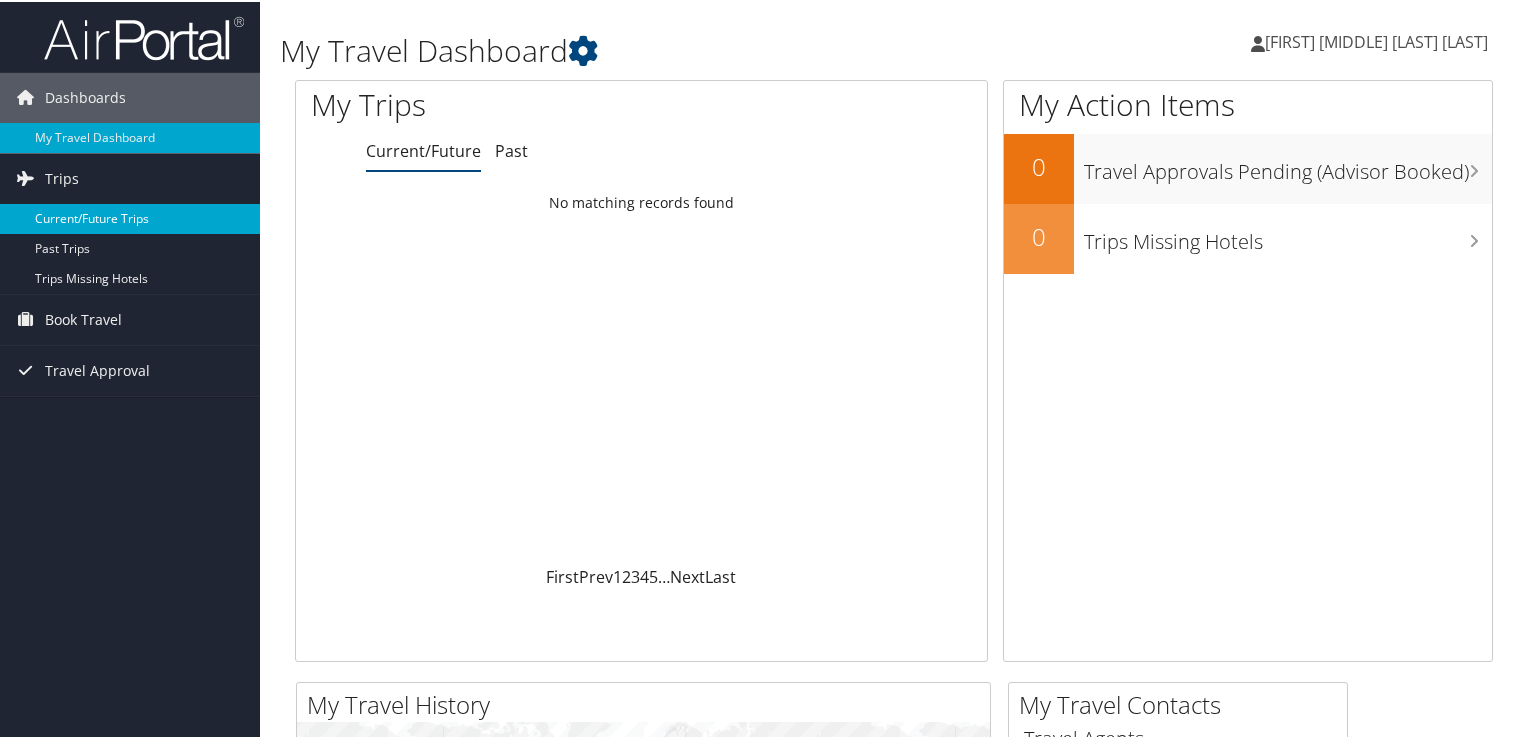 click on "Current/Future Trips" at bounding box center [130, 217] 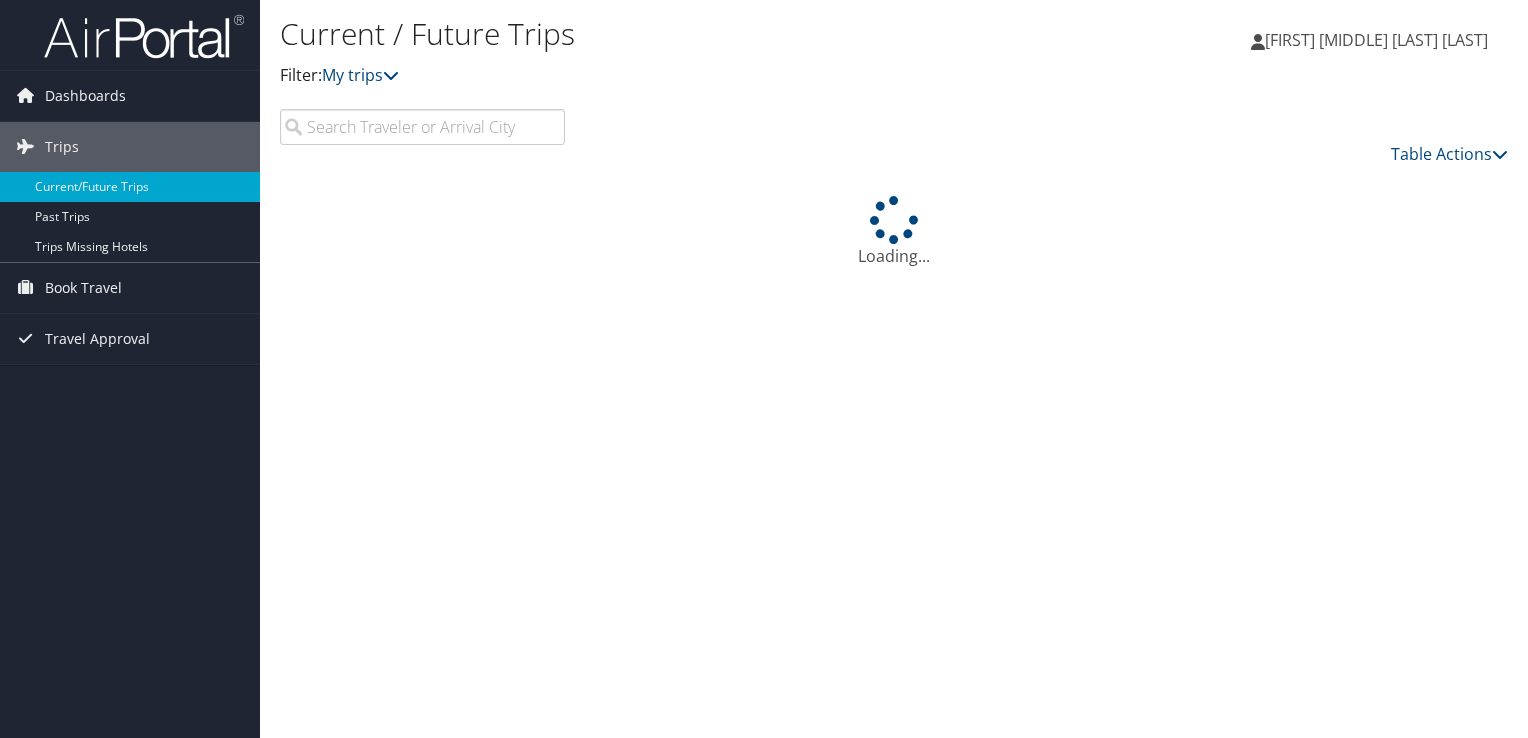 scroll, scrollTop: 0, scrollLeft: 0, axis: both 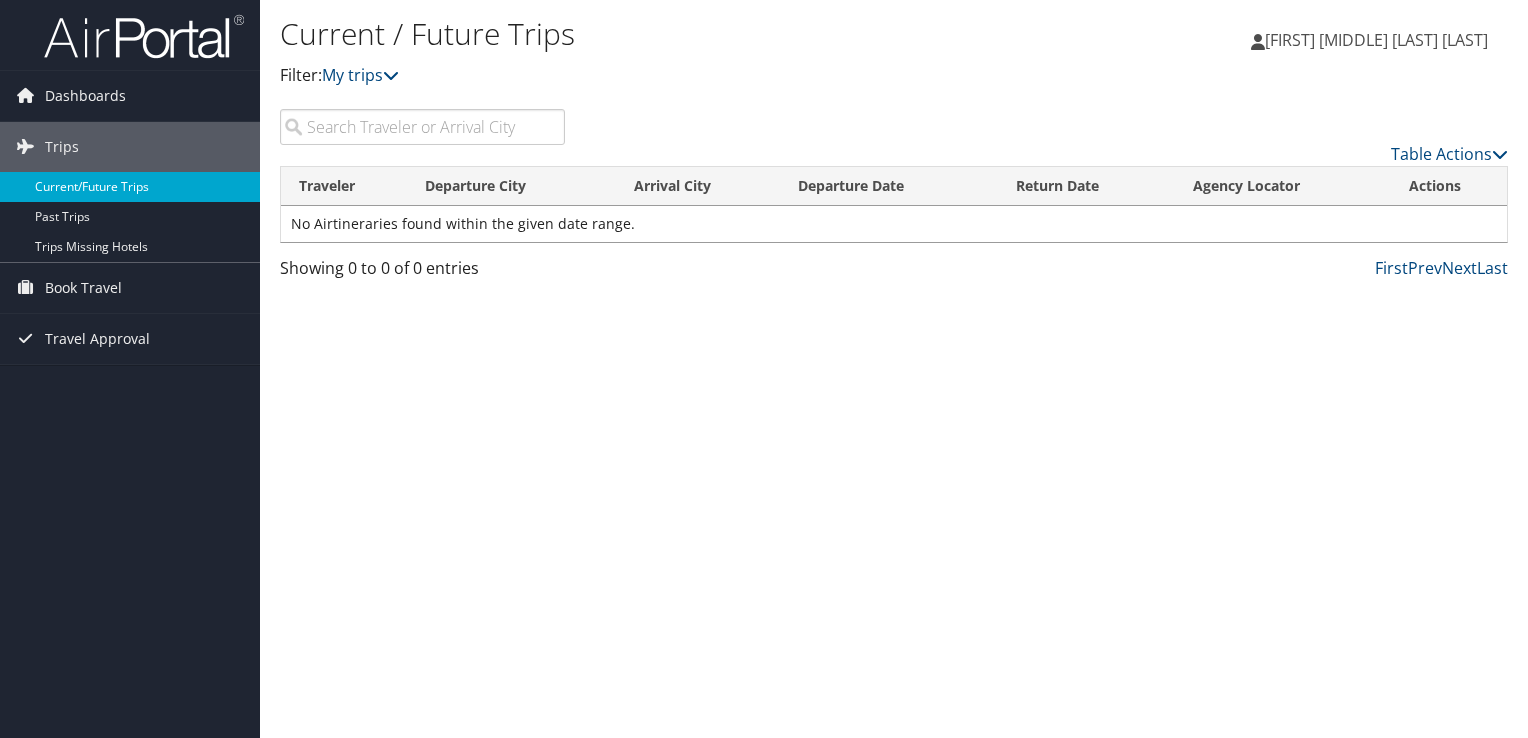 click on "Current/Future Trips" at bounding box center [130, 187] 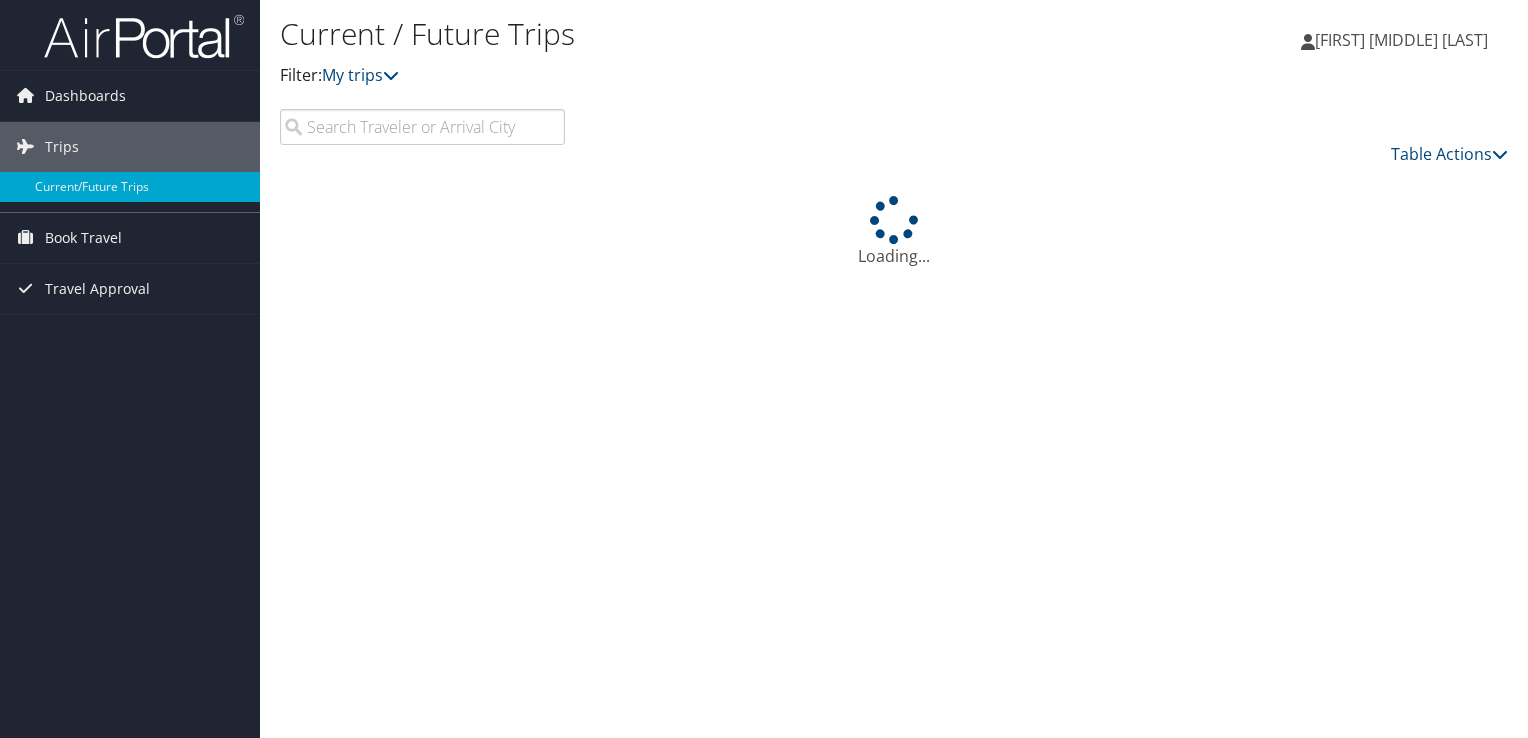scroll, scrollTop: 0, scrollLeft: 0, axis: both 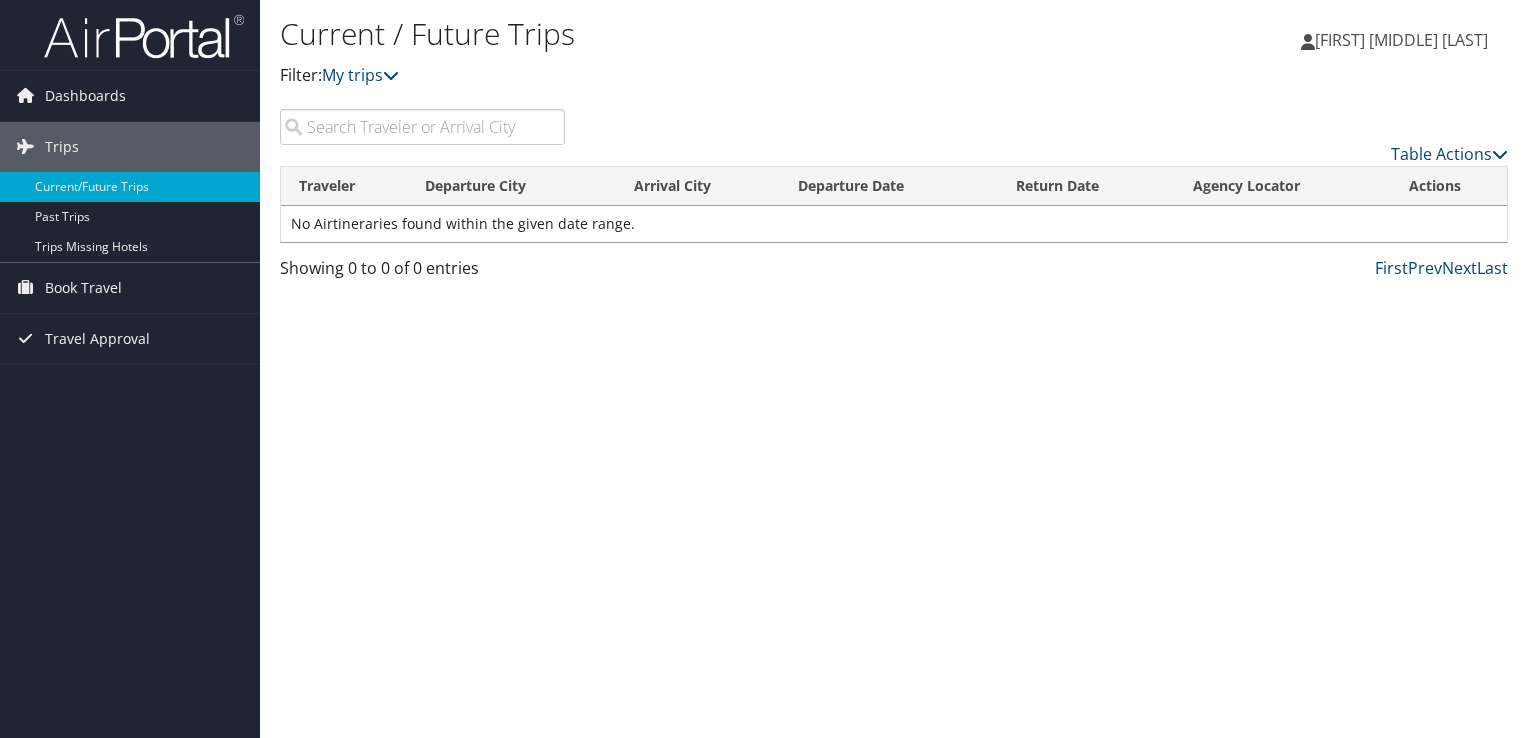 click on "[FIRST] [MIDDLE] [LAST]" at bounding box center (1401, 40) 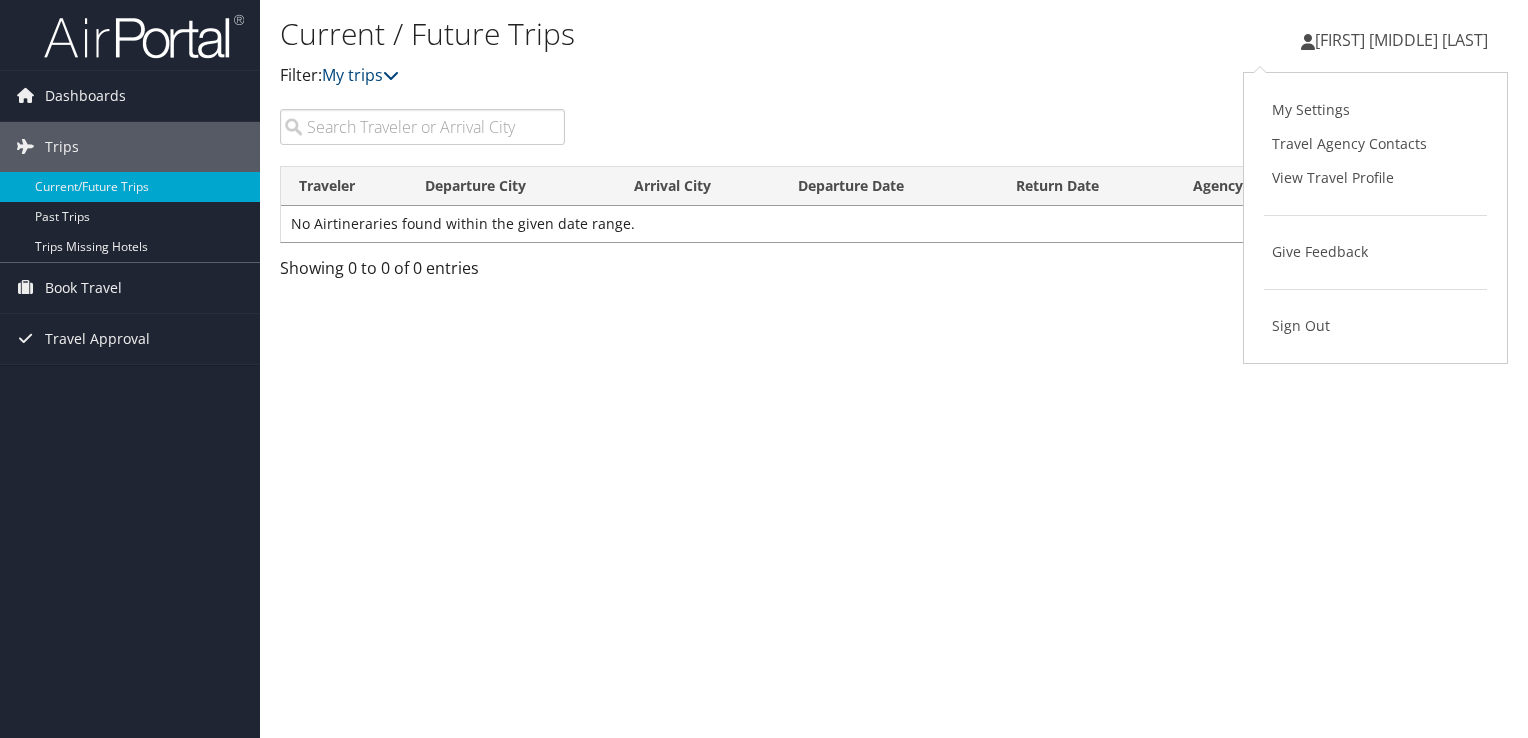 click on "[FIRST] [MIDDLE] [LAST] [LAST]
[FIRST] [MIDDLE] [LAST] [LAST]
My Settings
Travel Agency Contacts
View Travel Profile
Give Feedback
Sign Out" at bounding box center (1273, 48) 